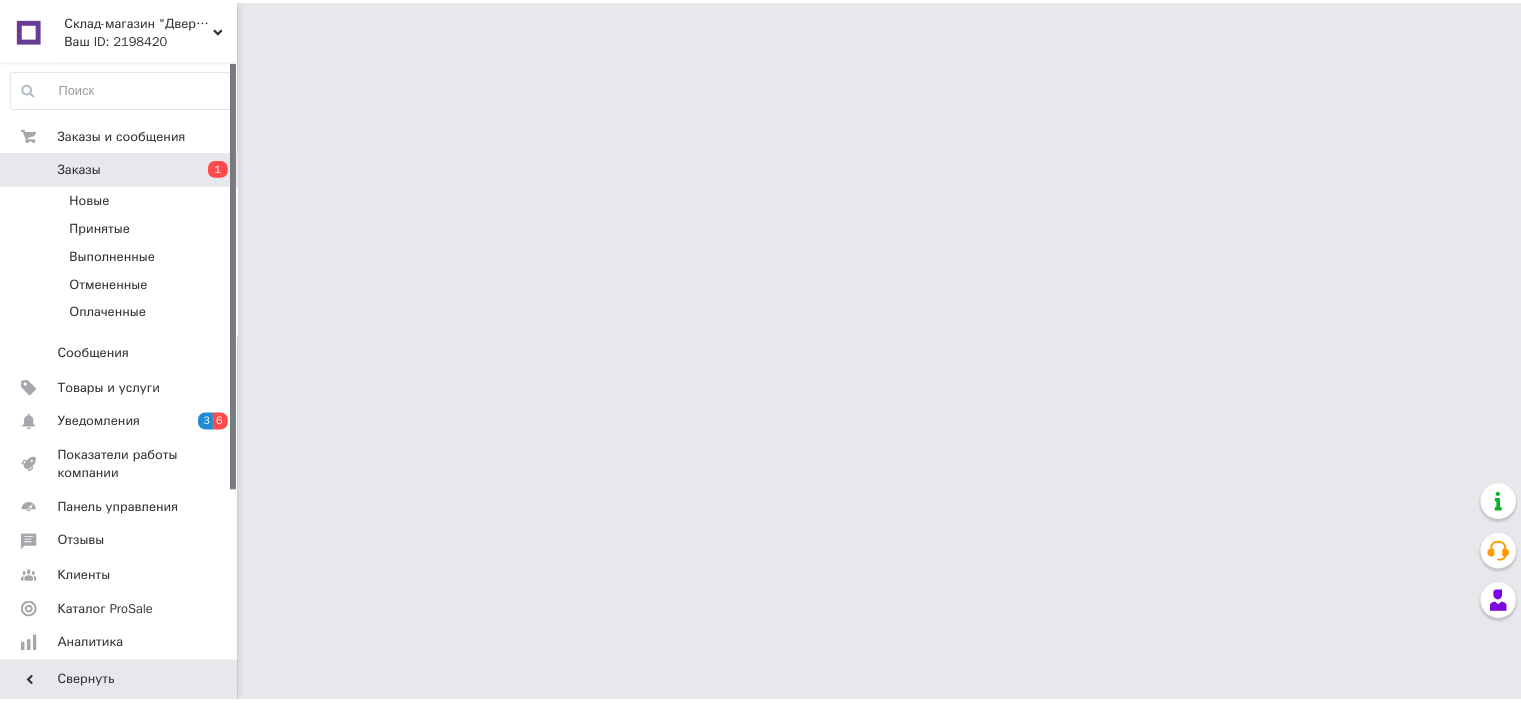 scroll, scrollTop: 0, scrollLeft: 0, axis: both 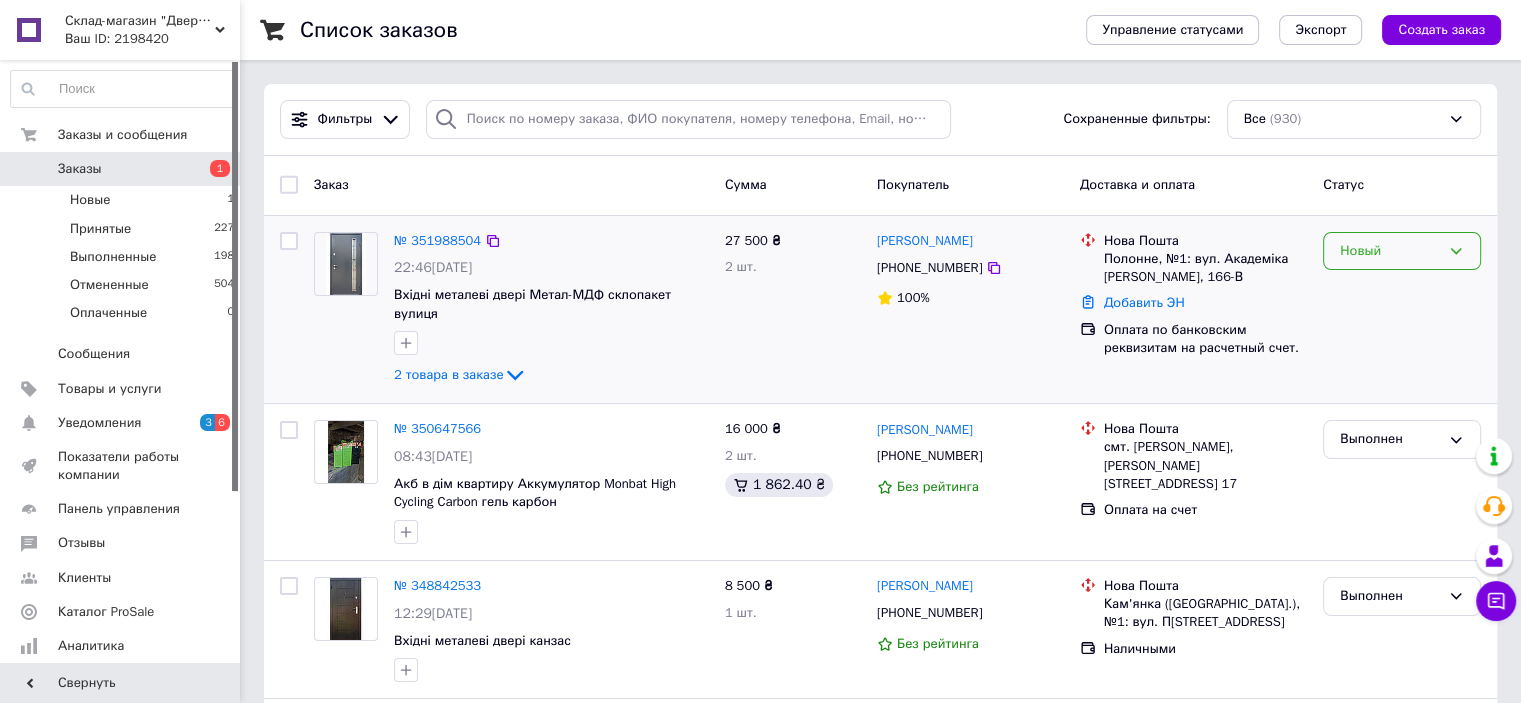 click on "Новый" at bounding box center (1402, 251) 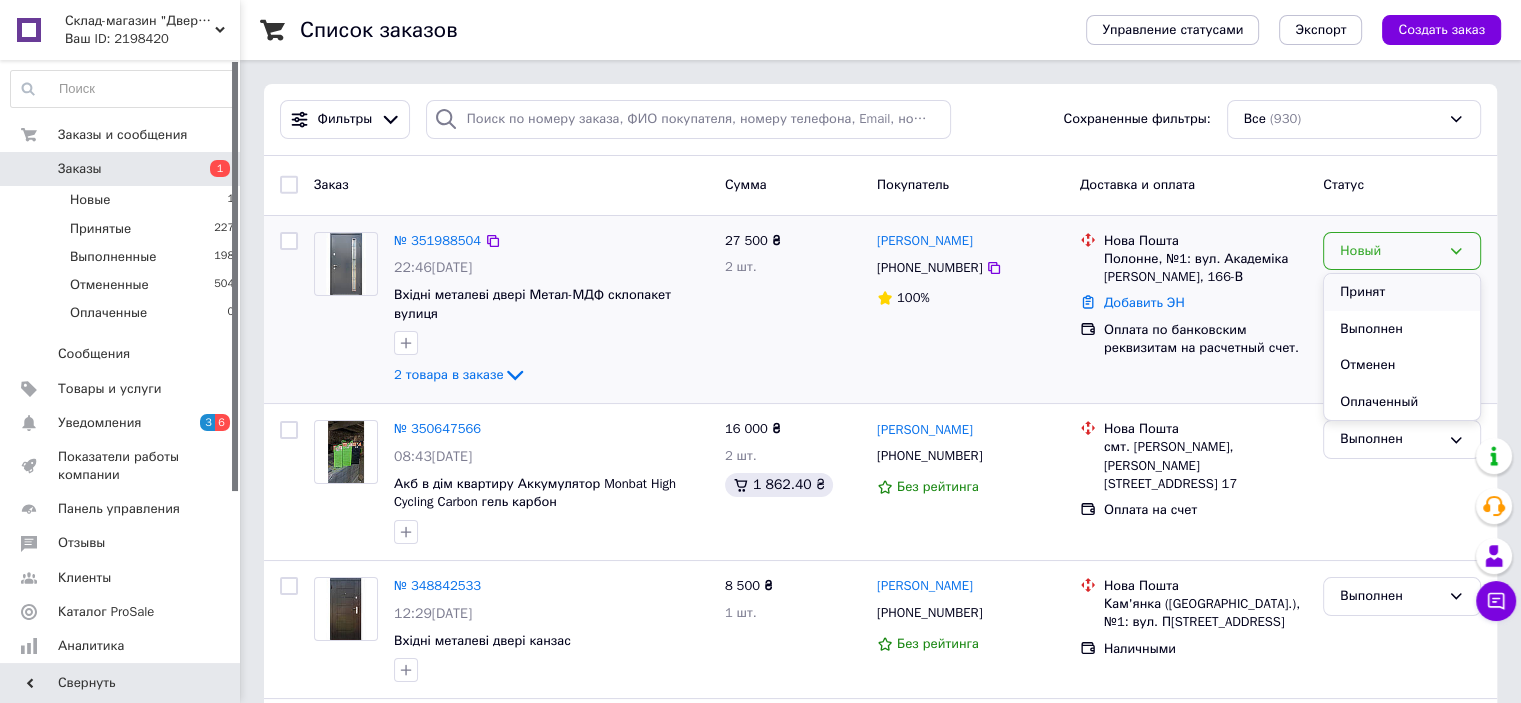 click on "Принят" at bounding box center (1402, 292) 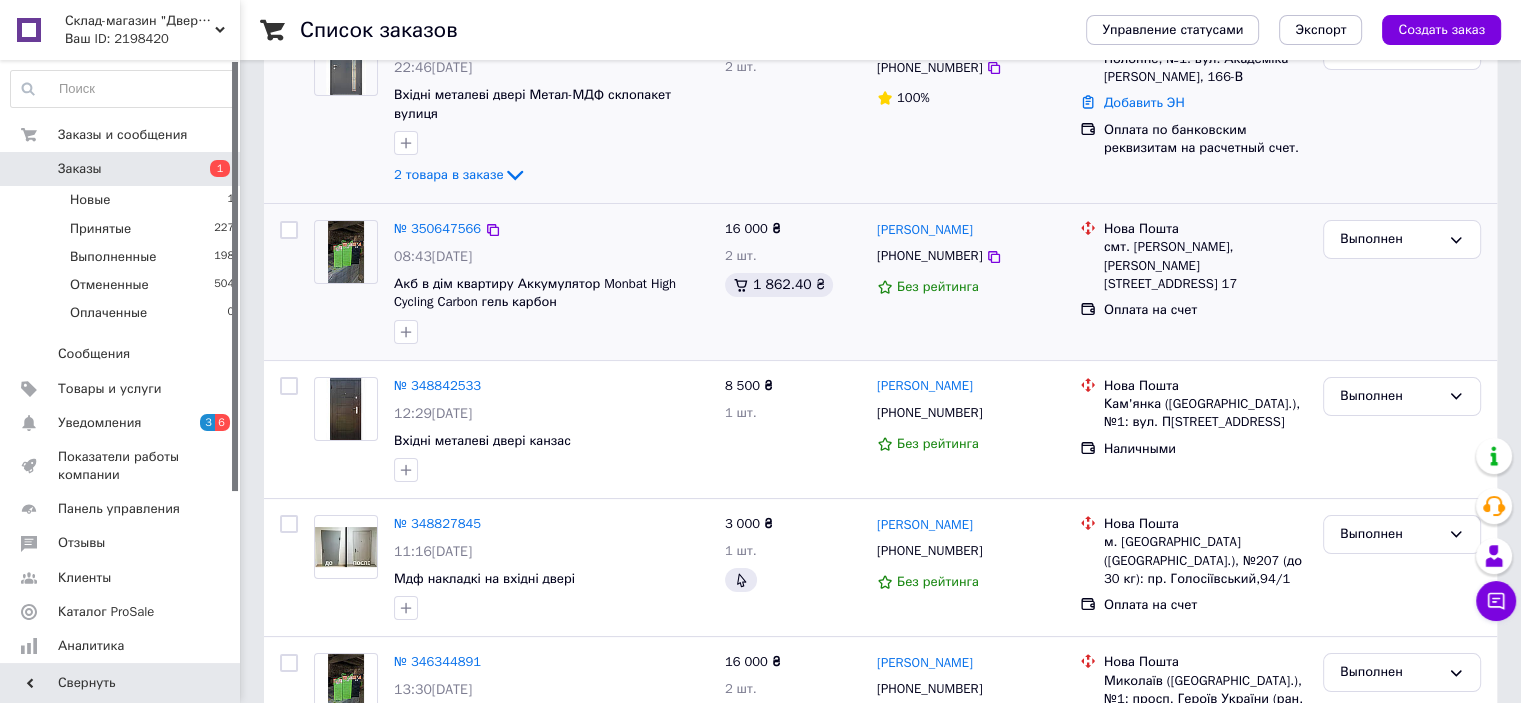 scroll, scrollTop: 0, scrollLeft: 0, axis: both 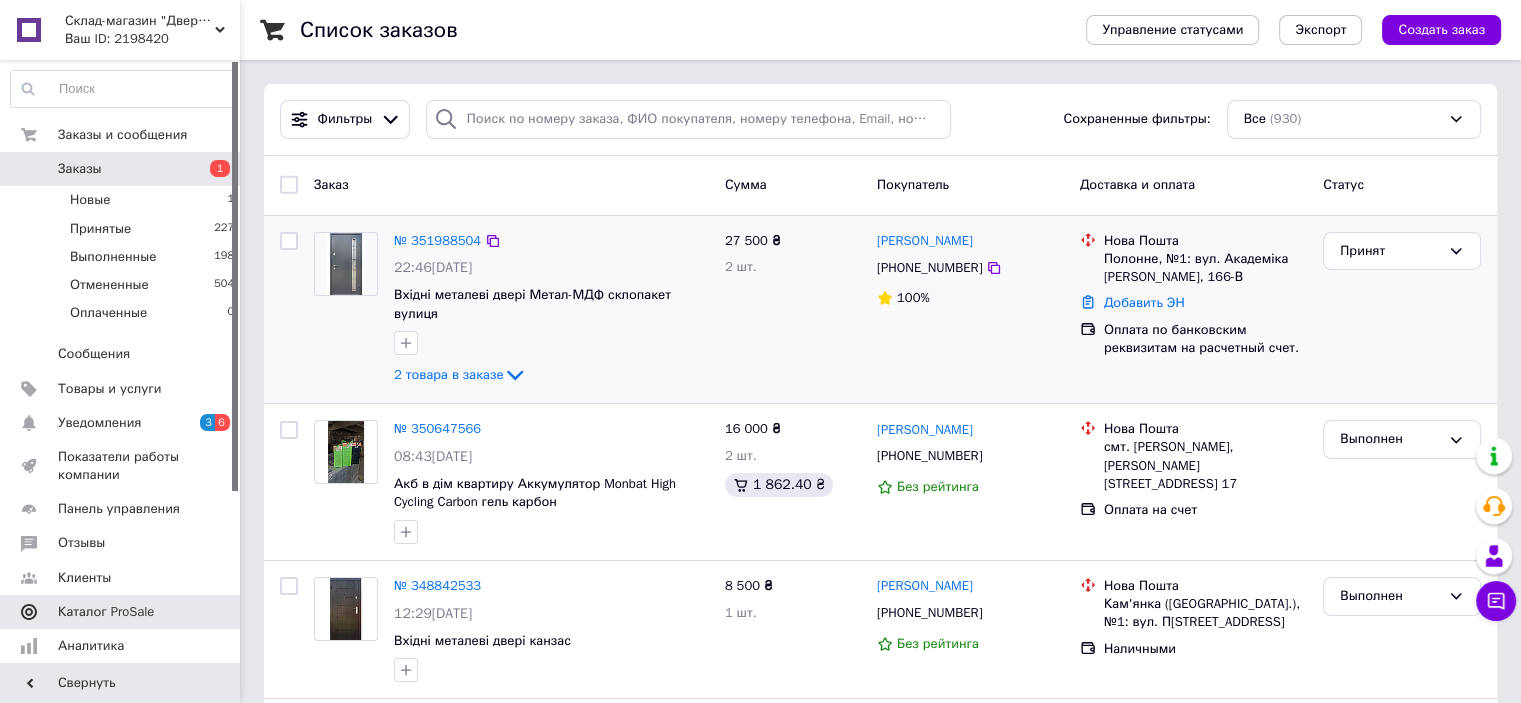 click on "Каталог ProSale" at bounding box center [106, 612] 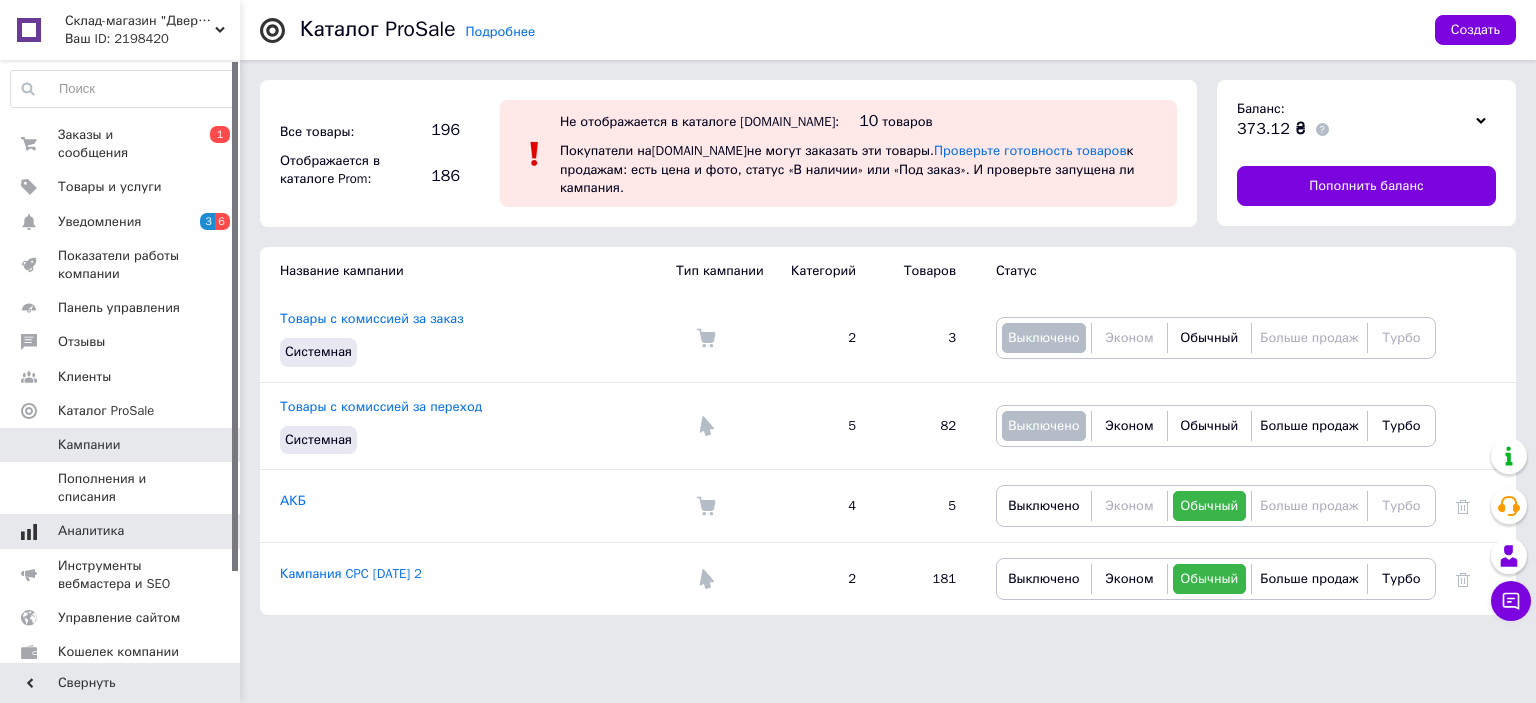 click on "Аналитика" at bounding box center (91, 531) 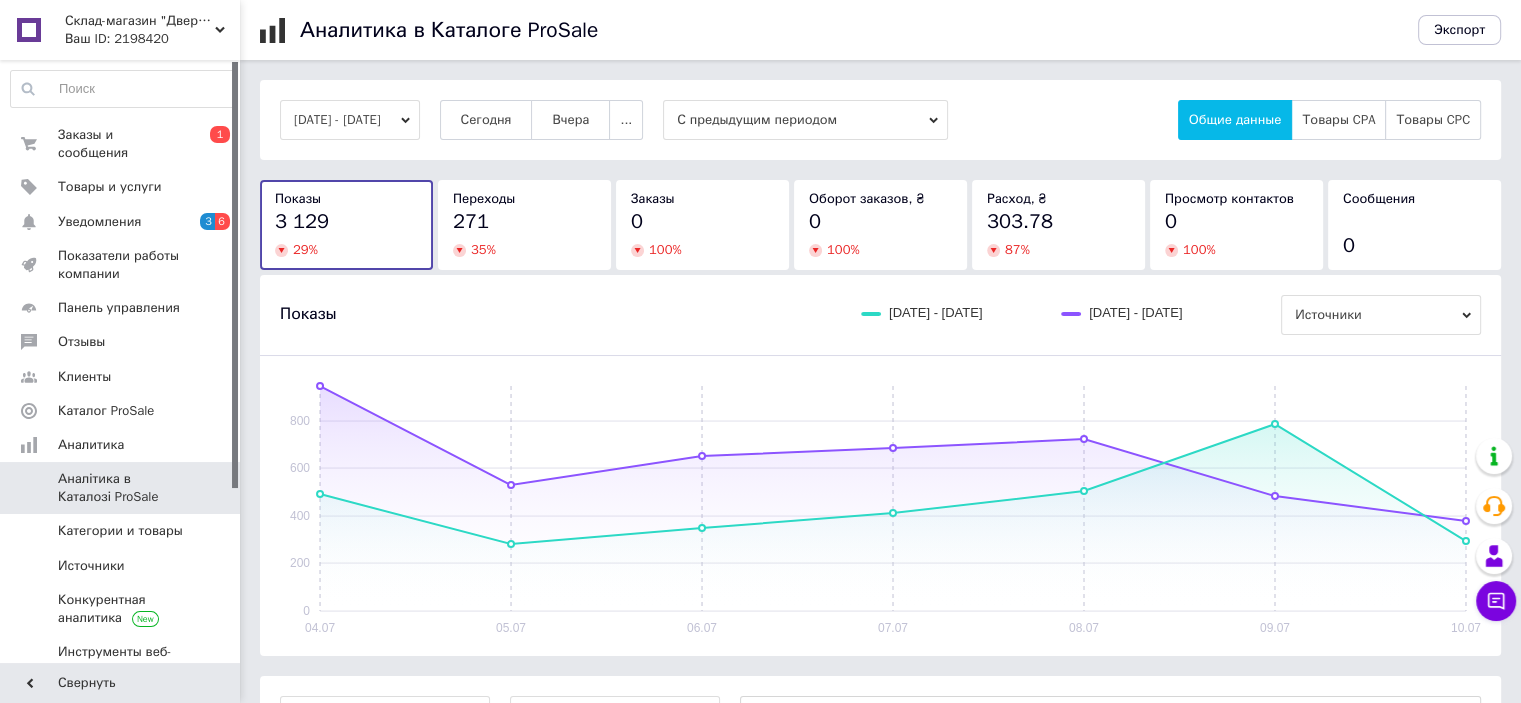 click on "[DATE] - [DATE]" at bounding box center (350, 120) 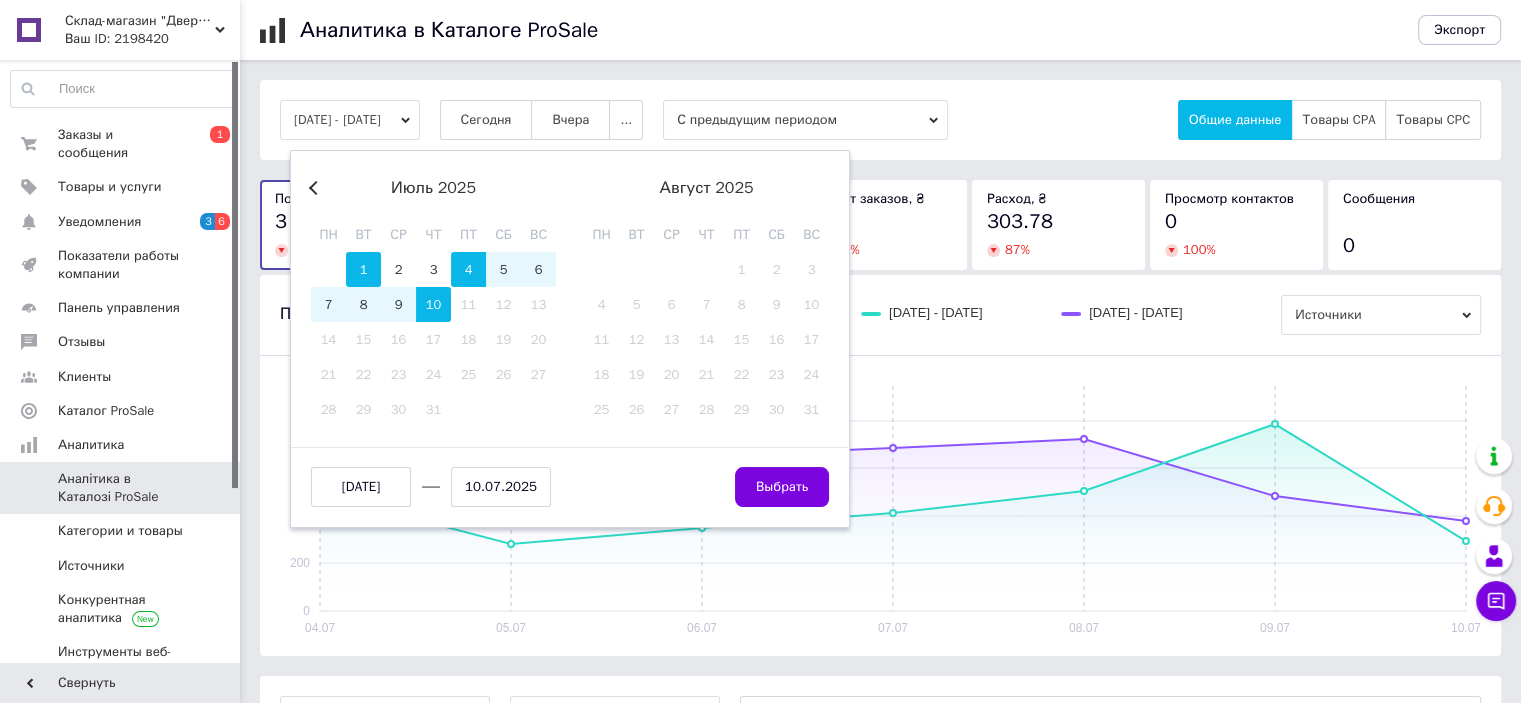 click on "1" at bounding box center (363, 269) 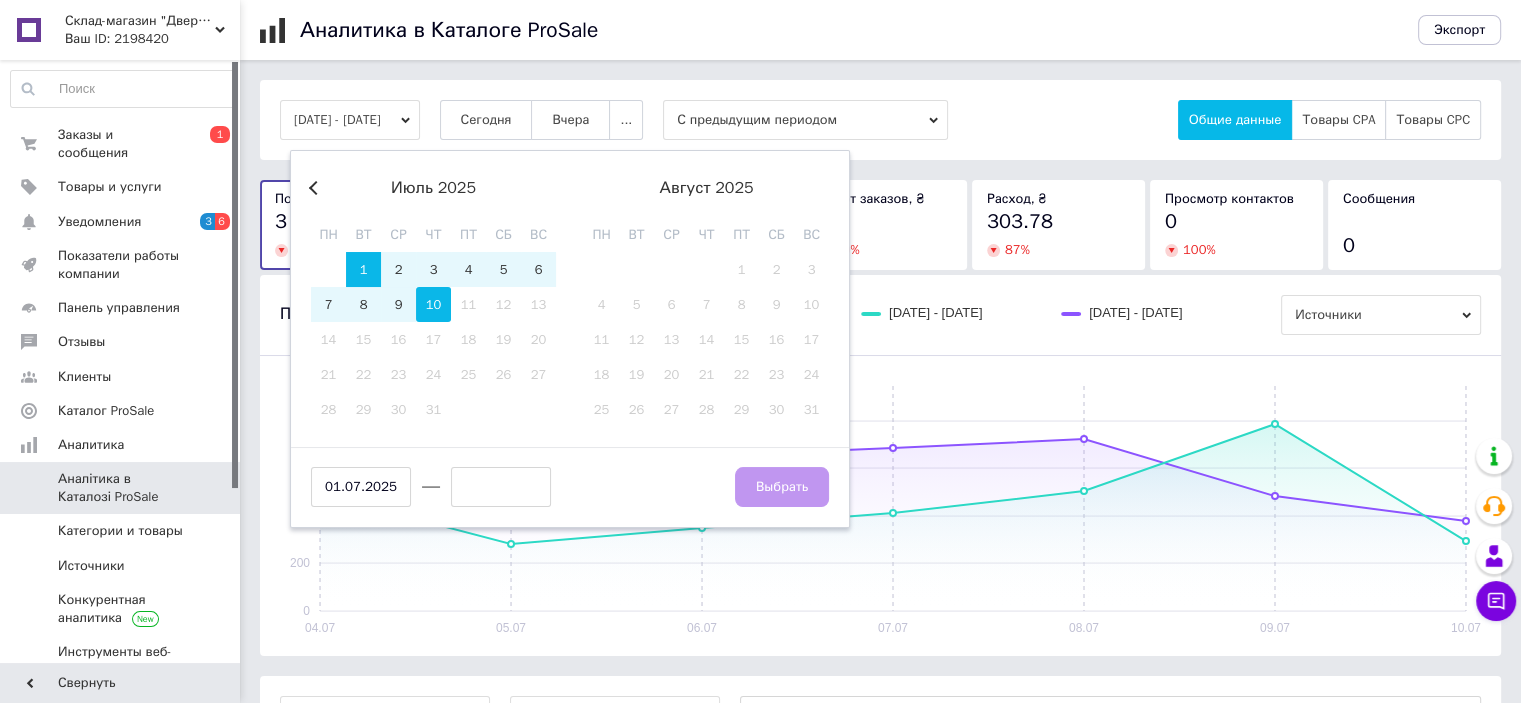click on "10" at bounding box center [433, 304] 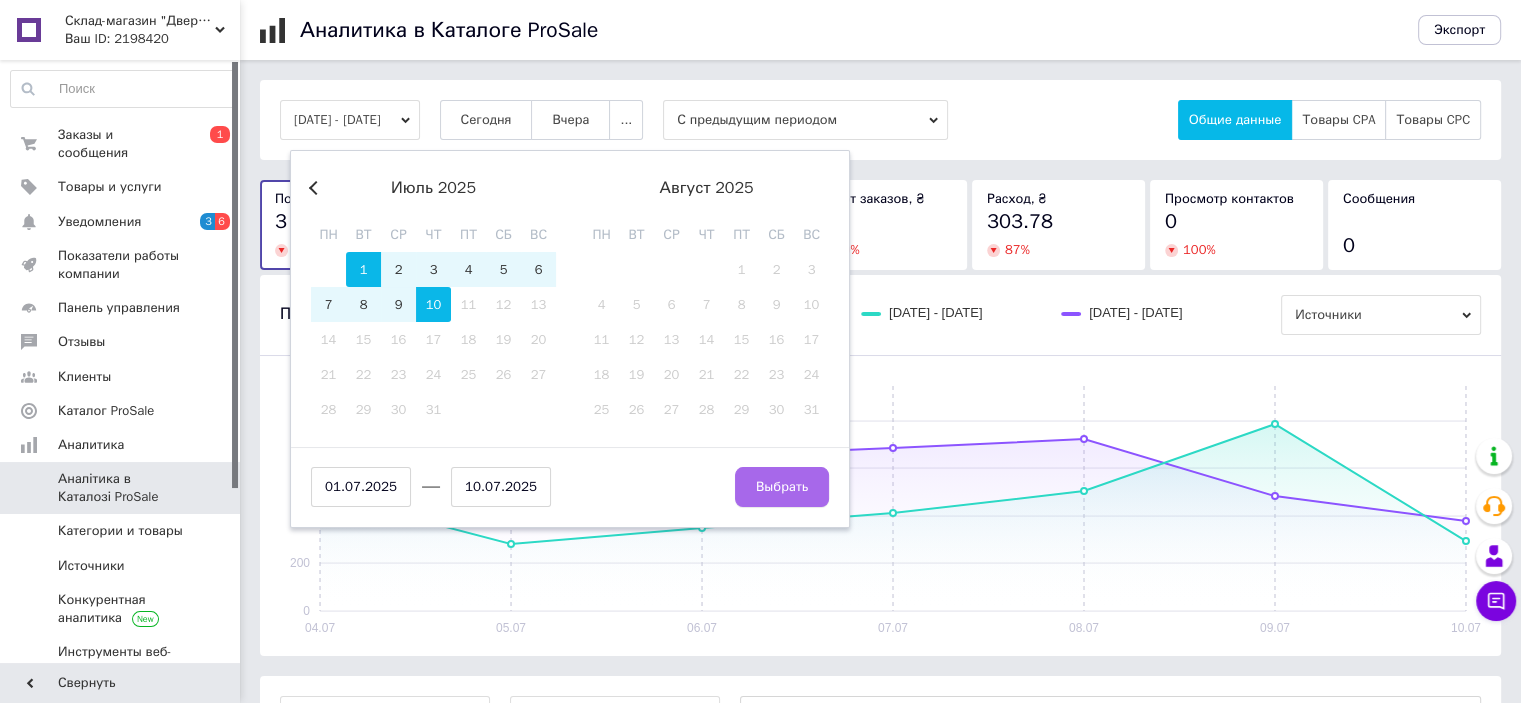 click on "Выбрать" at bounding box center [782, 487] 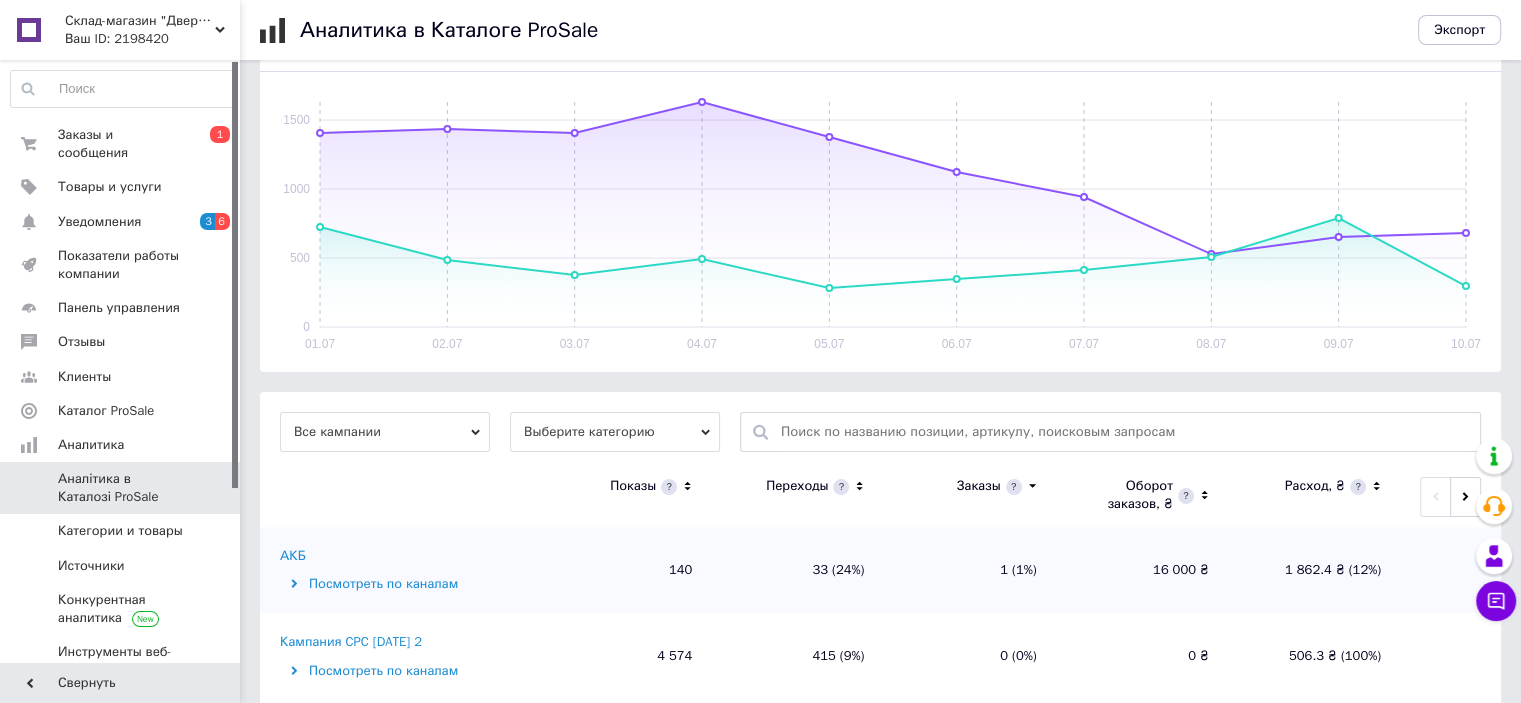 scroll, scrollTop: 300, scrollLeft: 0, axis: vertical 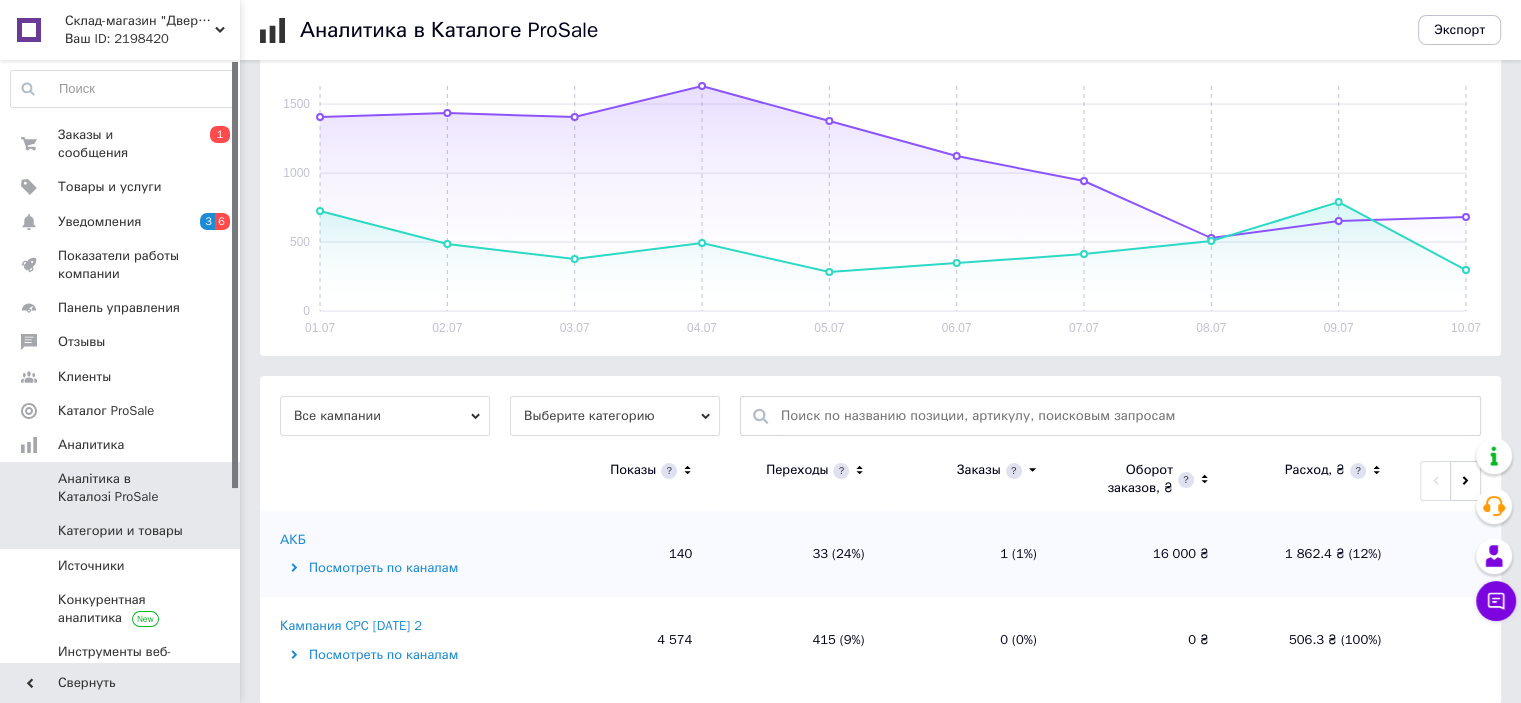 click on "Категории и товары" at bounding box center [120, 531] 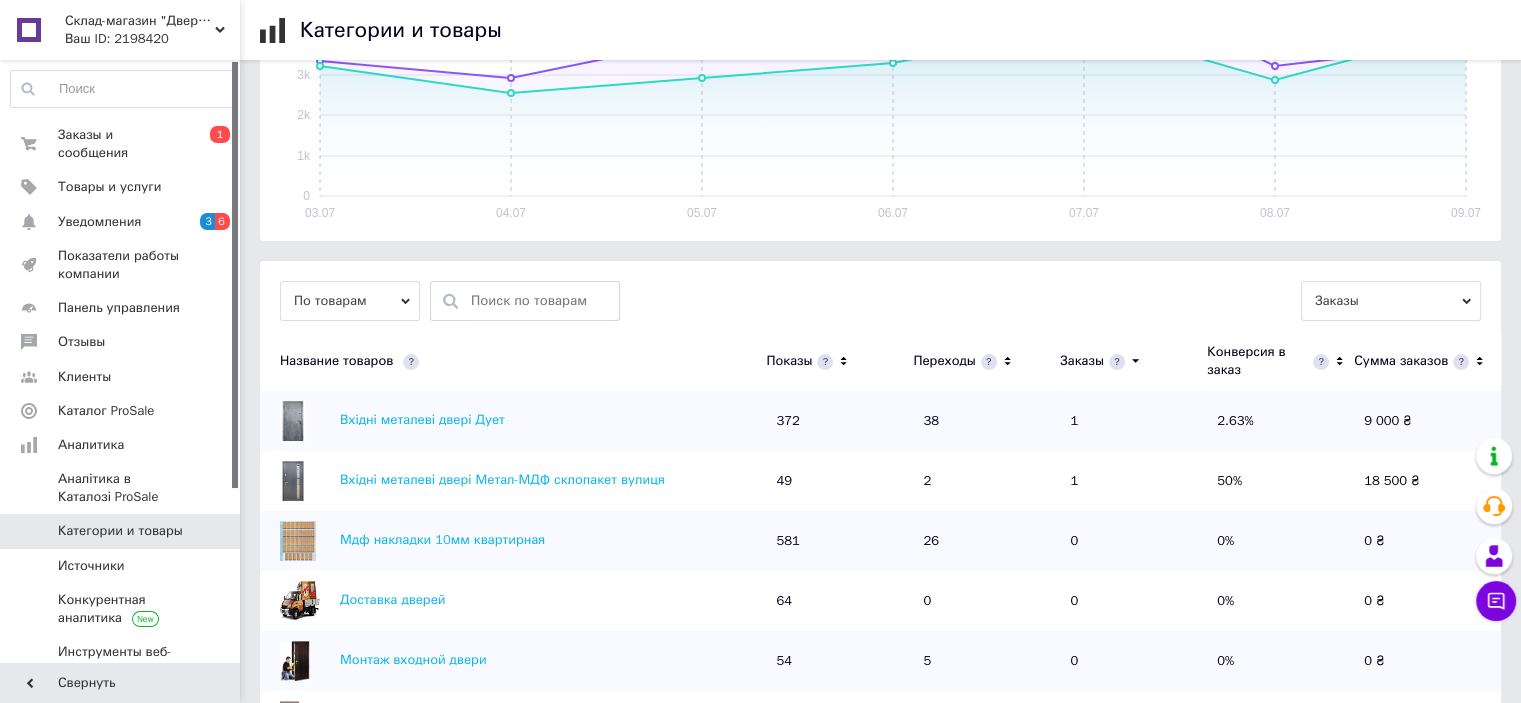 scroll, scrollTop: 400, scrollLeft: 0, axis: vertical 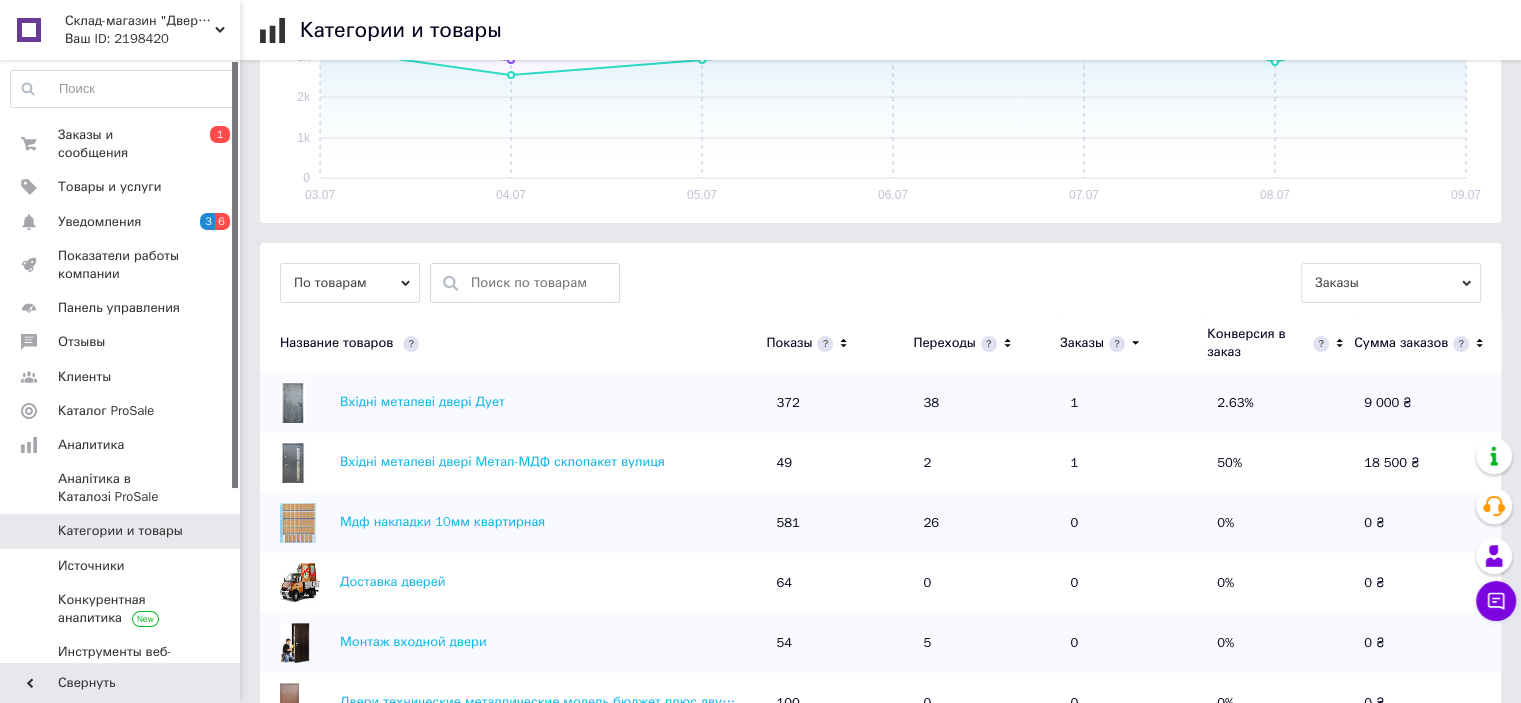 click 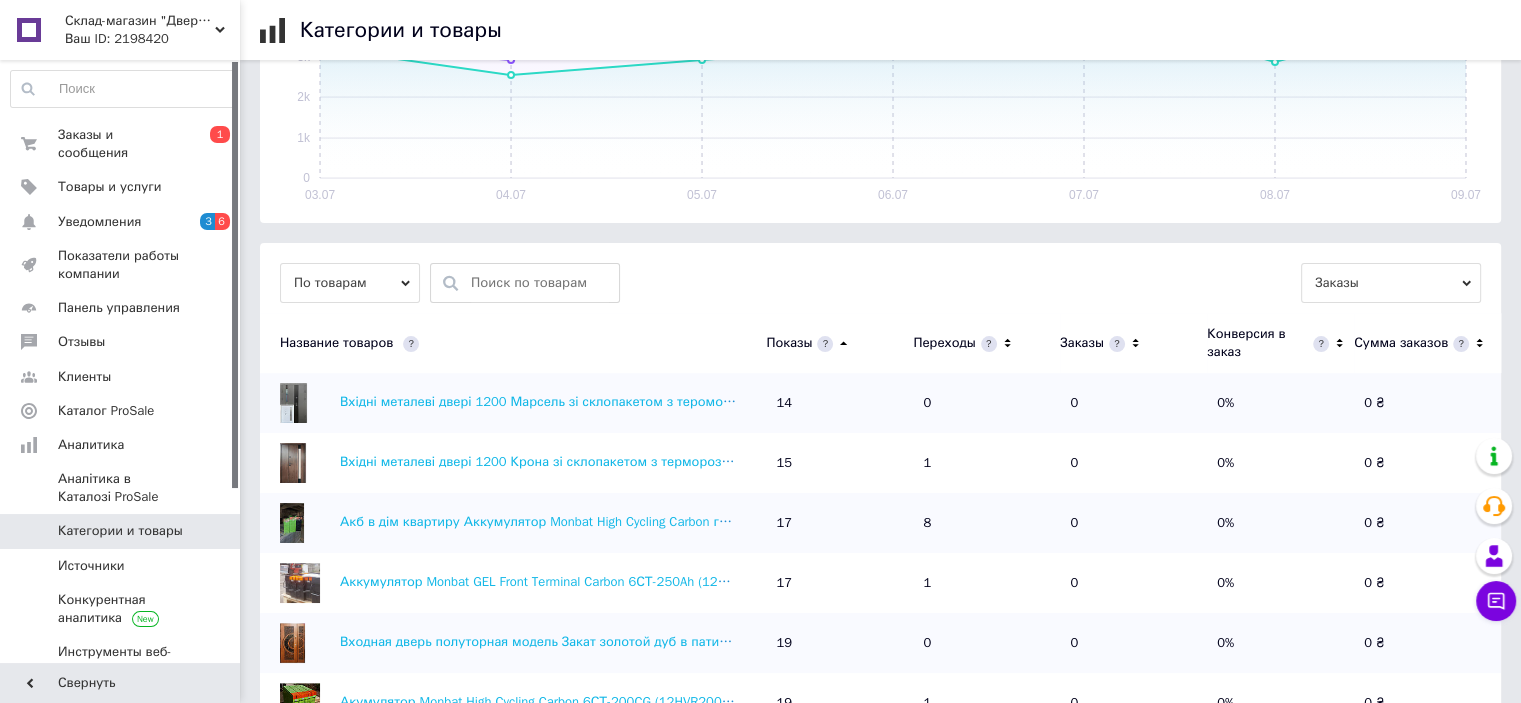 click 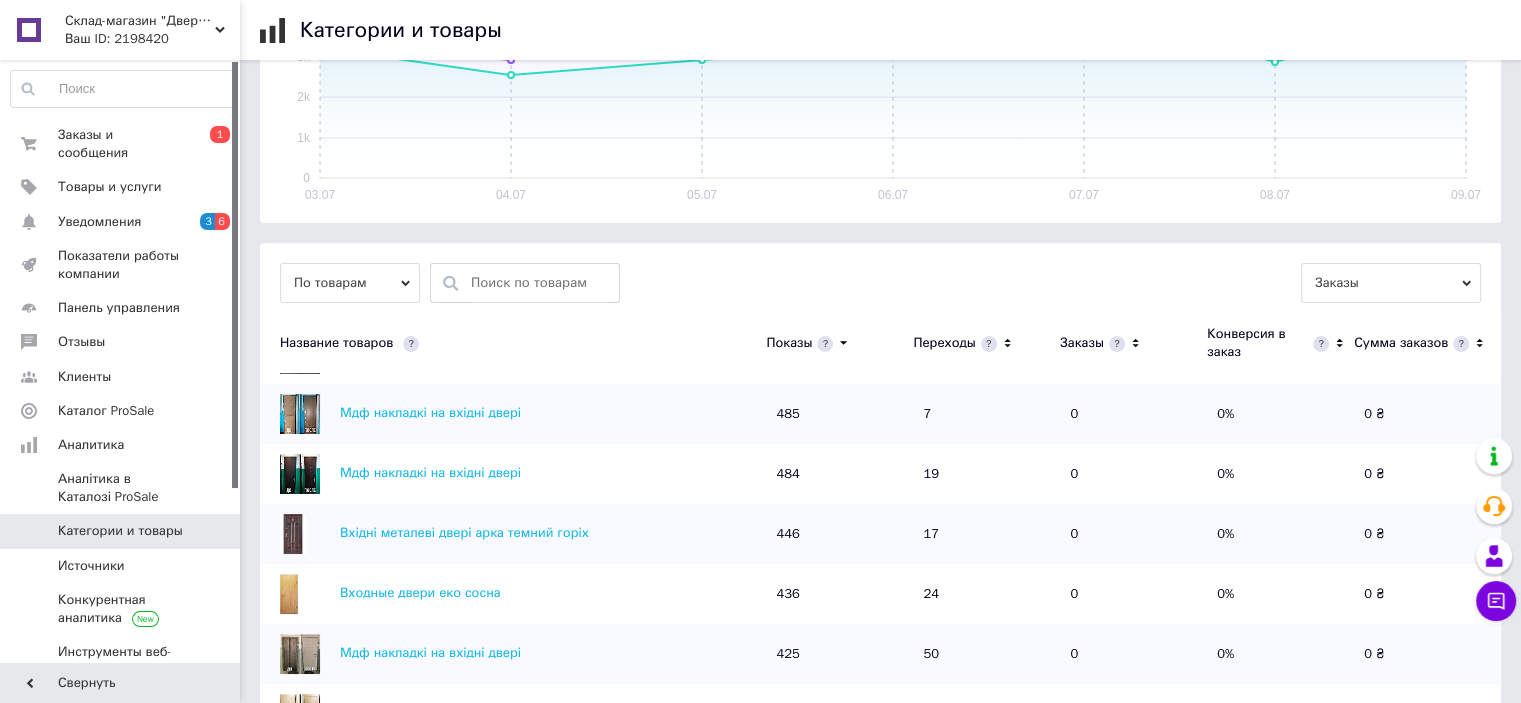 scroll, scrollTop: 686, scrollLeft: 0, axis: vertical 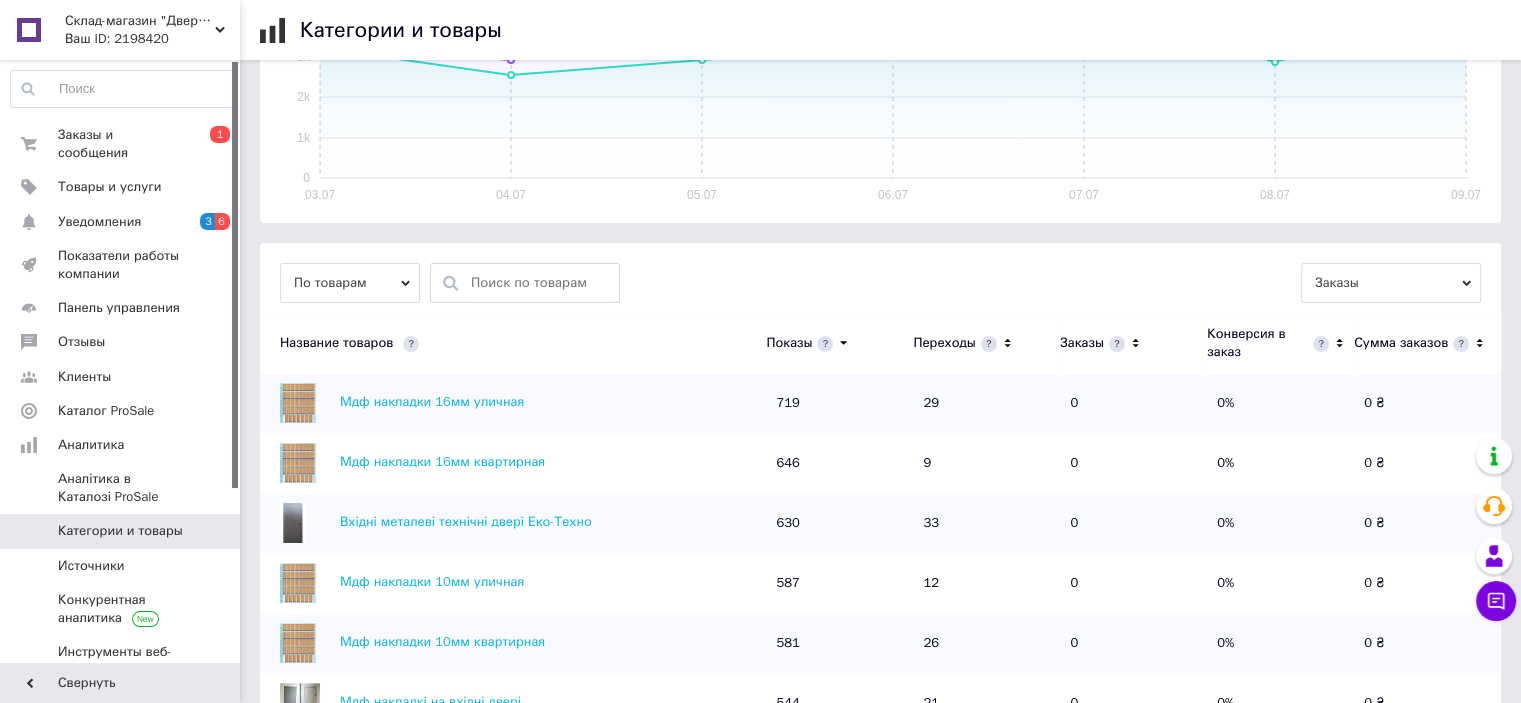 click 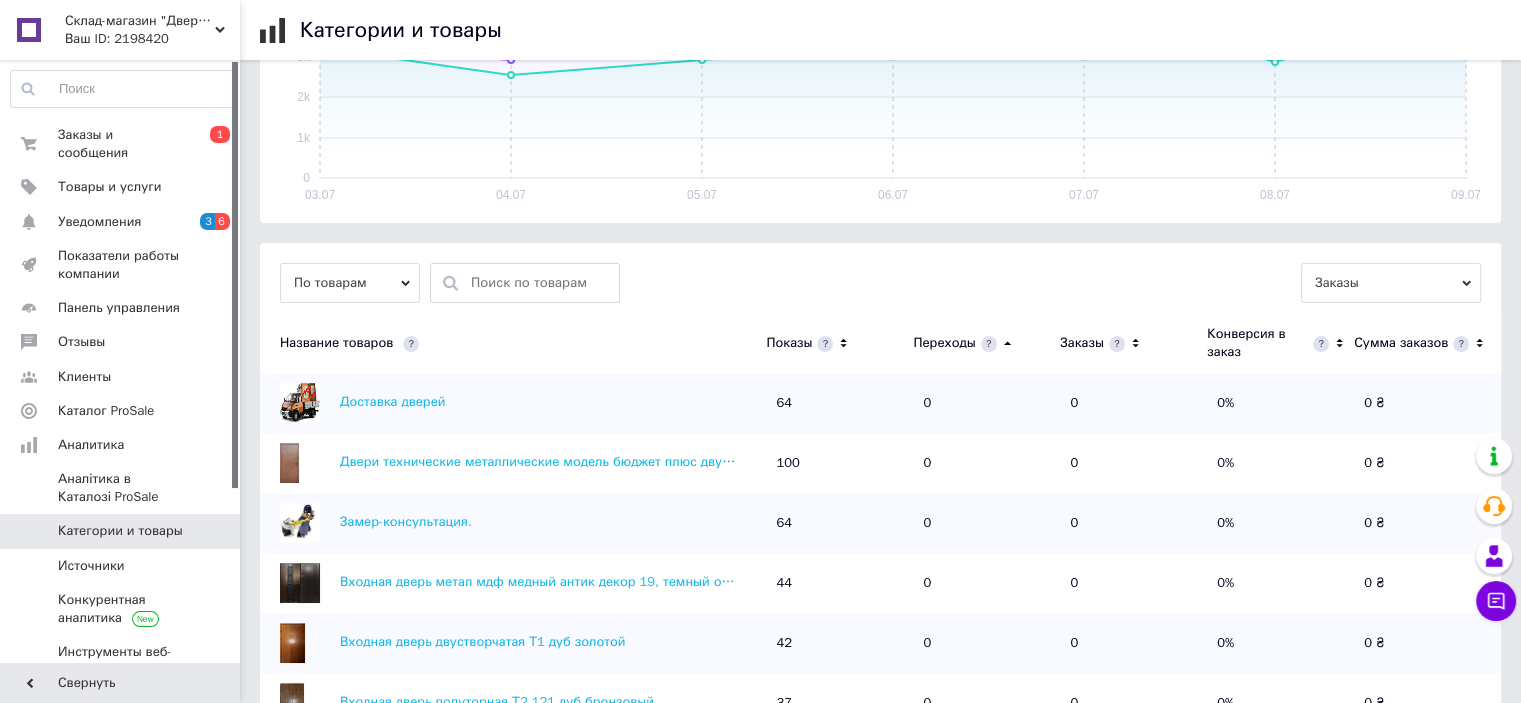 click 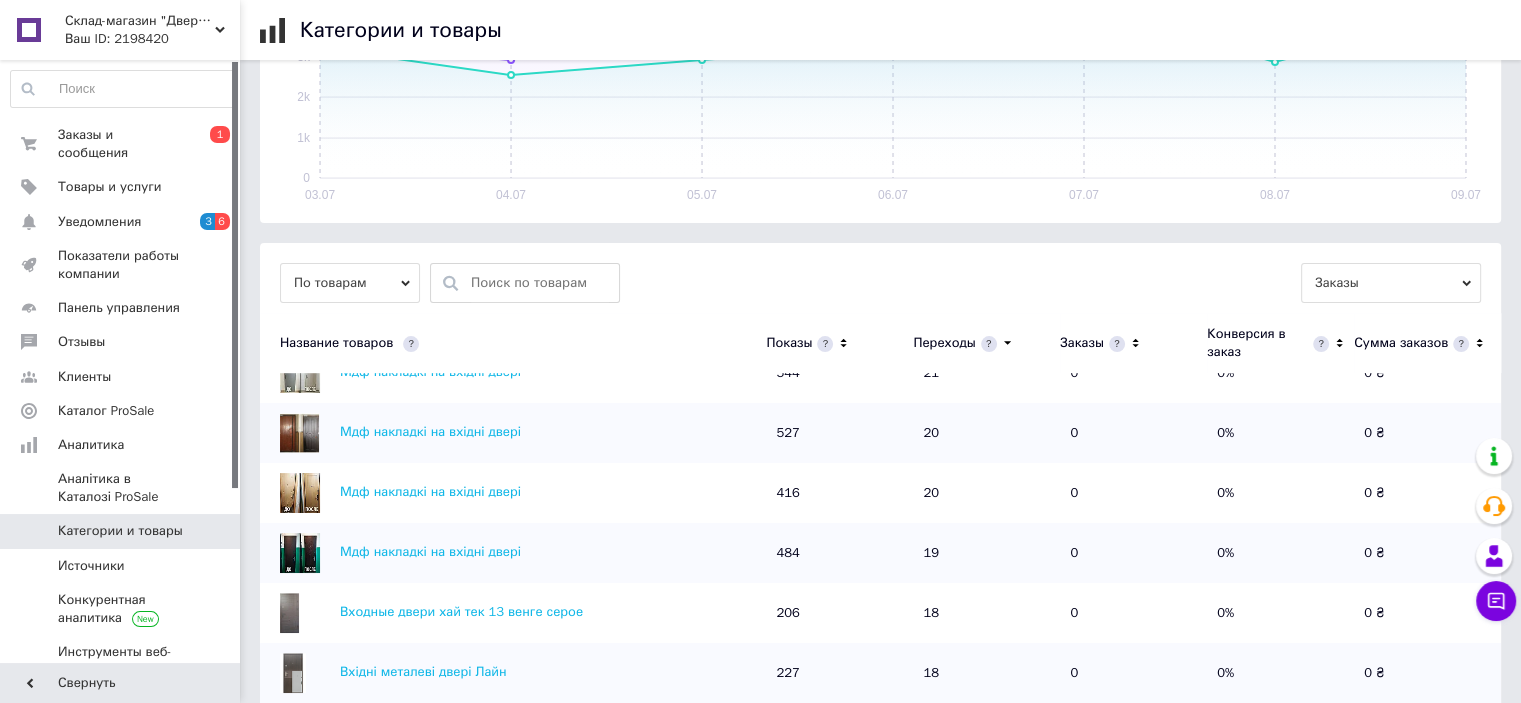 scroll, scrollTop: 600, scrollLeft: 0, axis: vertical 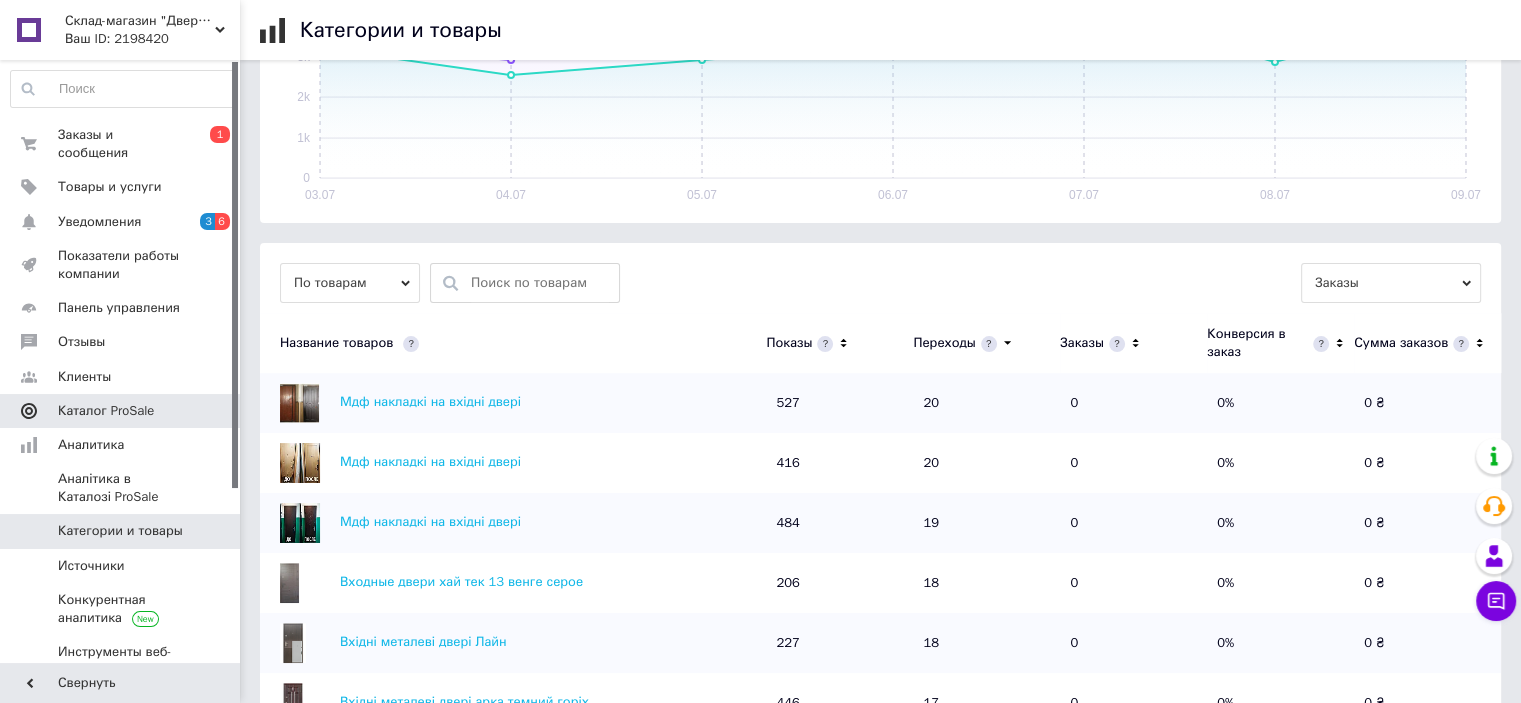 click on "Каталог ProSale" at bounding box center [106, 411] 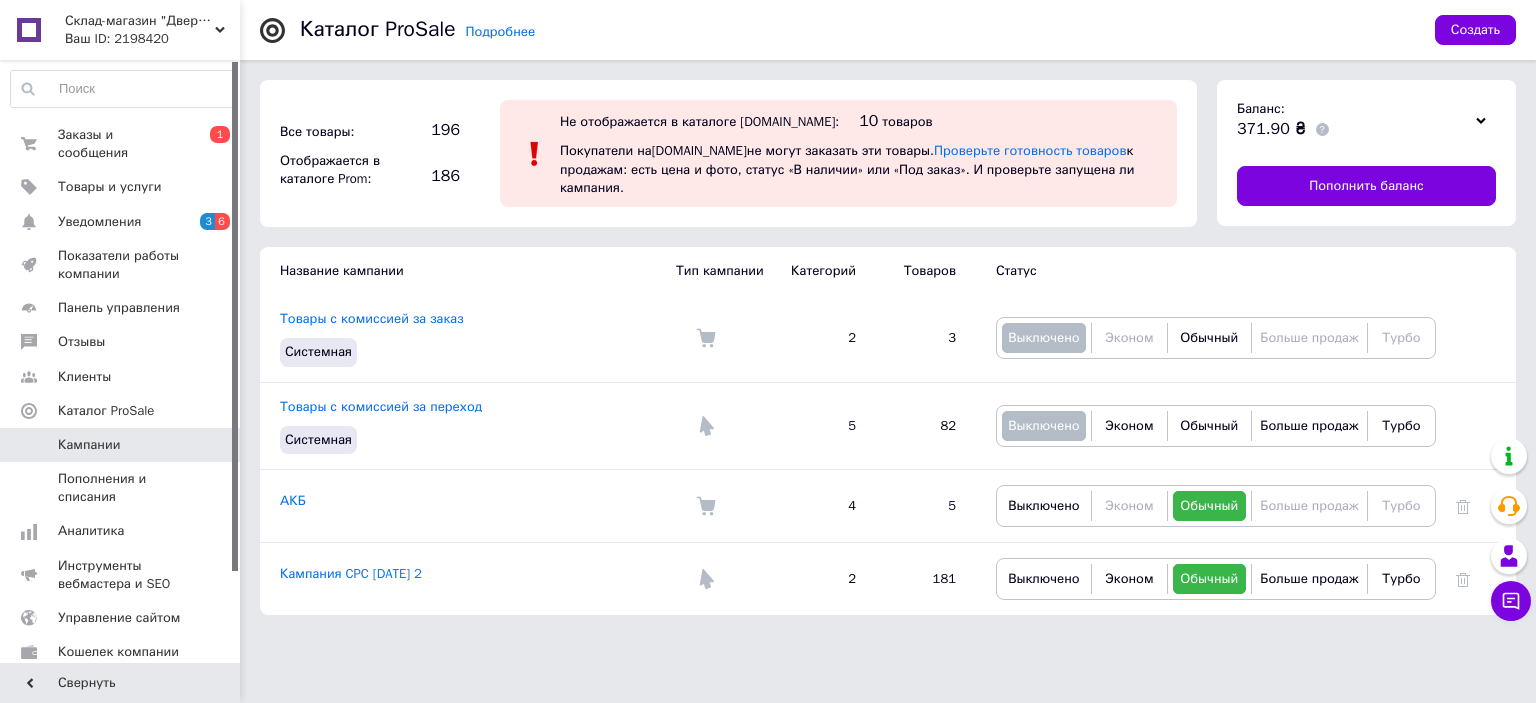 click on "Склад-магазин  "Двери Оберег" Ваш ID: 2198420 Сайт Склад-магазин  "Двери Оберег" Кабинет покупателя Проверить состояние системы Страница на портале Справка Выйти Заказы и сообщения 0 1 Товары и услуги Уведомления 3 6 Показатели работы компании Панель управления Отзывы Клиенты Каталог ProSale Кампании Пополнения и списания Аналитика Инструменты вебмастера и SEO Управление сайтом Кошелек компании Маркет Настройки Тарифы и счета Prom микс 1 000 Свернуть
Подробнее Каталог ProSale Создать Все товары: 196 186 10   [DOMAIN_NAME] 2 3" at bounding box center [768, 317] 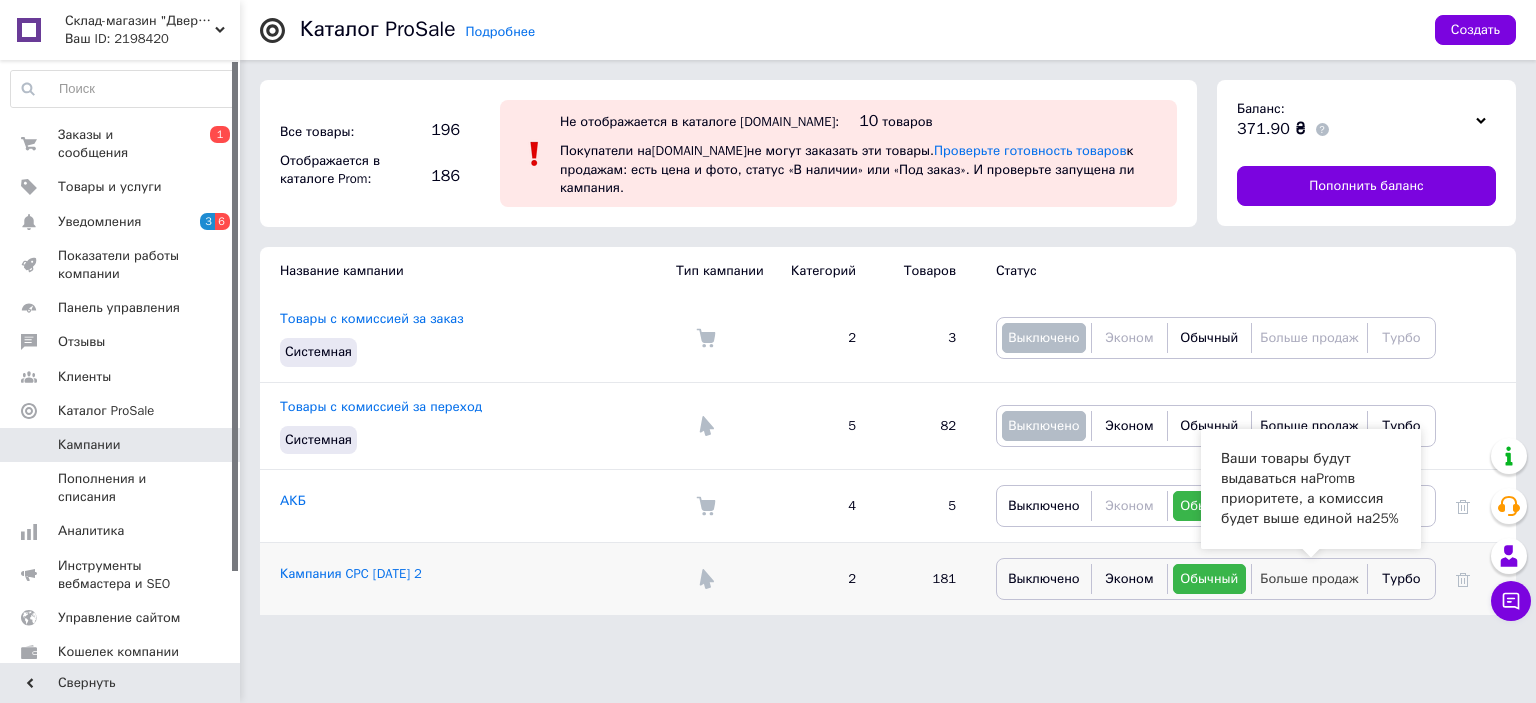 click on "Больше продаж" at bounding box center (1309, 578) 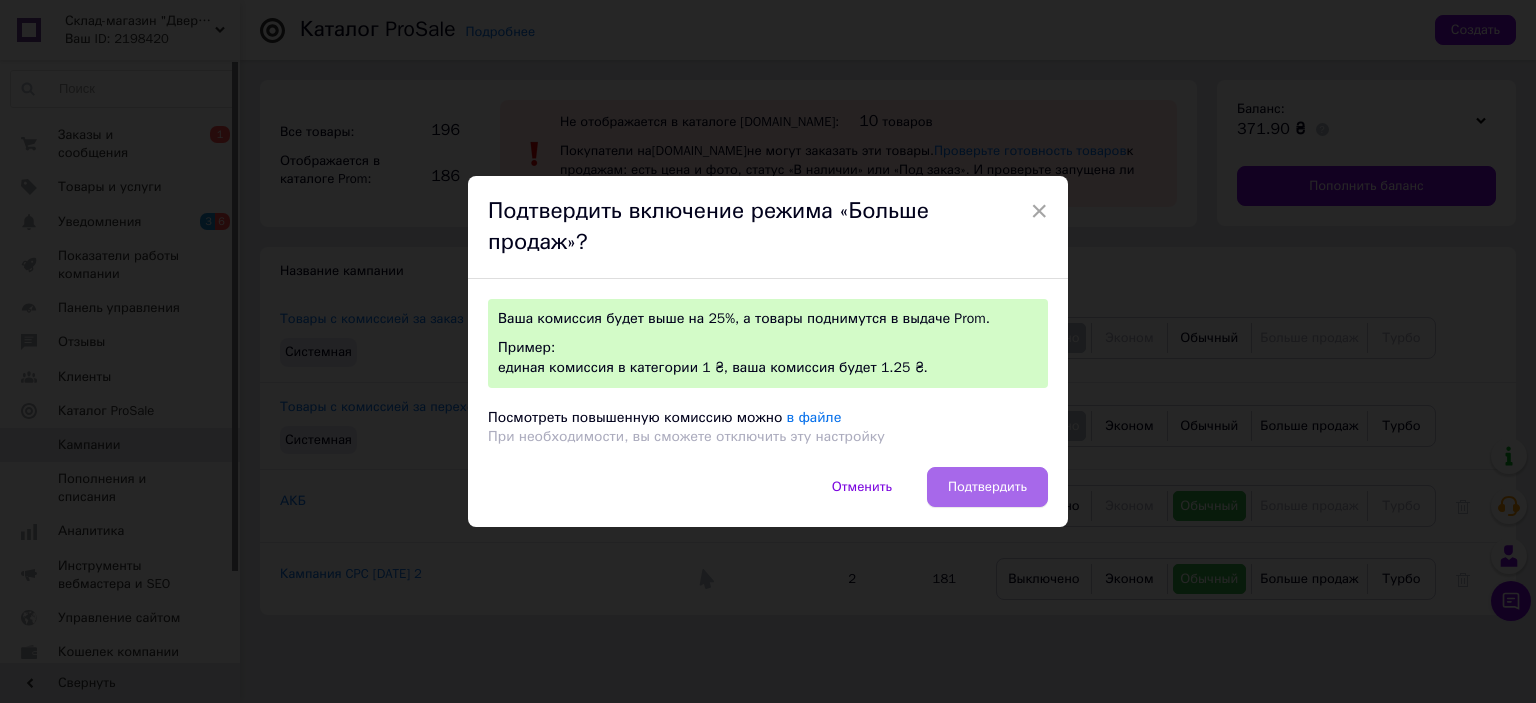 click on "Подтвердить" at bounding box center (987, 487) 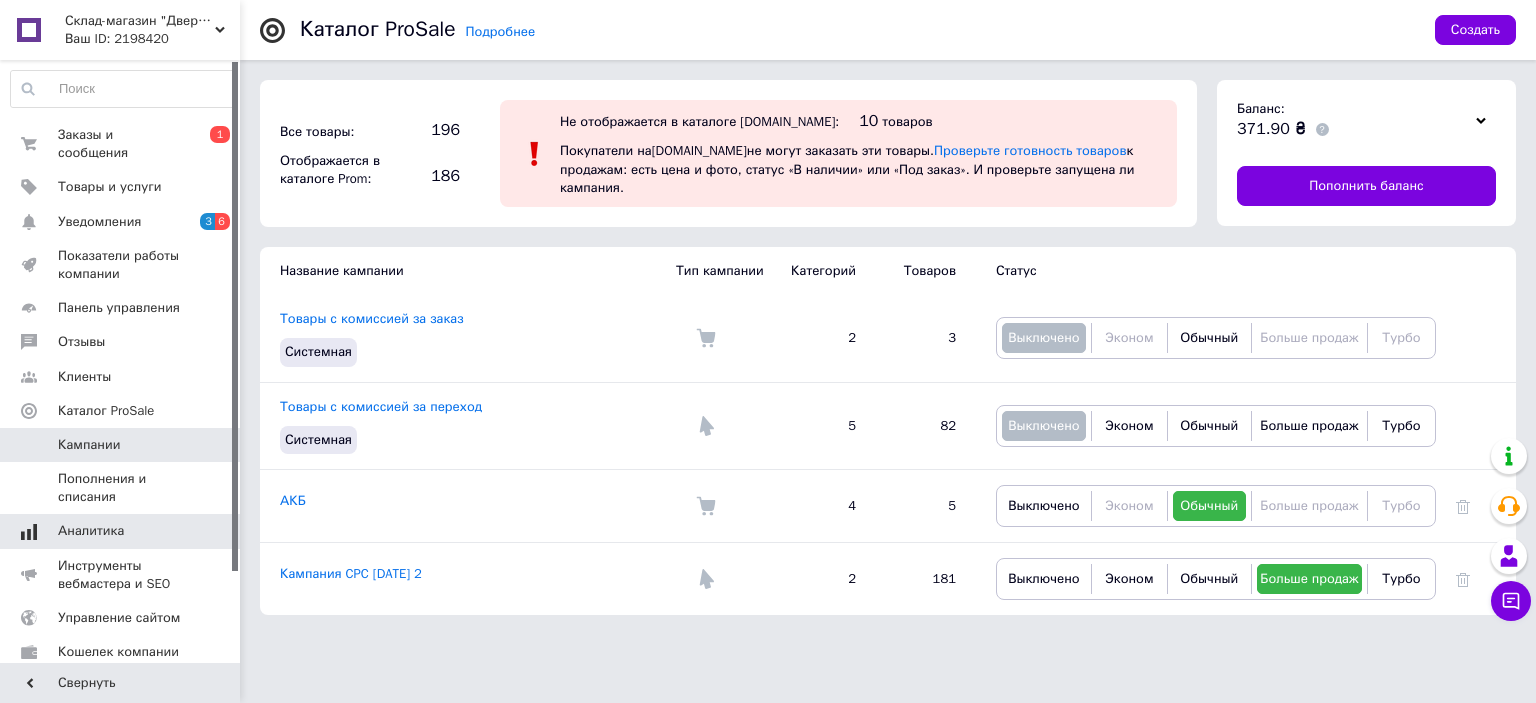 click on "Аналитика" at bounding box center (91, 531) 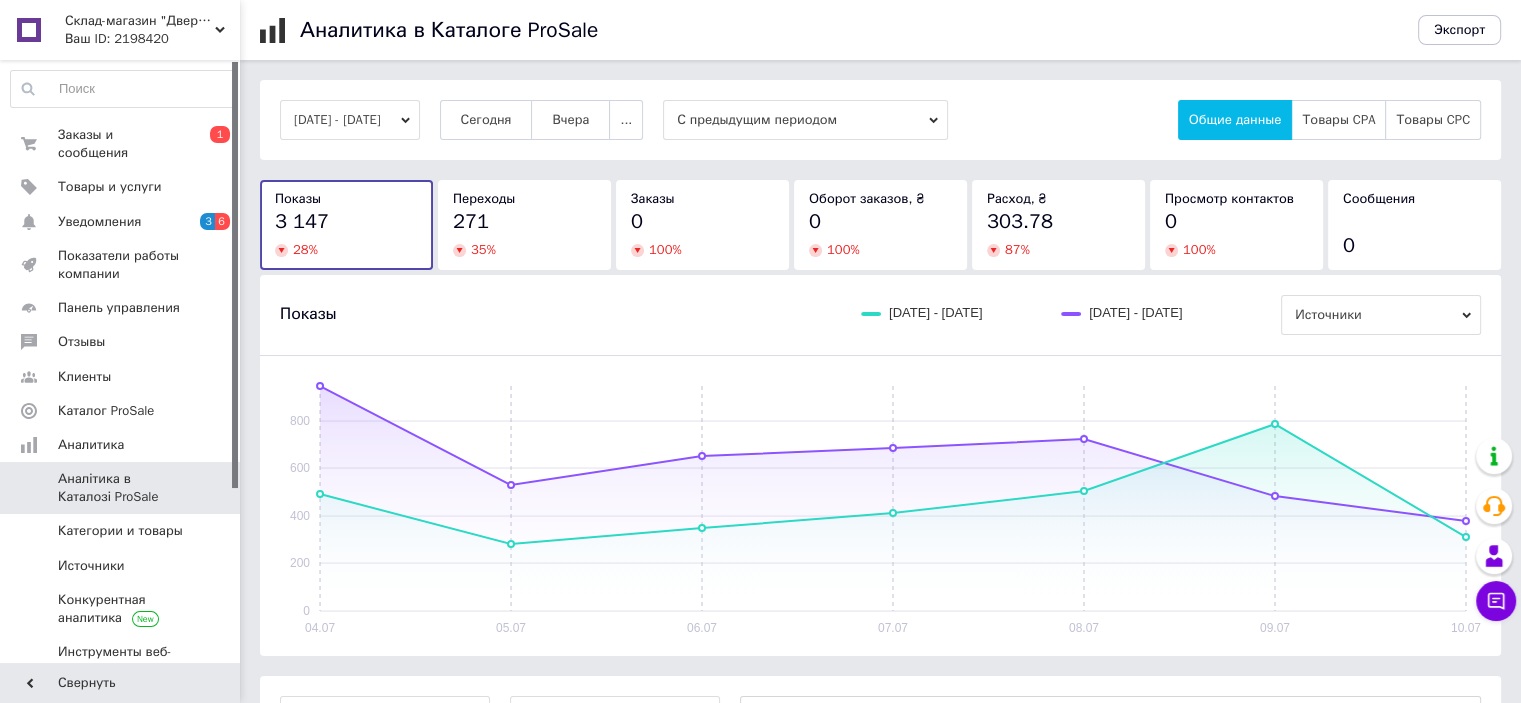 click 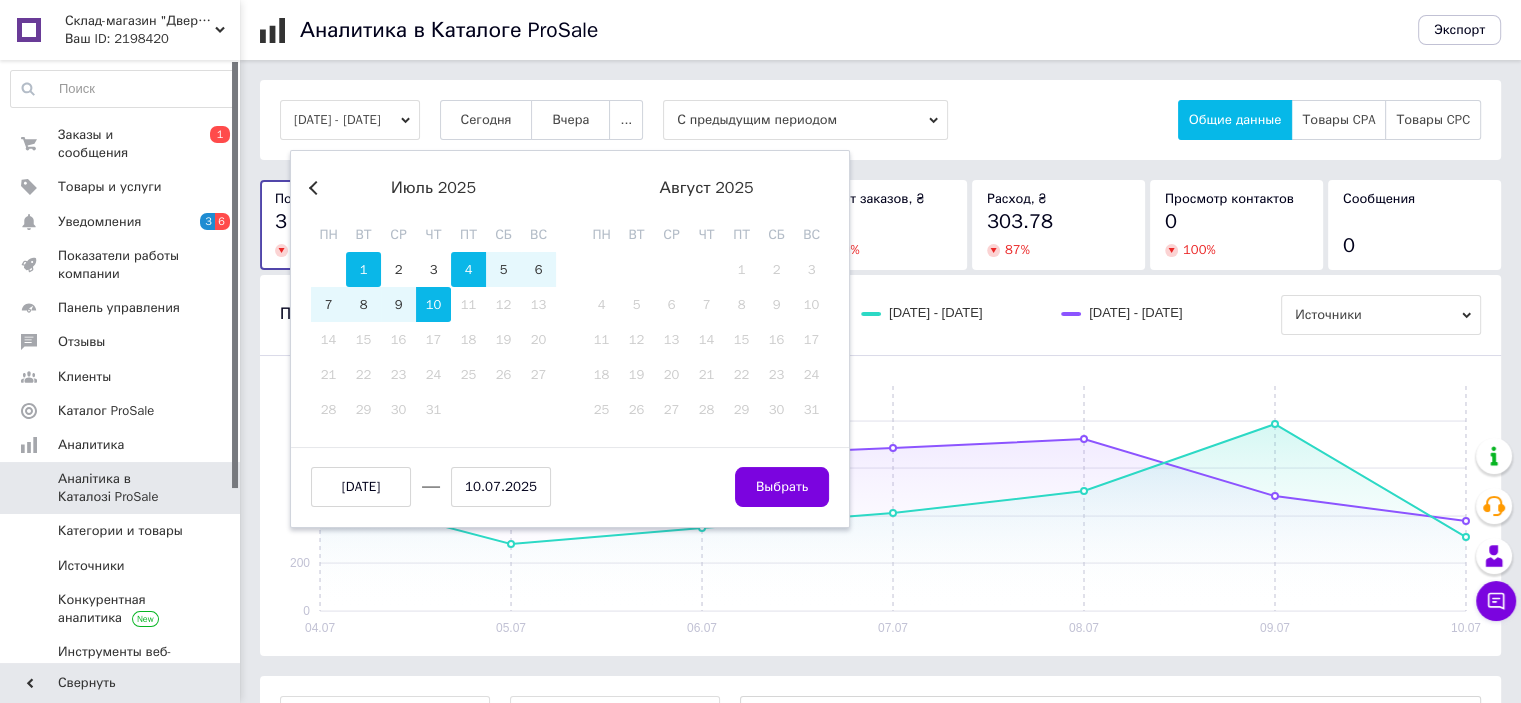 click on "1" at bounding box center (363, 269) 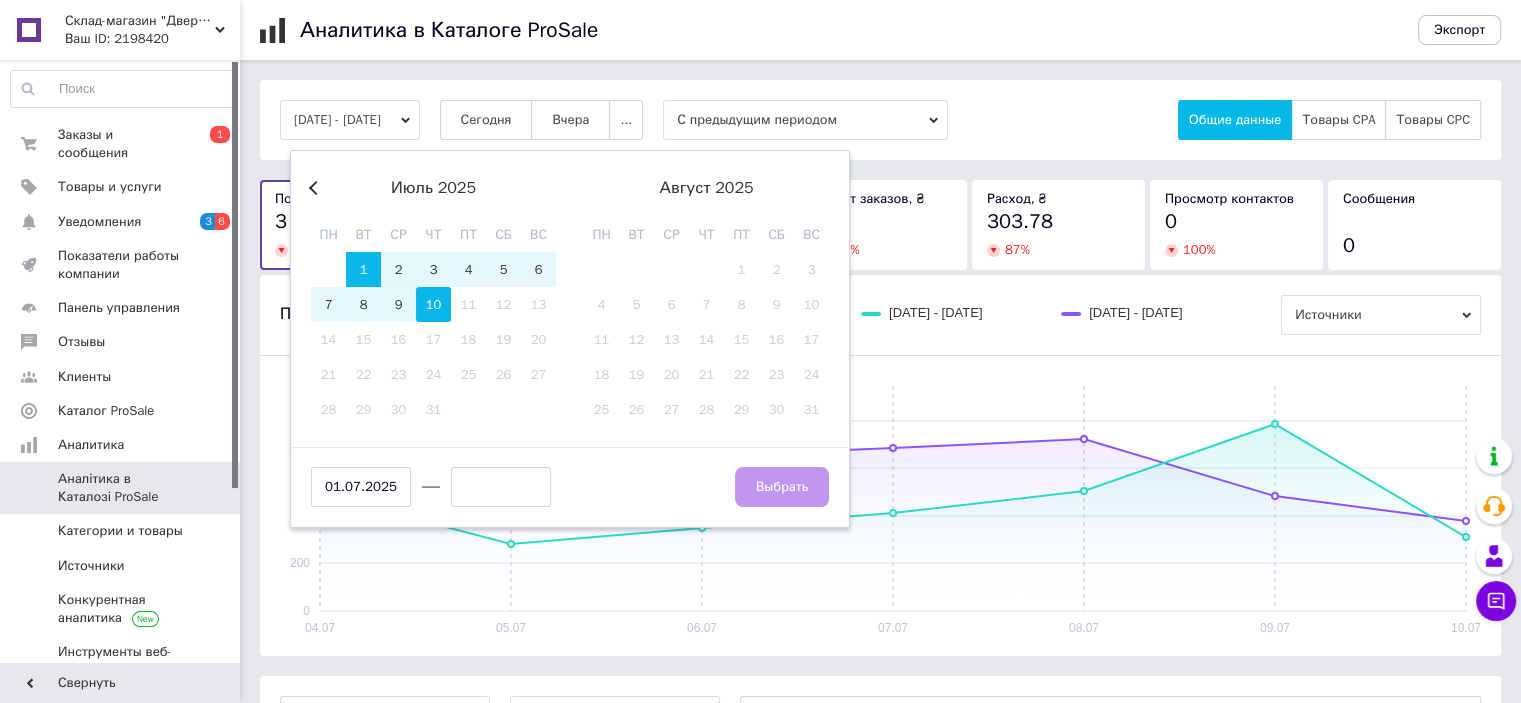 click on "10" at bounding box center [433, 304] 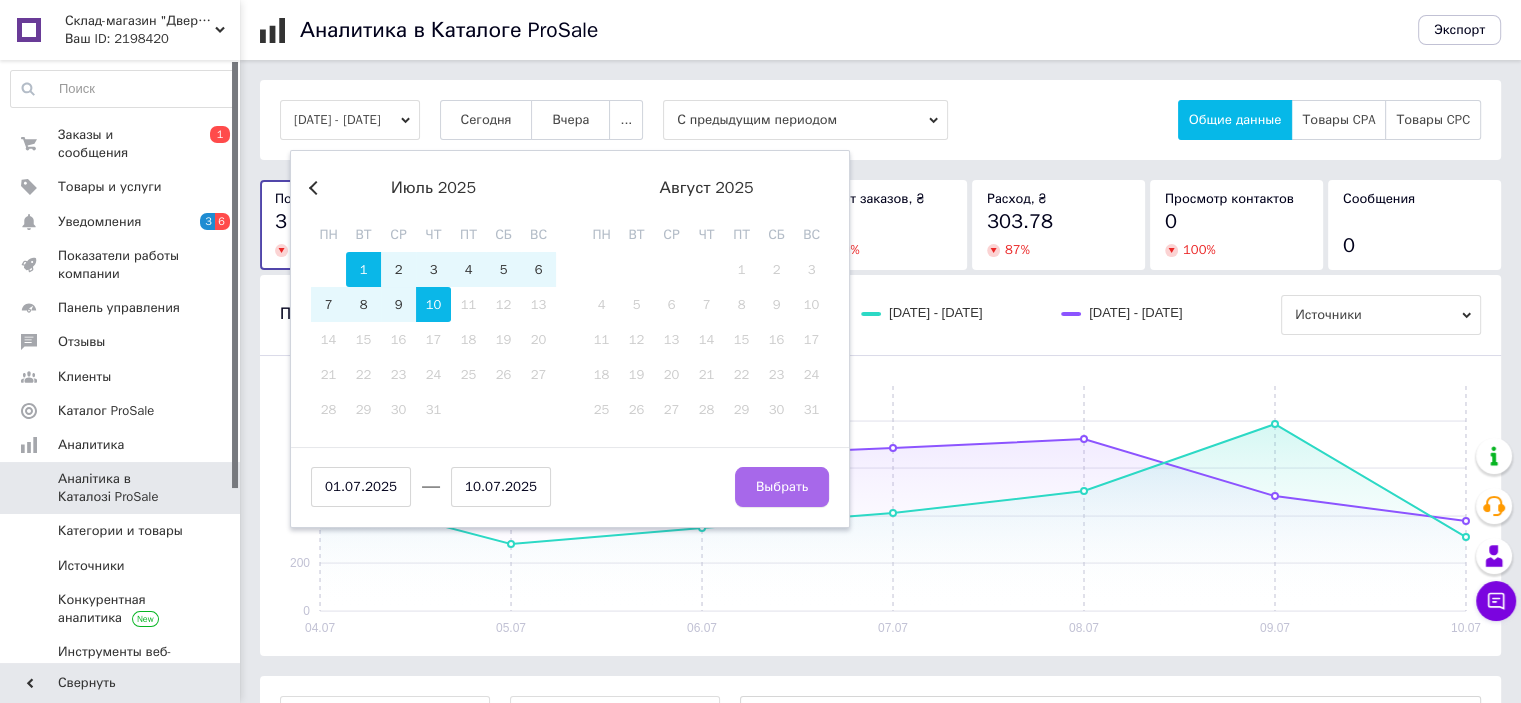 click on "Выбрать" at bounding box center (782, 487) 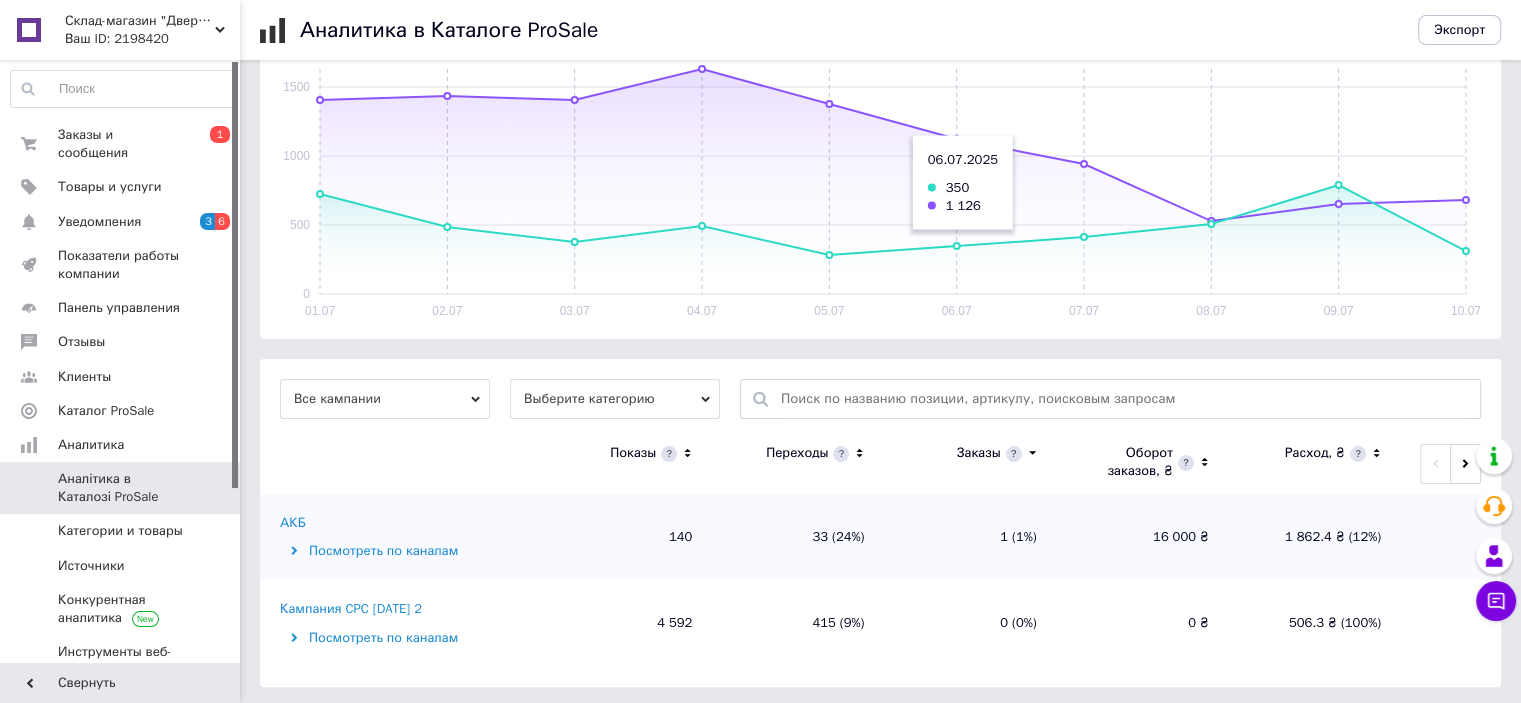 scroll, scrollTop: 320, scrollLeft: 0, axis: vertical 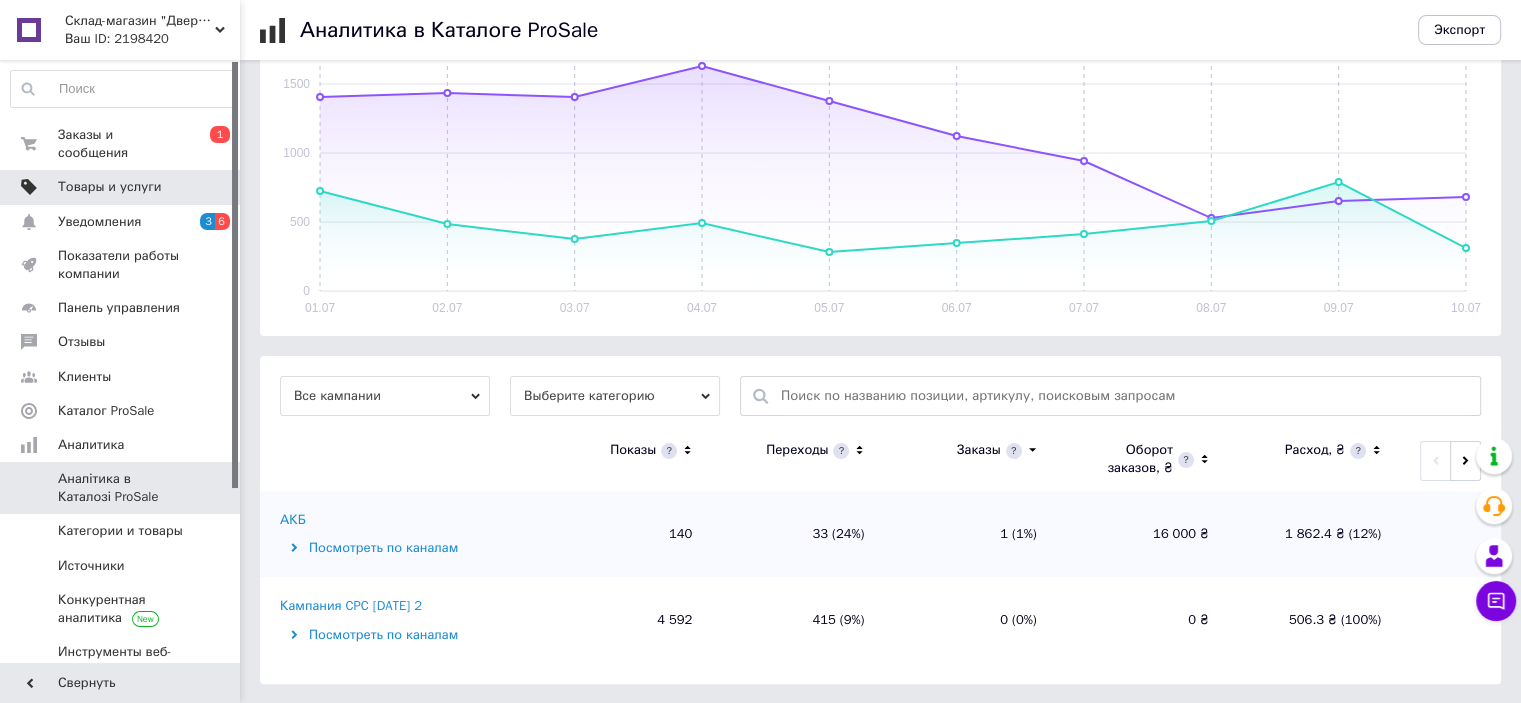 click on "Товары и услуги" at bounding box center (110, 187) 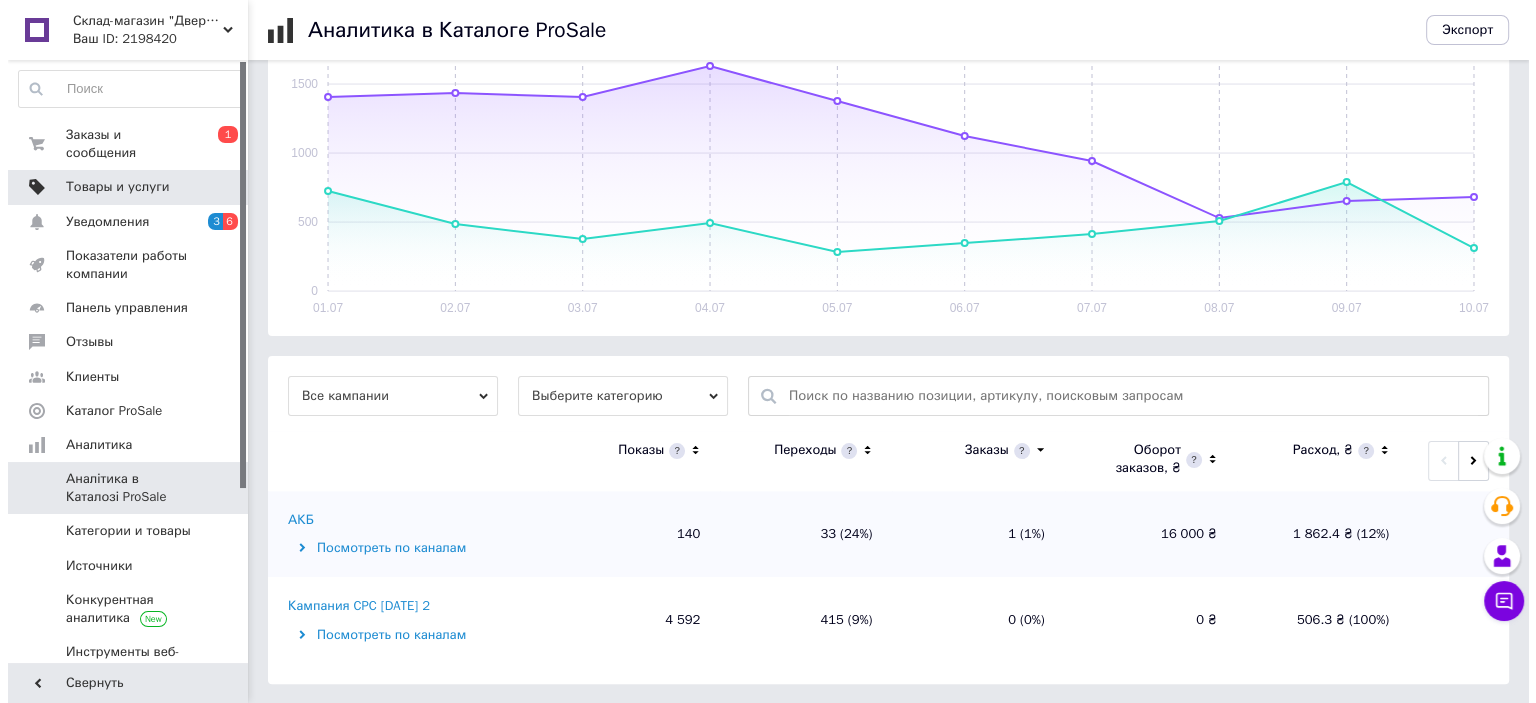 scroll, scrollTop: 0, scrollLeft: 0, axis: both 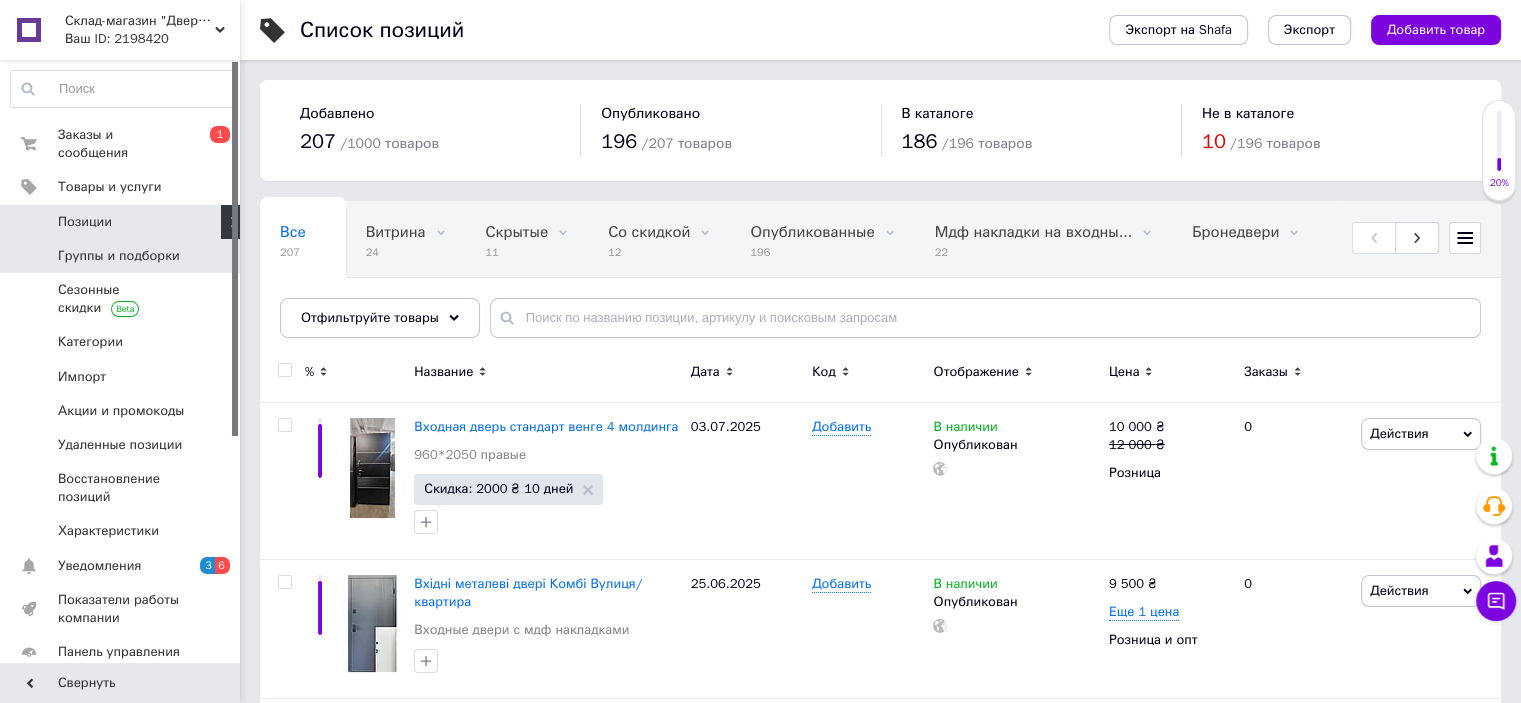 click on "Группы и подборки" at bounding box center (119, 256) 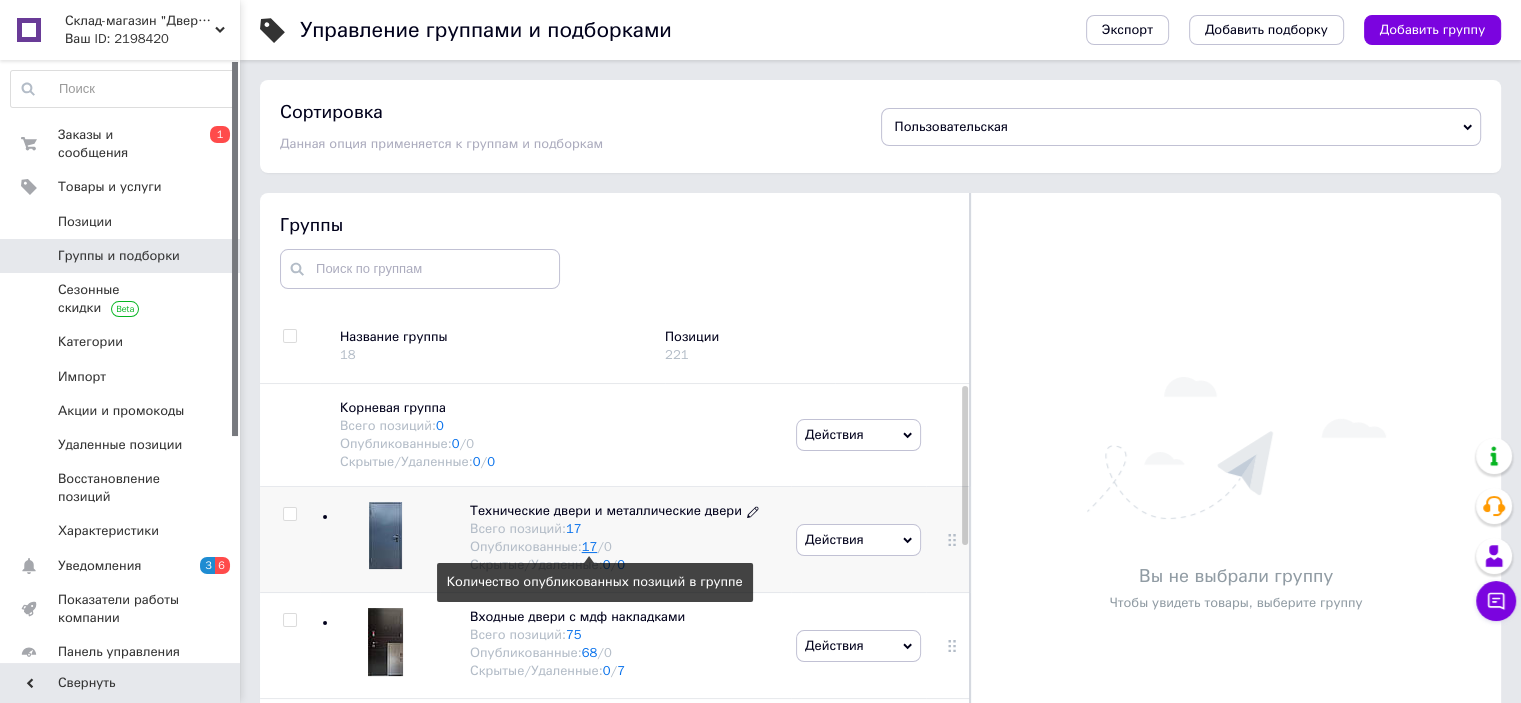 click on "17" at bounding box center (590, 546) 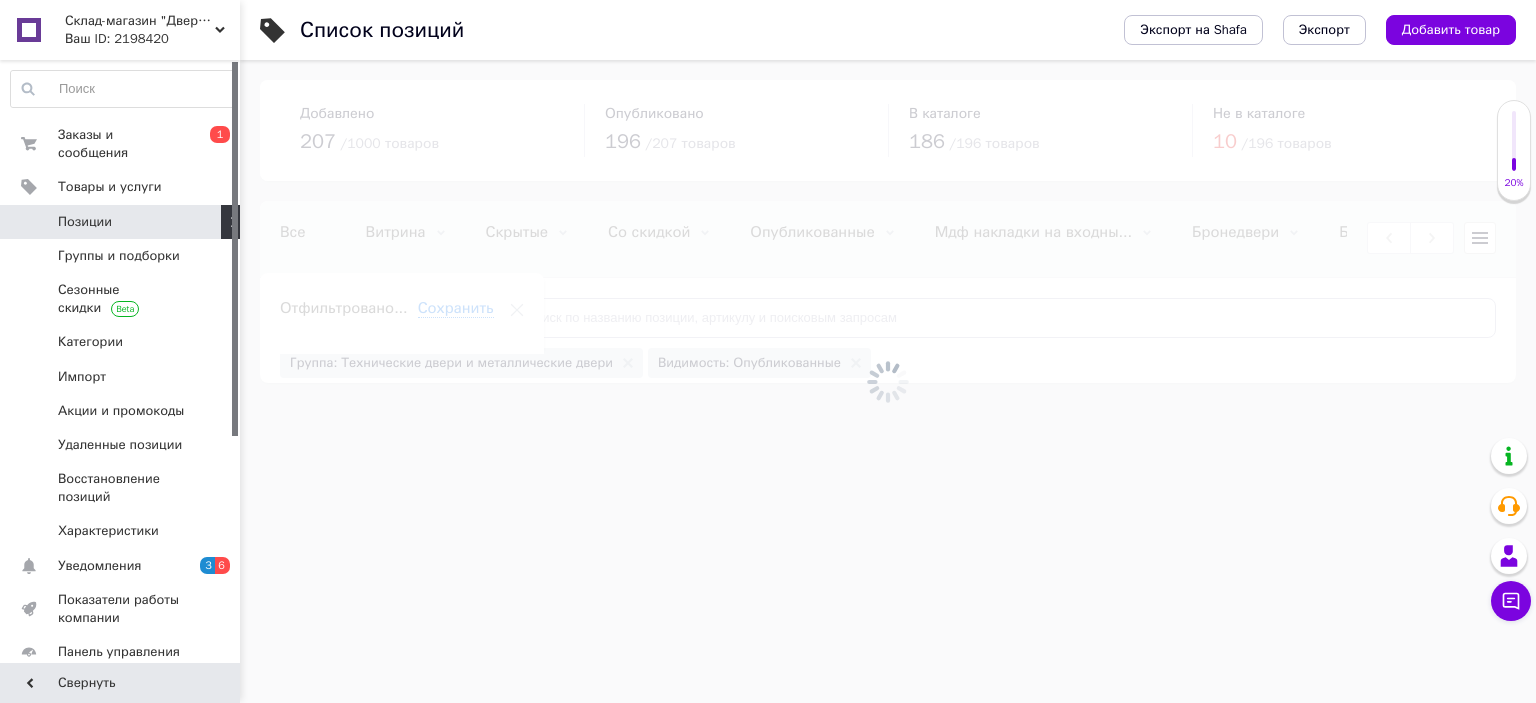 scroll, scrollTop: 0, scrollLeft: 549, axis: horizontal 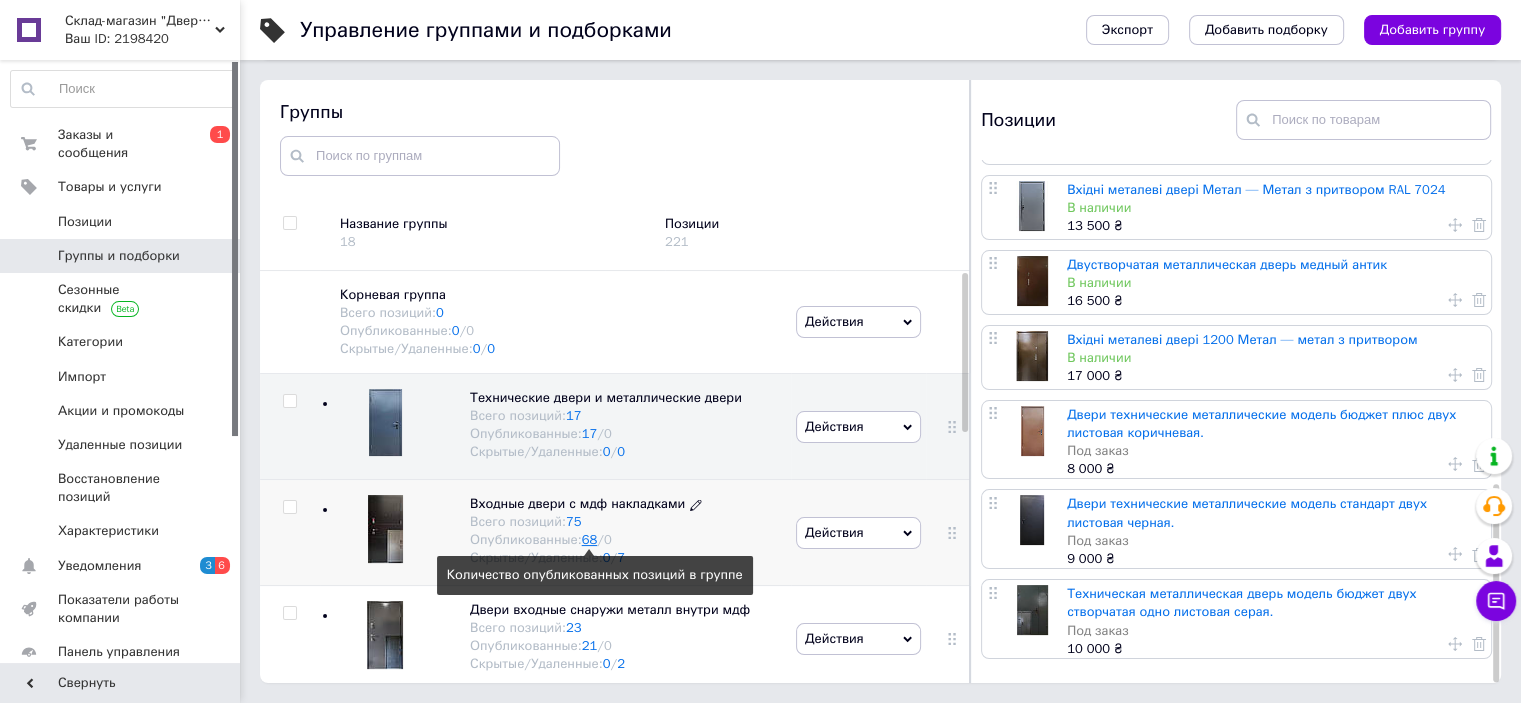 click on "68" at bounding box center [590, 539] 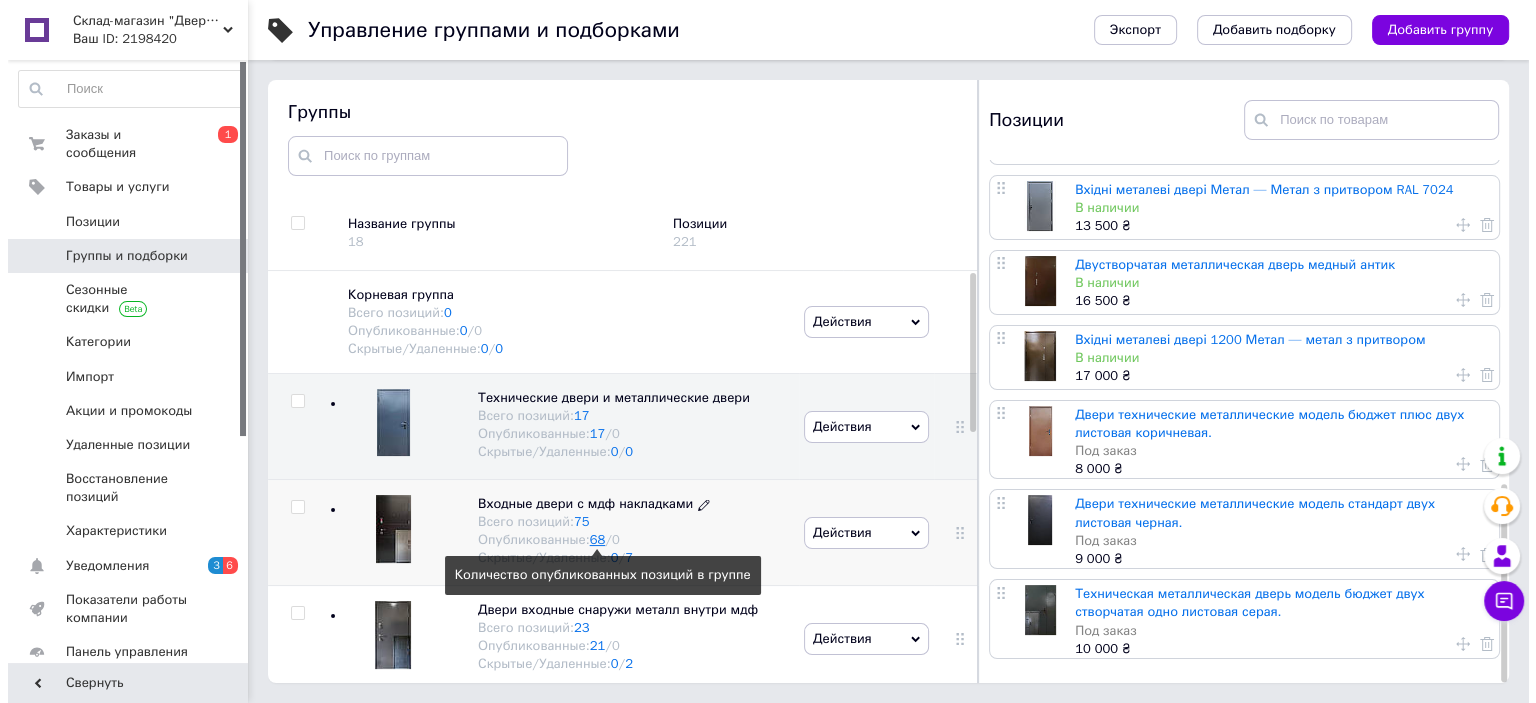 scroll, scrollTop: 0, scrollLeft: 0, axis: both 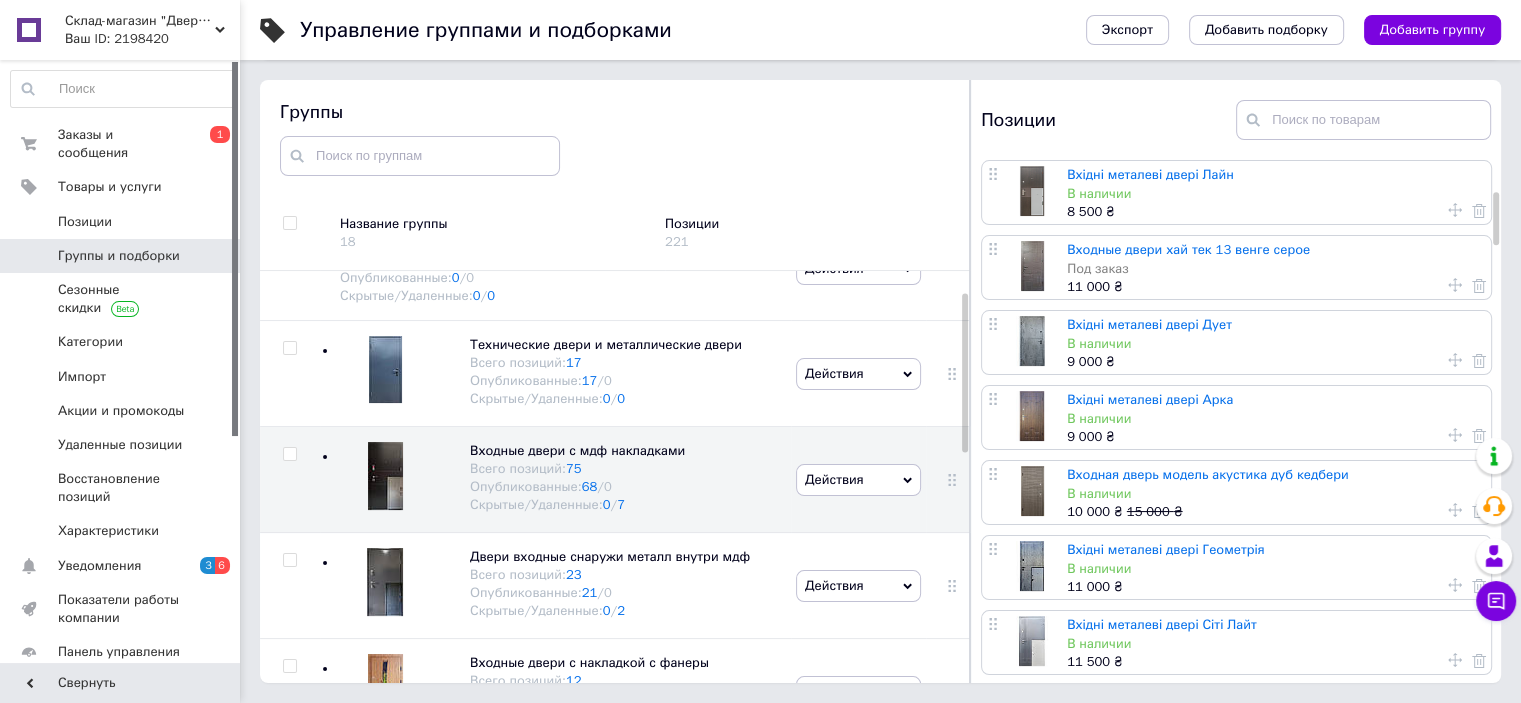 click 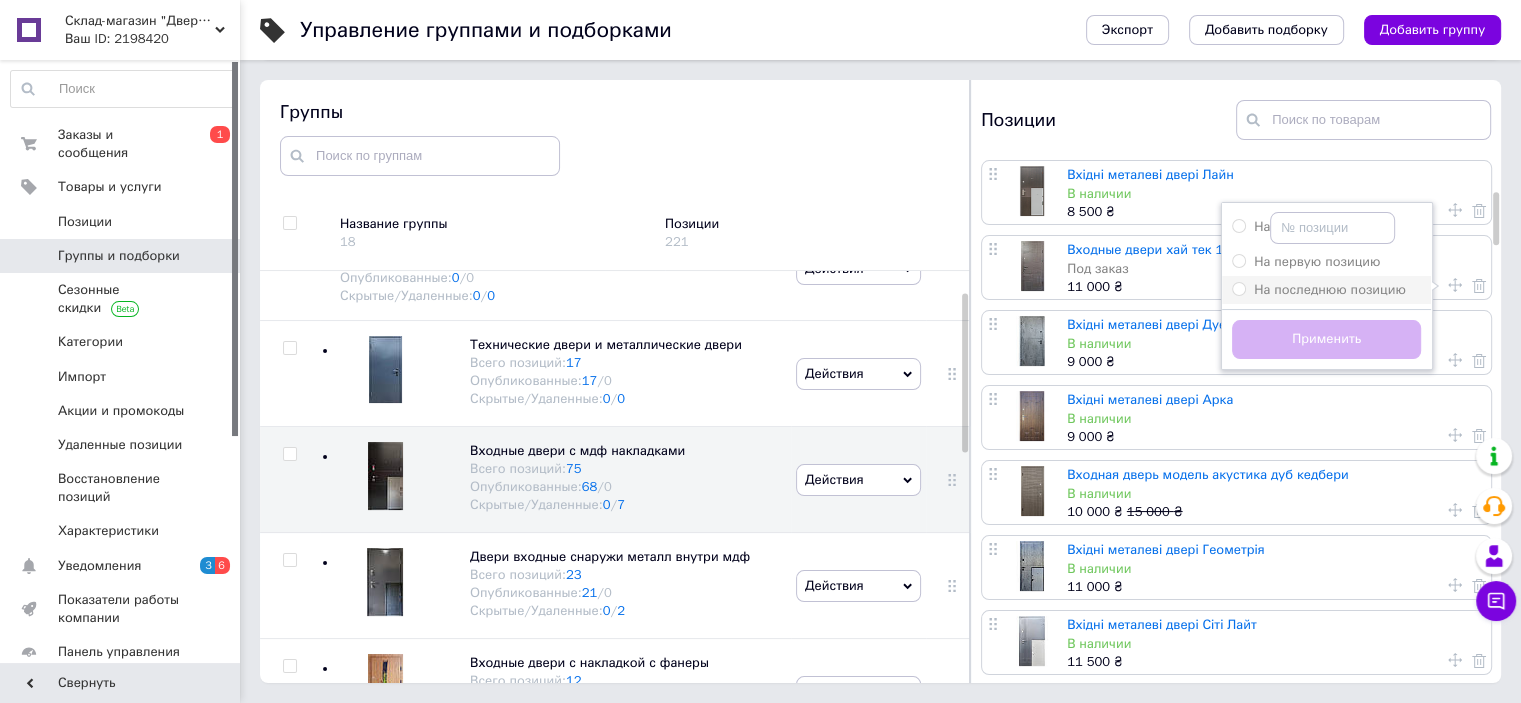 click on "На последнюю позицию" at bounding box center [1319, 290] 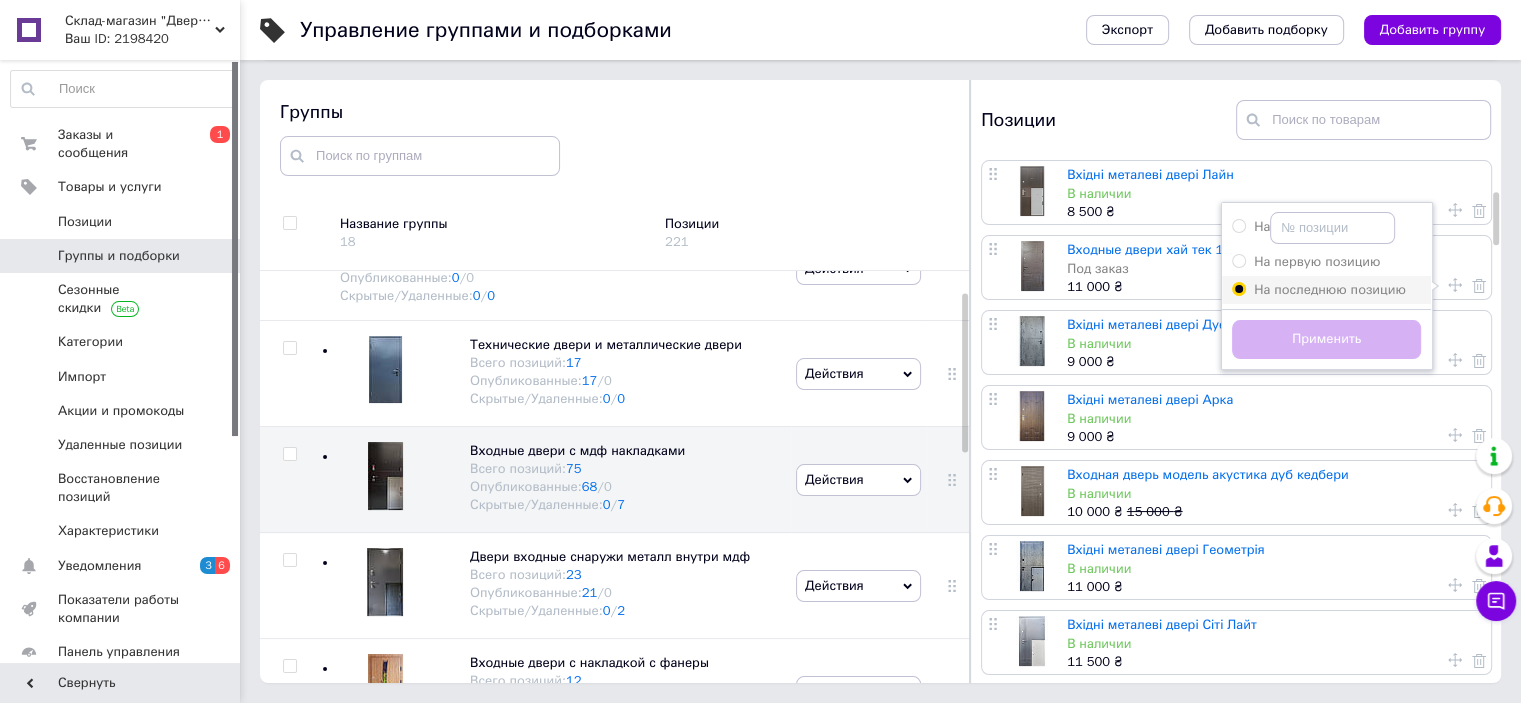 click on "На последнюю позицию" at bounding box center (1238, 288) 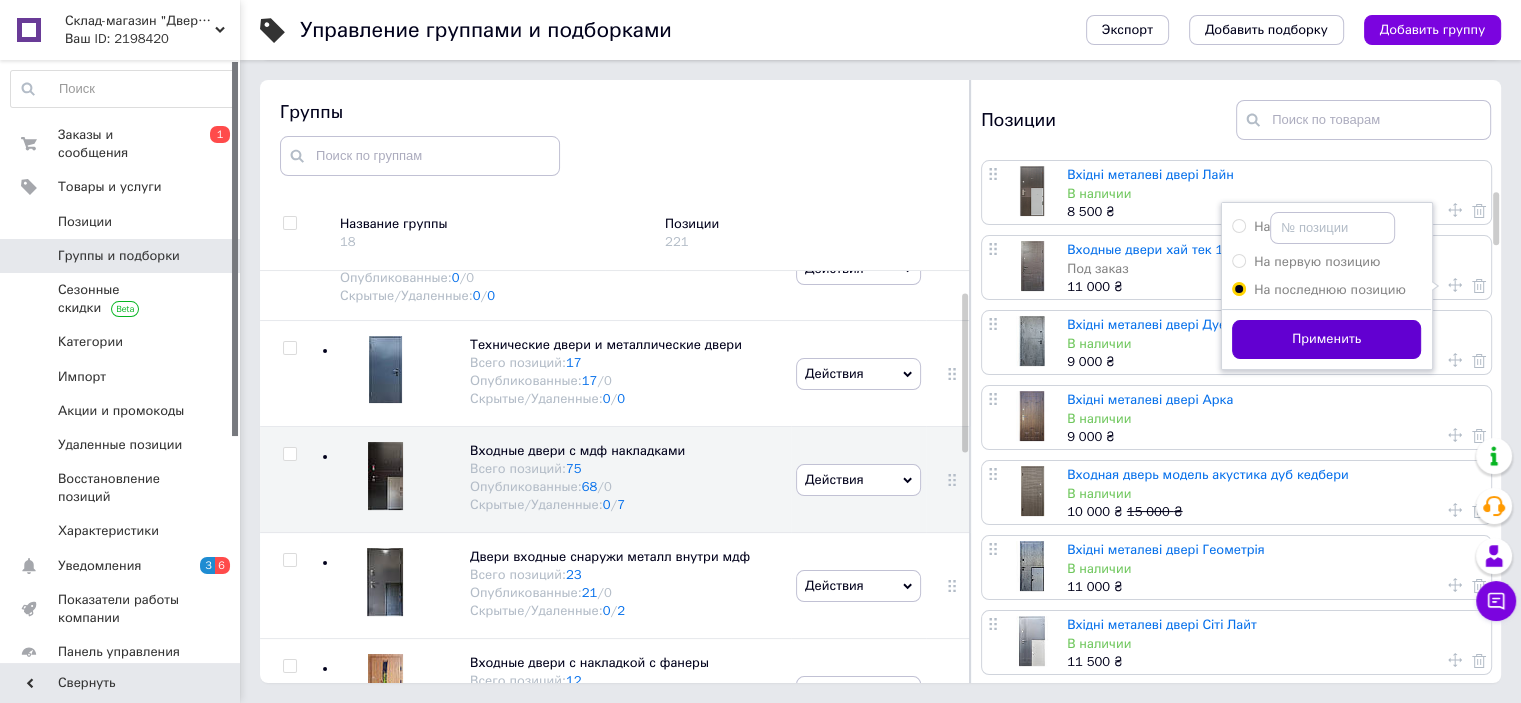 click on "Применить" at bounding box center (1326, 339) 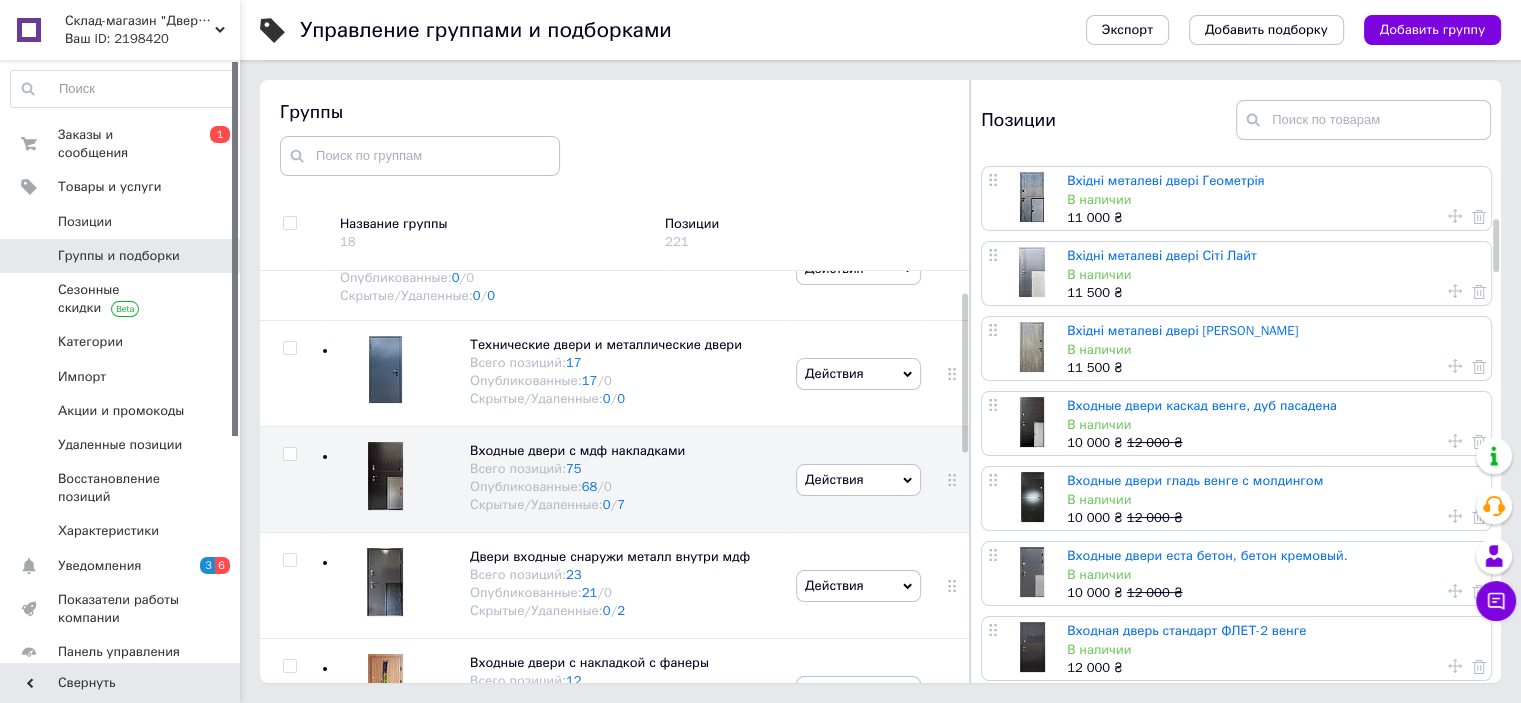 scroll, scrollTop: 600, scrollLeft: 0, axis: vertical 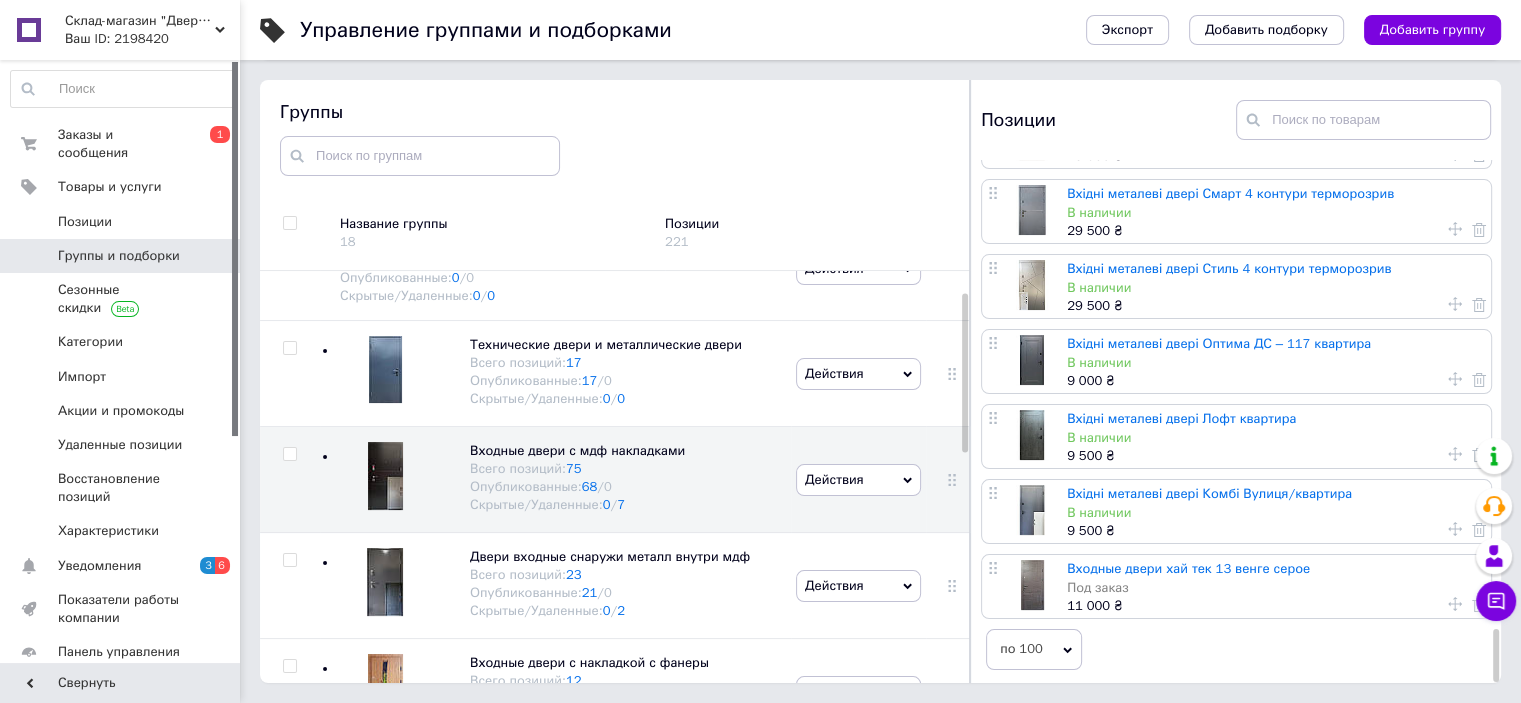 drag, startPoint x: 1496, startPoint y: 251, endPoint x: 1475, endPoint y: 715, distance: 464.47498 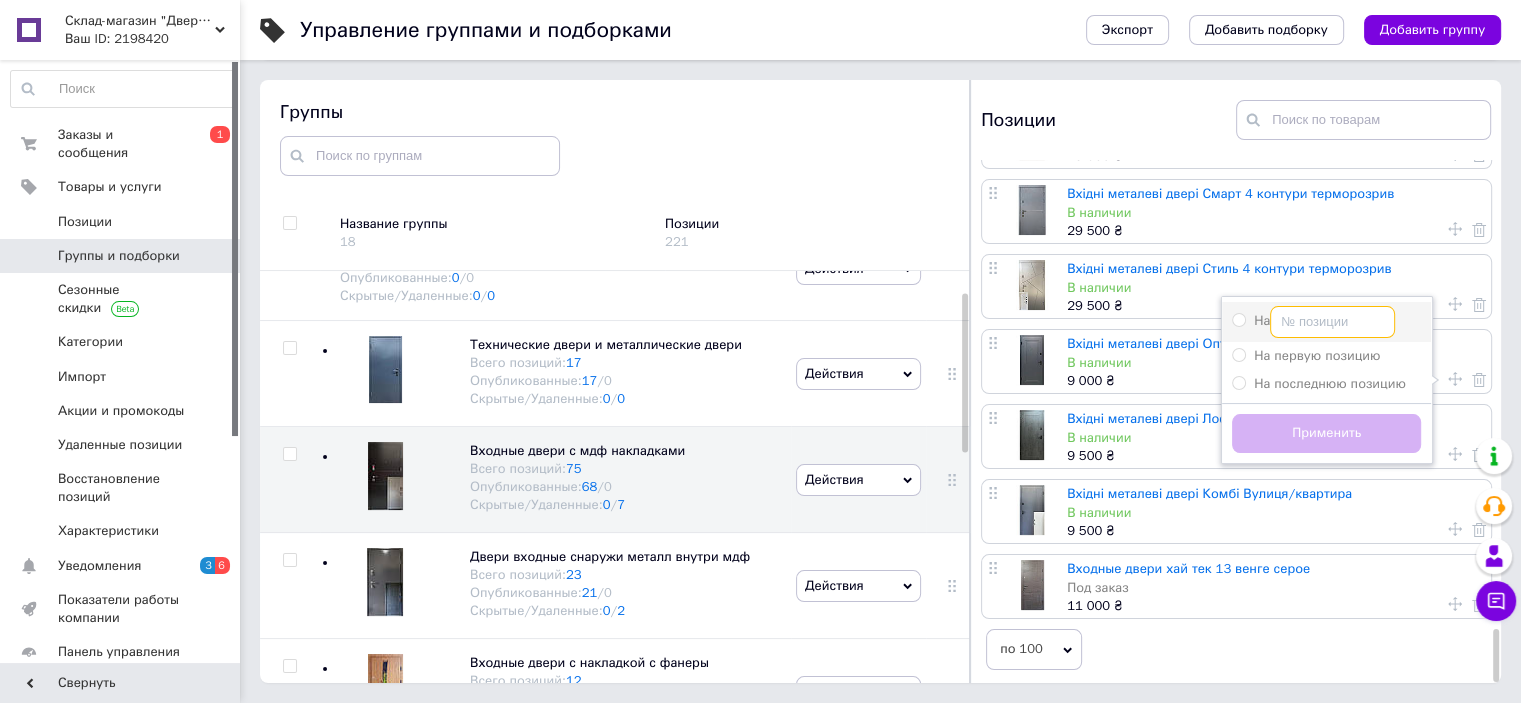 click on "На" at bounding box center [1332, 322] 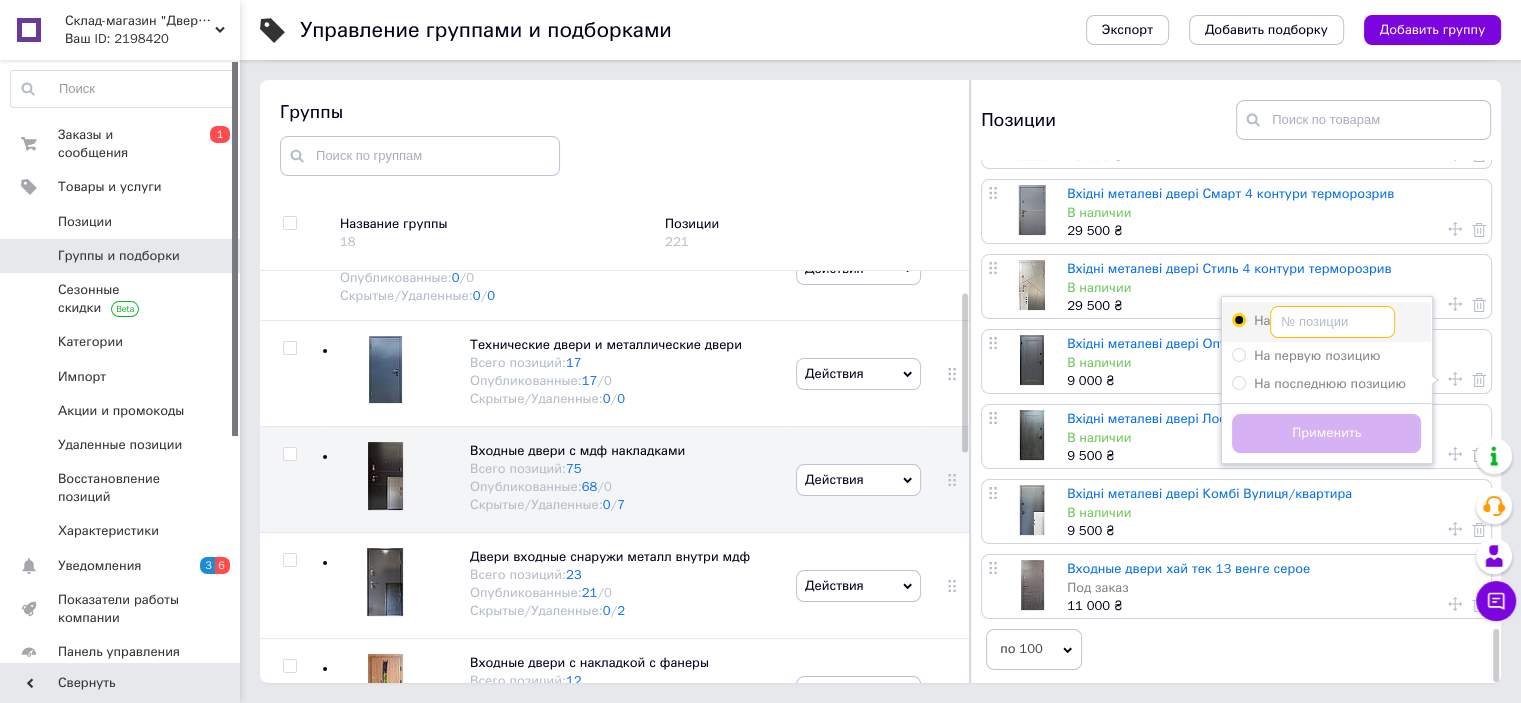 radio on "true" 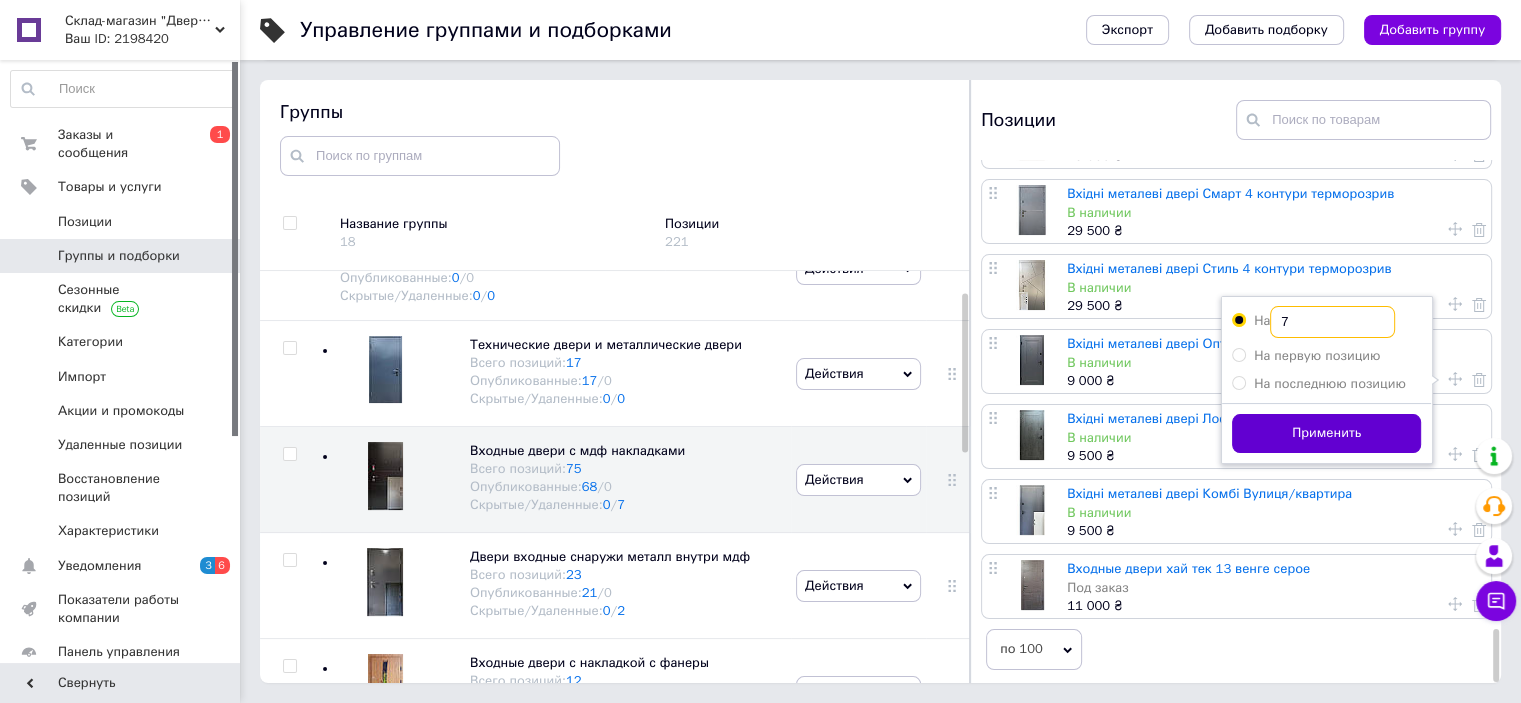 type on "7" 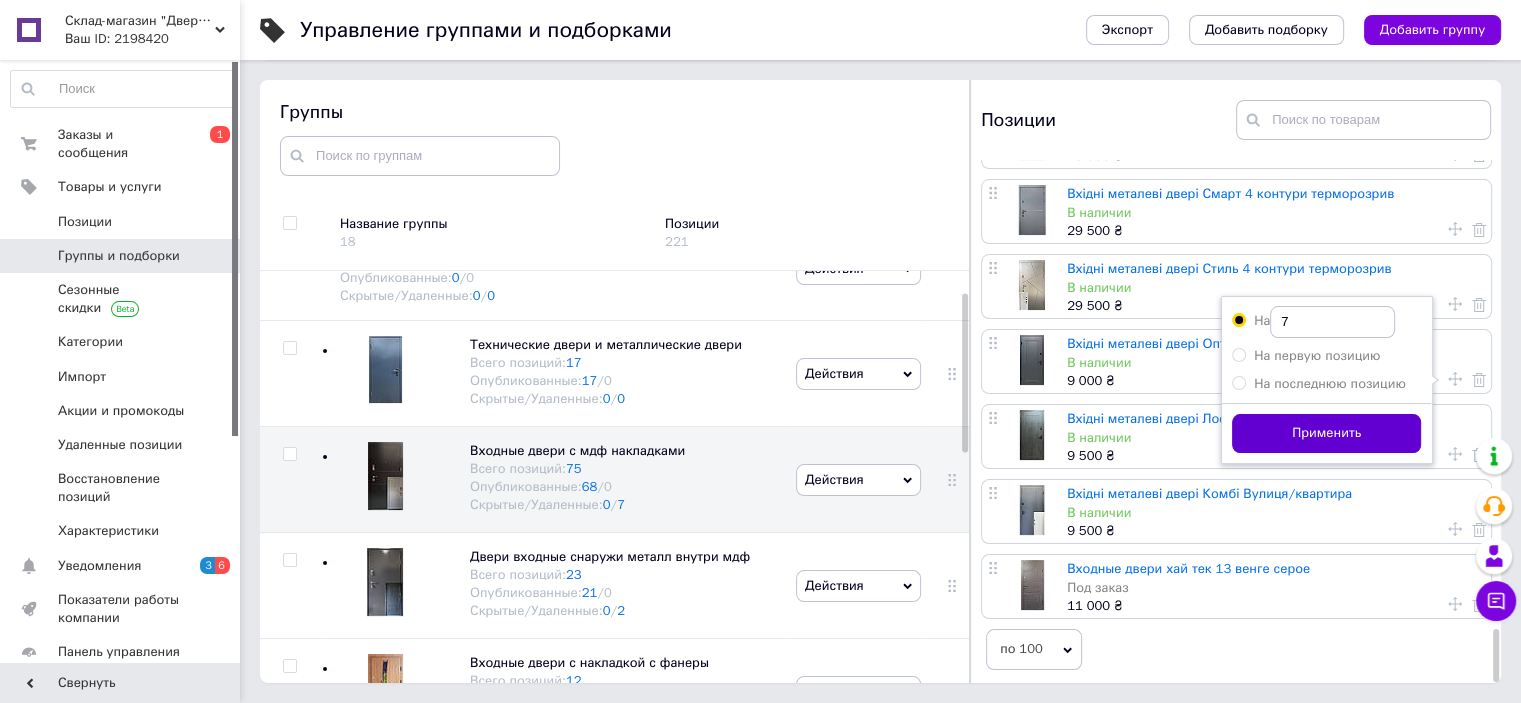 click on "Применить" at bounding box center [1326, 433] 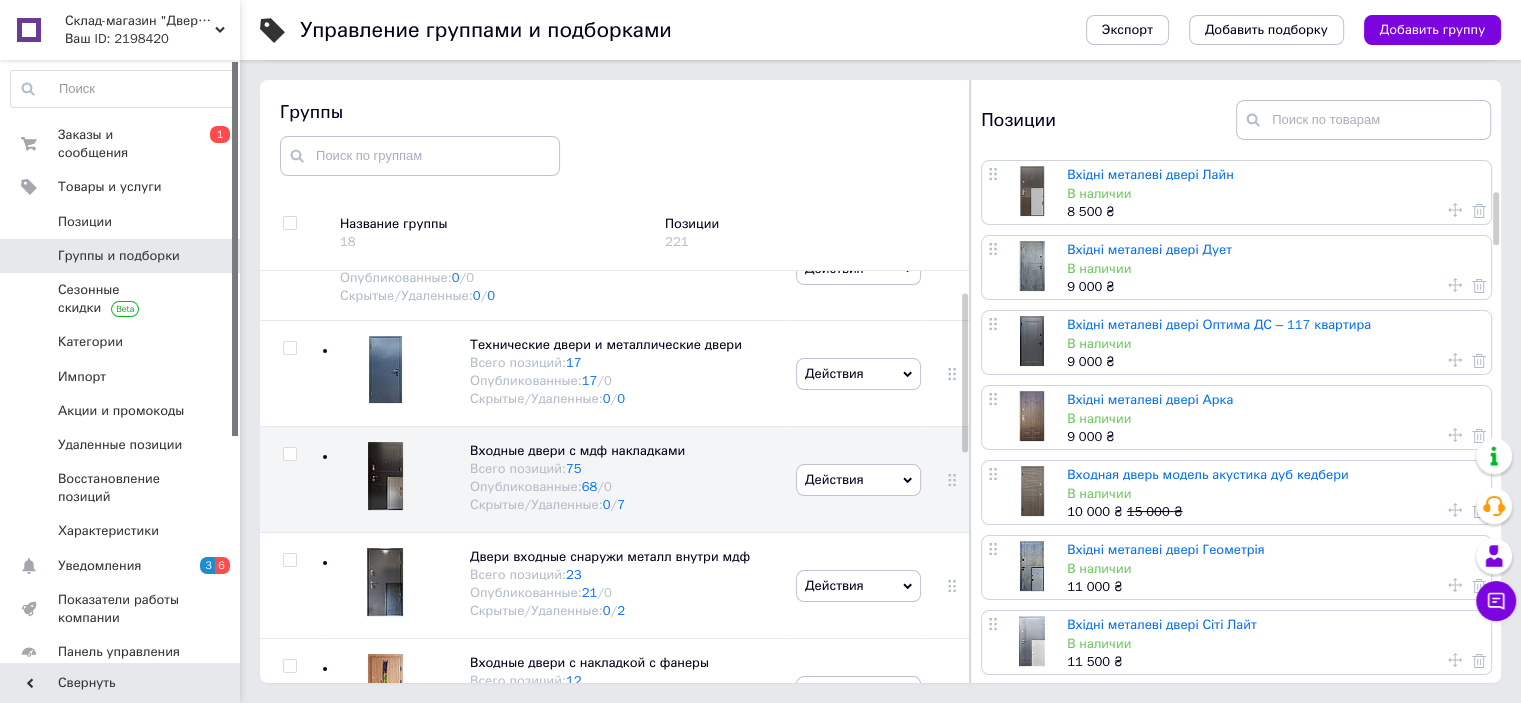 scroll, scrollTop: 400, scrollLeft: 0, axis: vertical 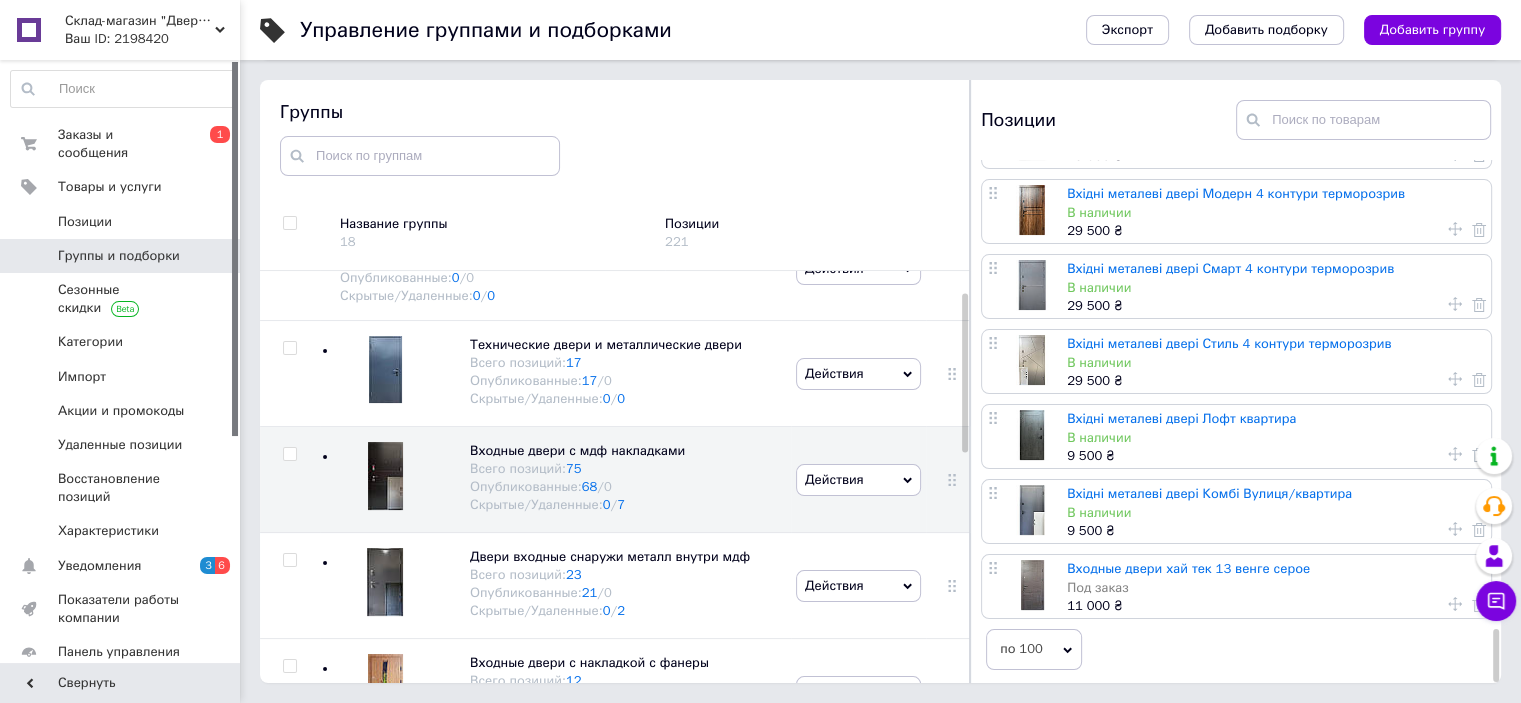 drag, startPoint x: 1497, startPoint y: 222, endPoint x: 1490, endPoint y: 680, distance: 458.0535 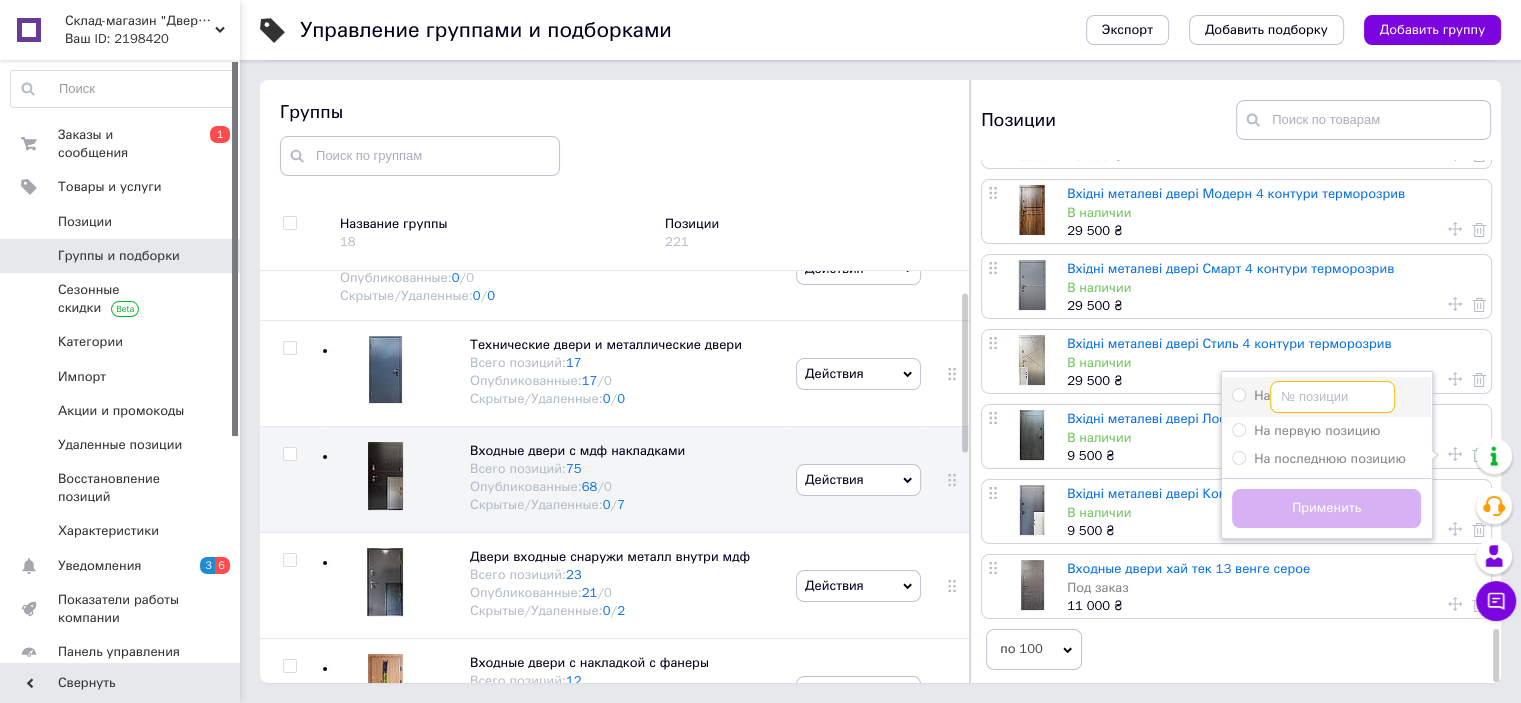click on "На" at bounding box center [1332, 397] 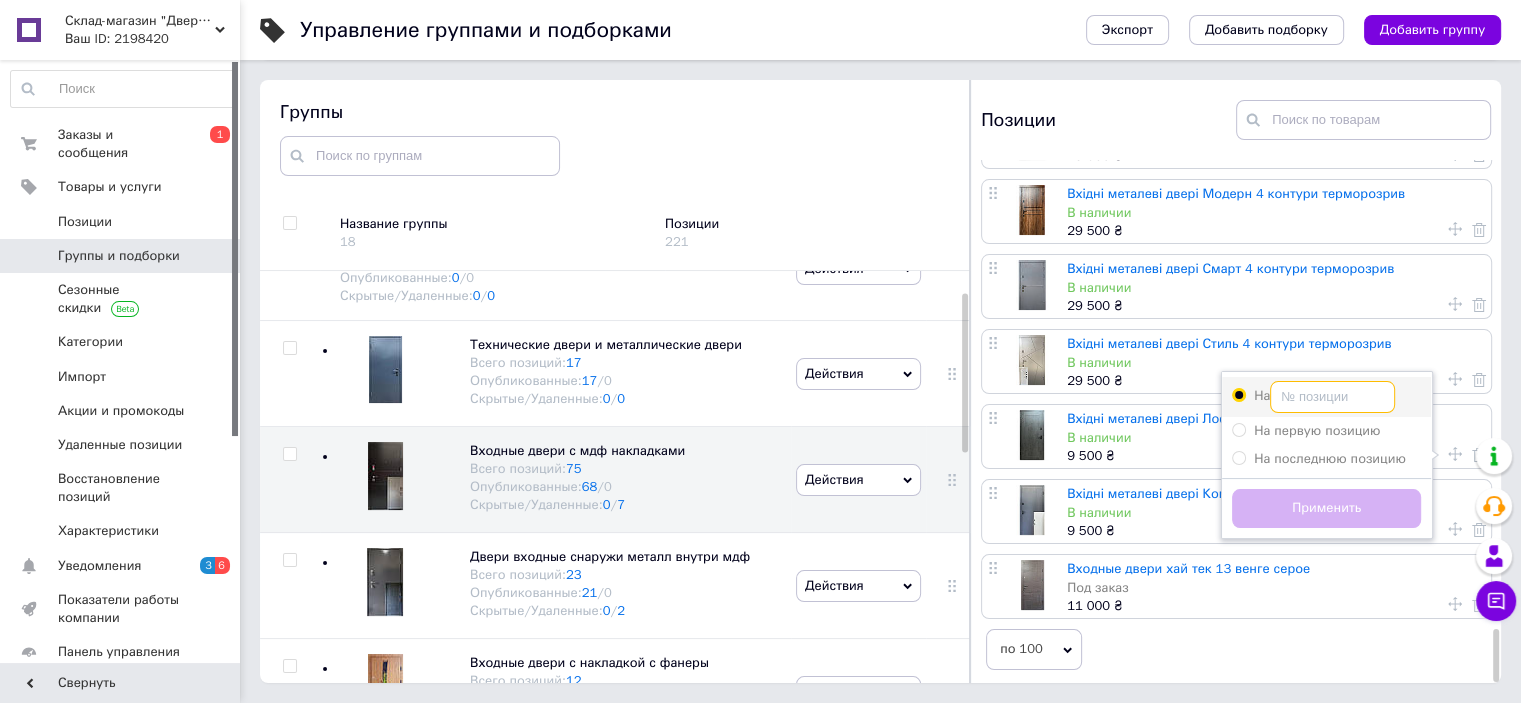 radio on "true" 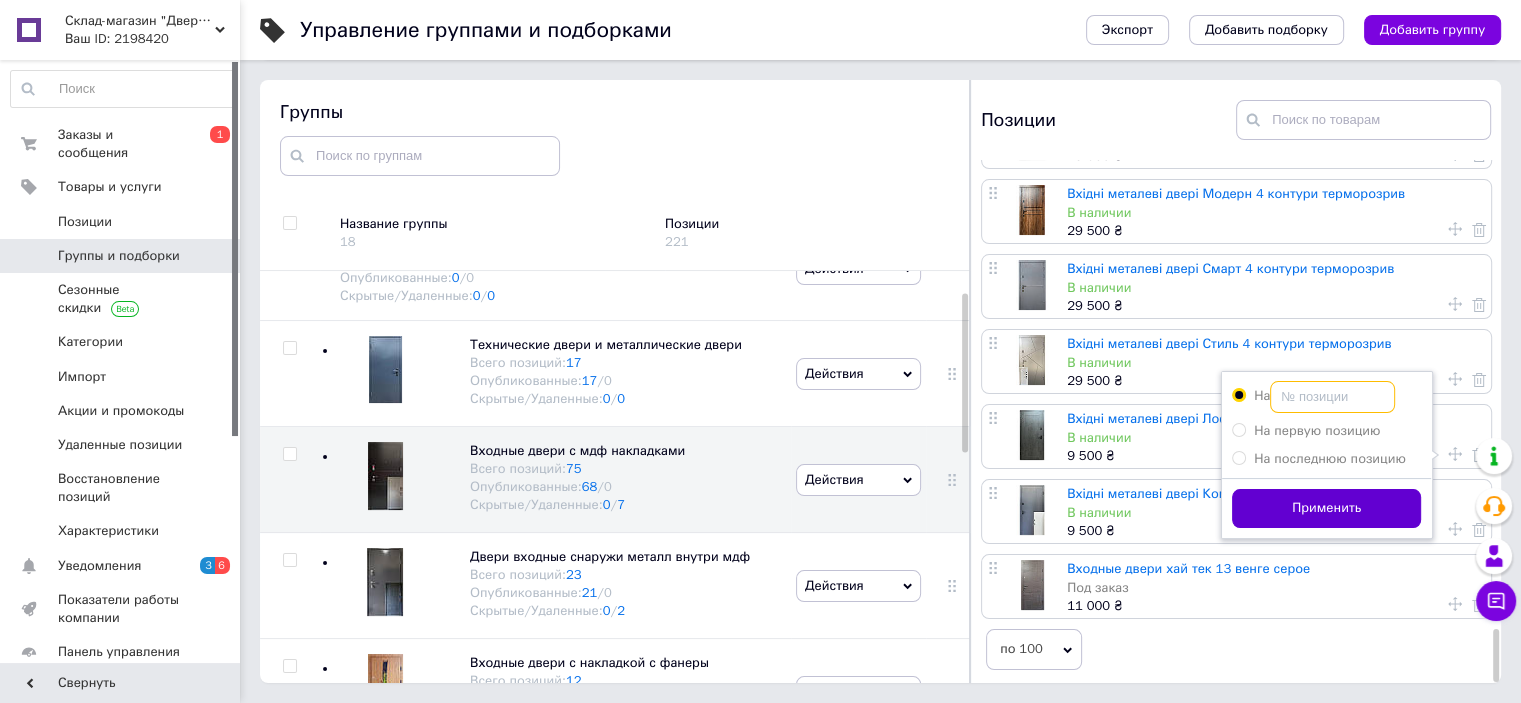 type on "8" 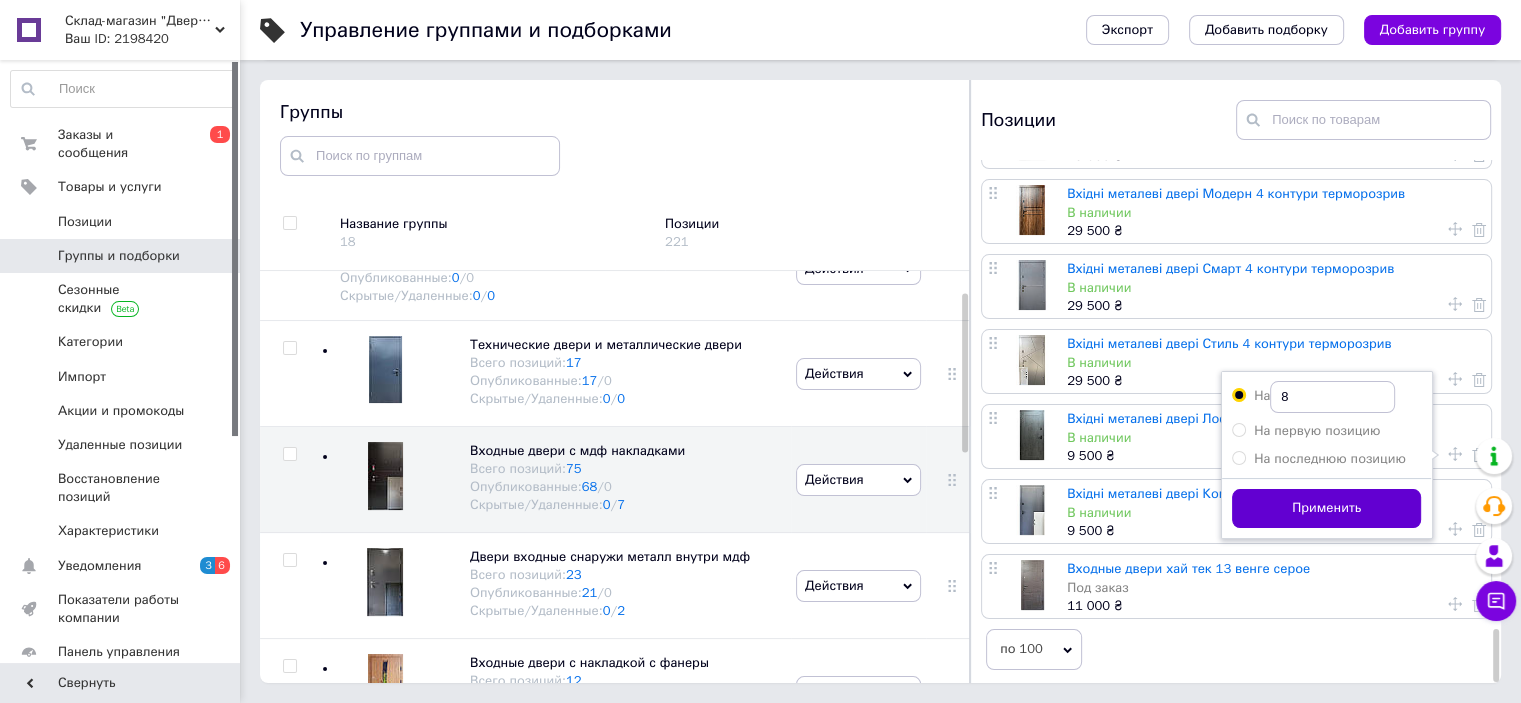 click on "Применить" at bounding box center (1326, 508) 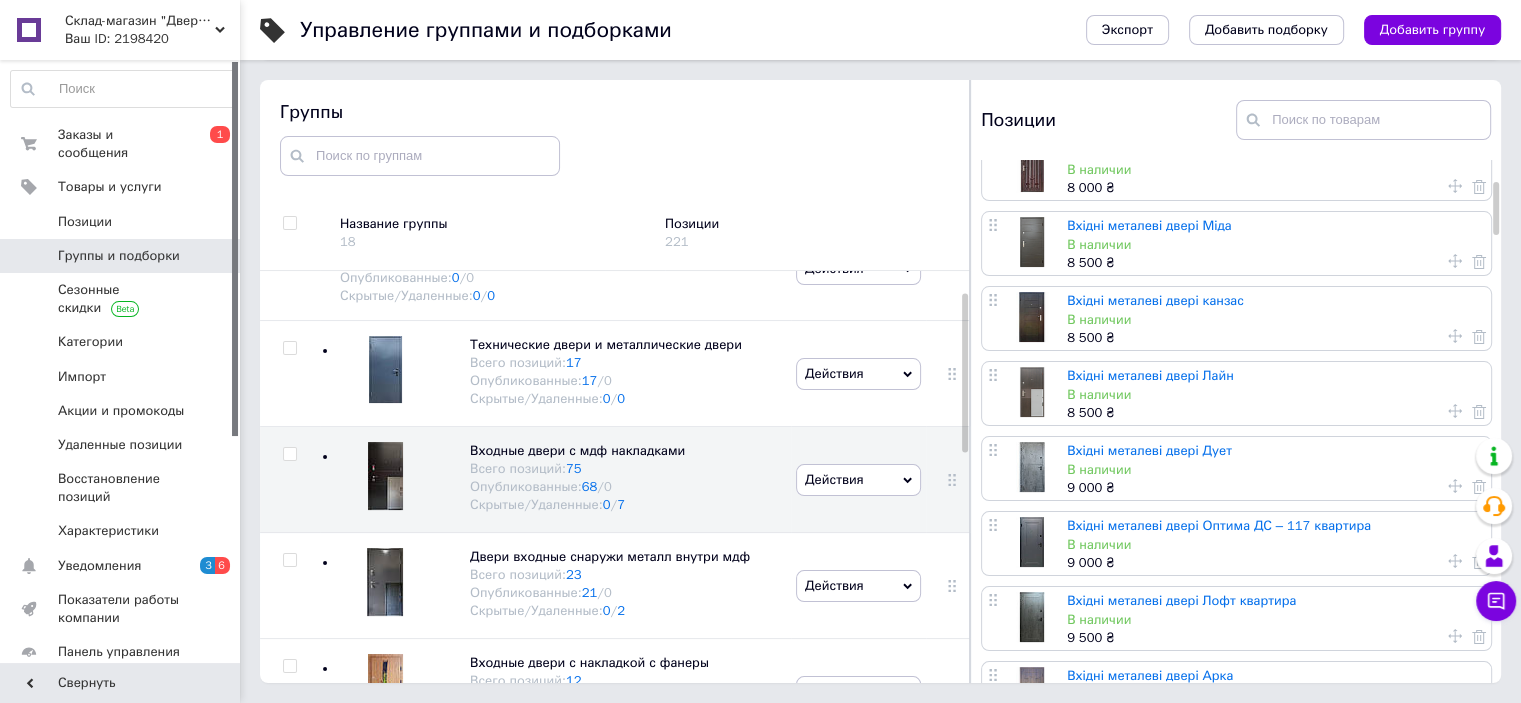 scroll, scrollTop: 200, scrollLeft: 0, axis: vertical 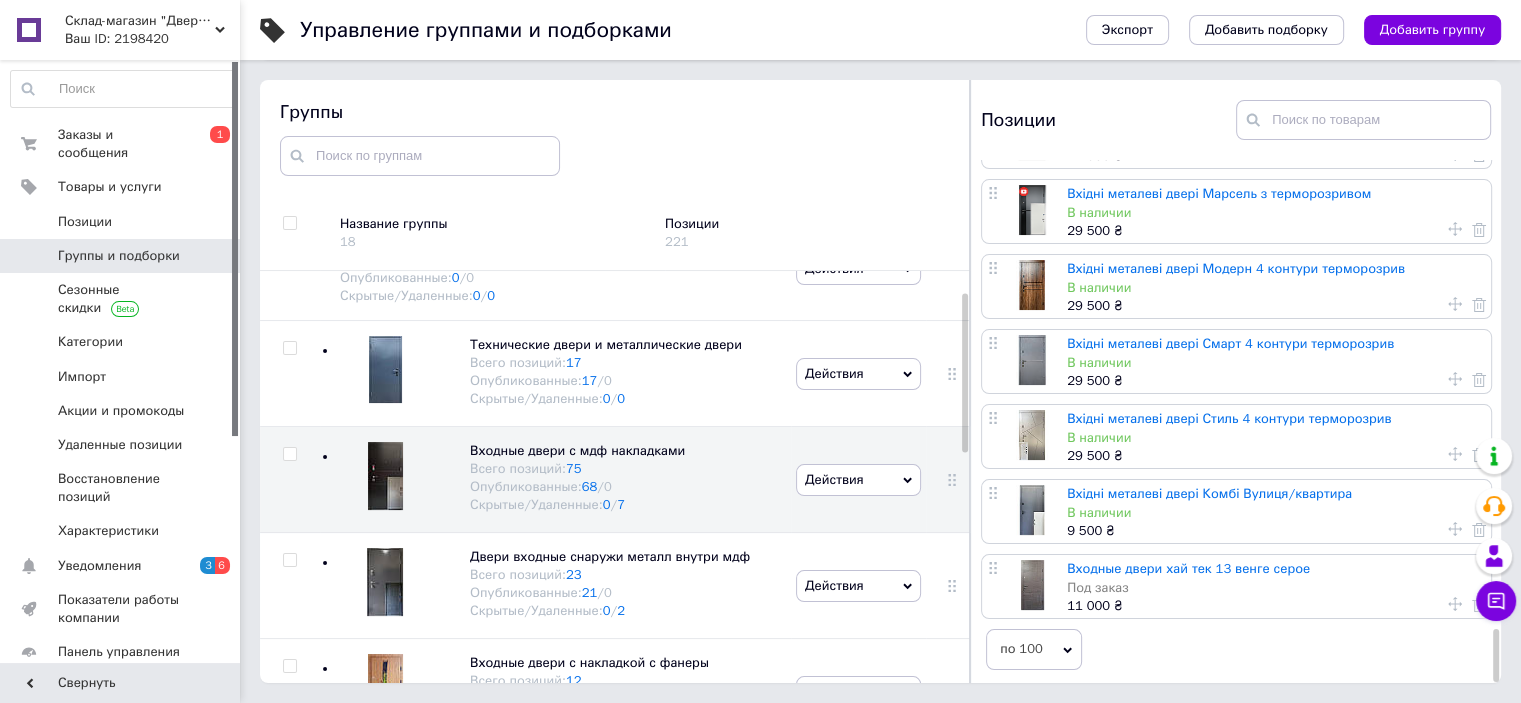 drag, startPoint x: 1496, startPoint y: 211, endPoint x: 1489, endPoint y: 703, distance: 492.0498 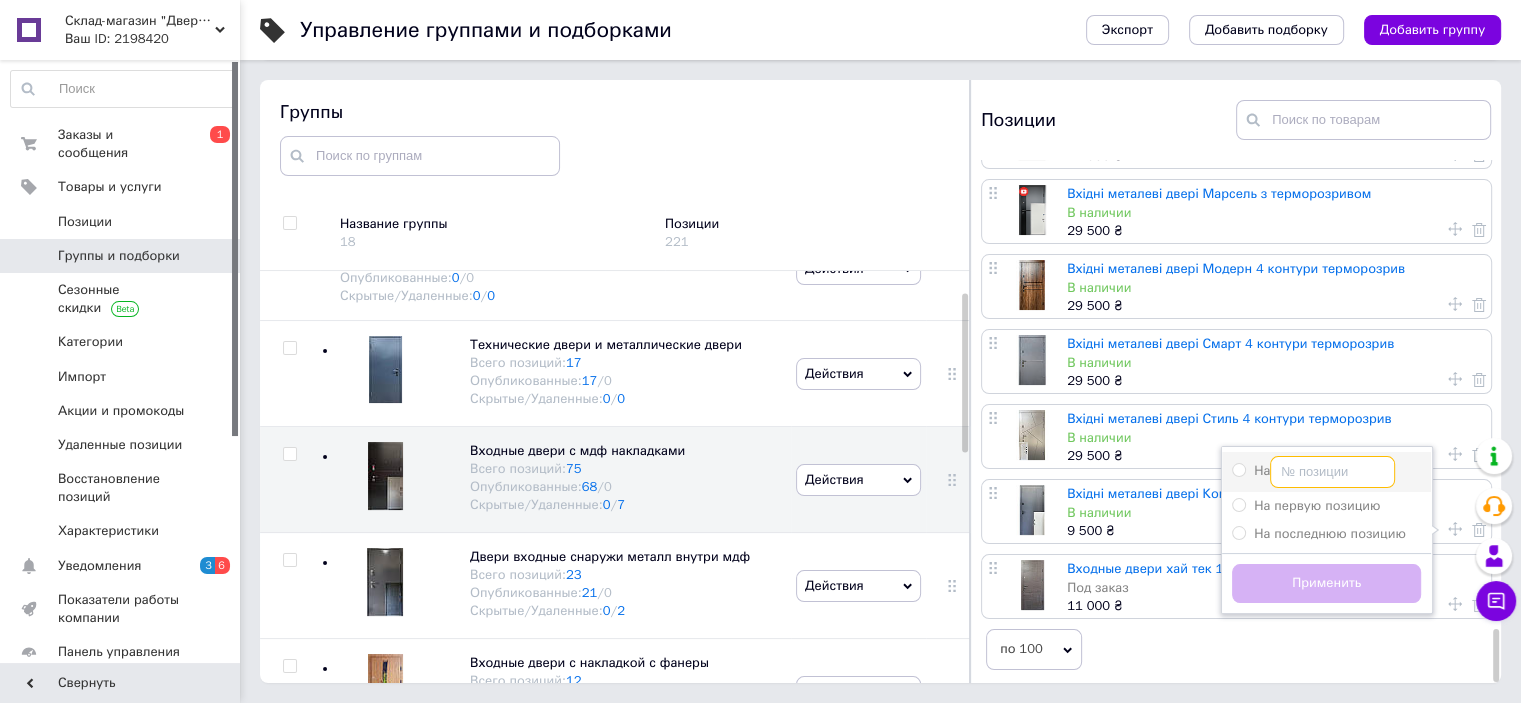 click on "На" at bounding box center [1332, 472] 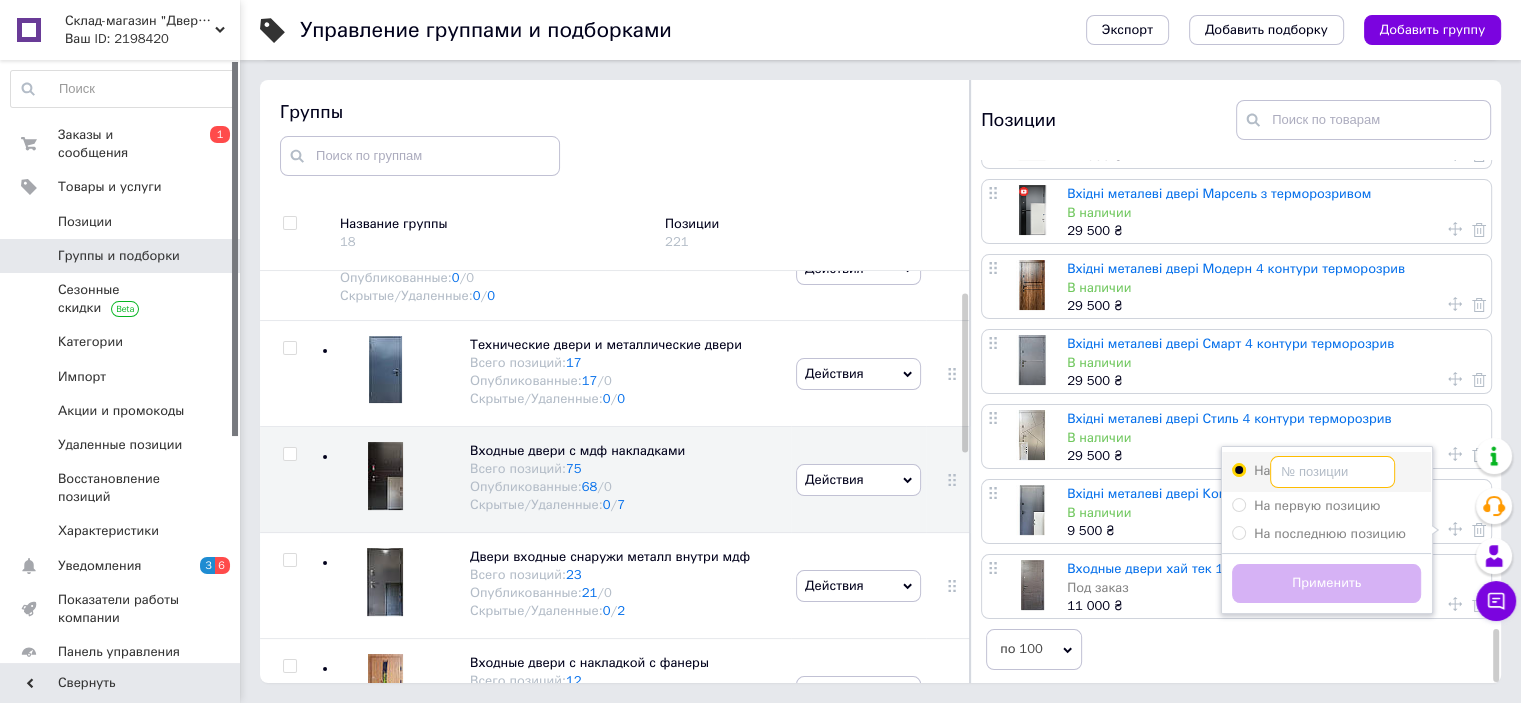 radio on "true" 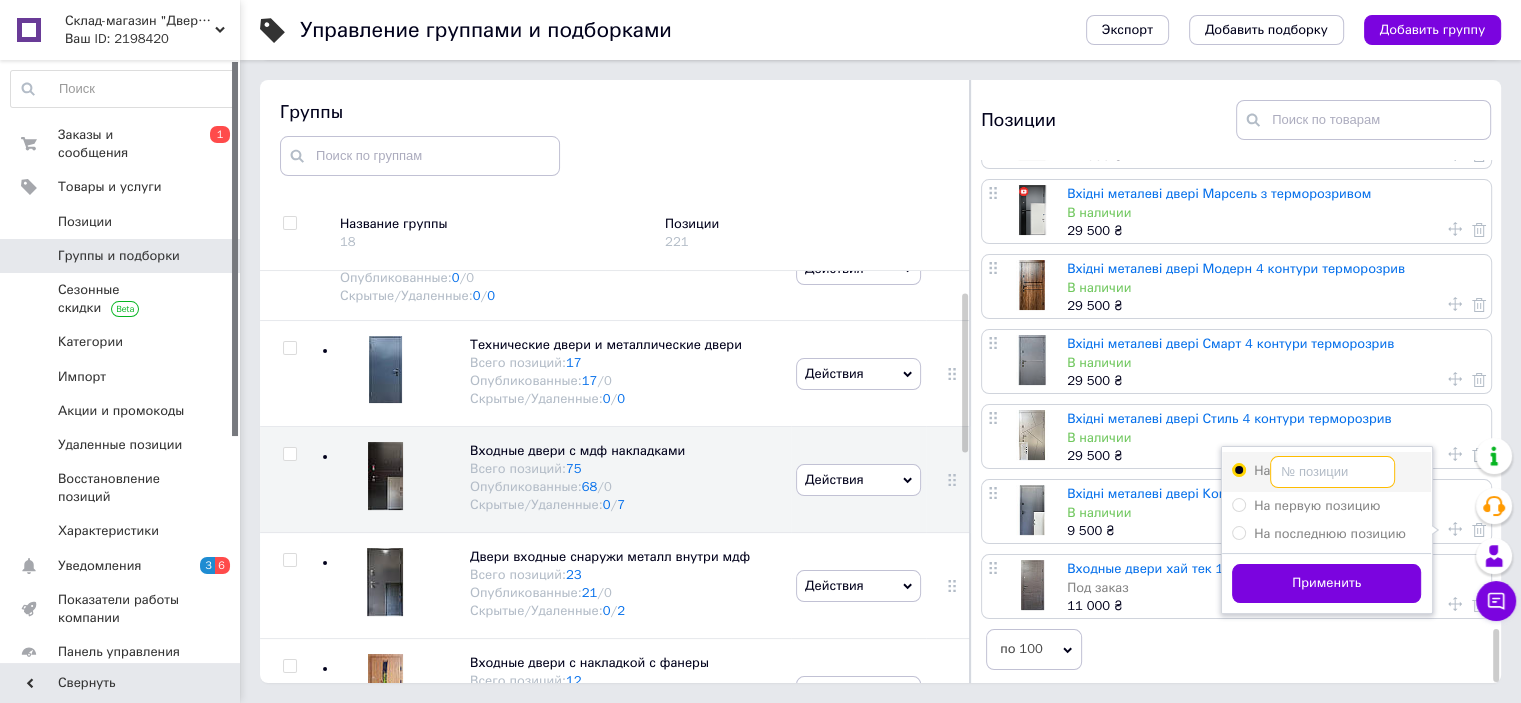 type on "9" 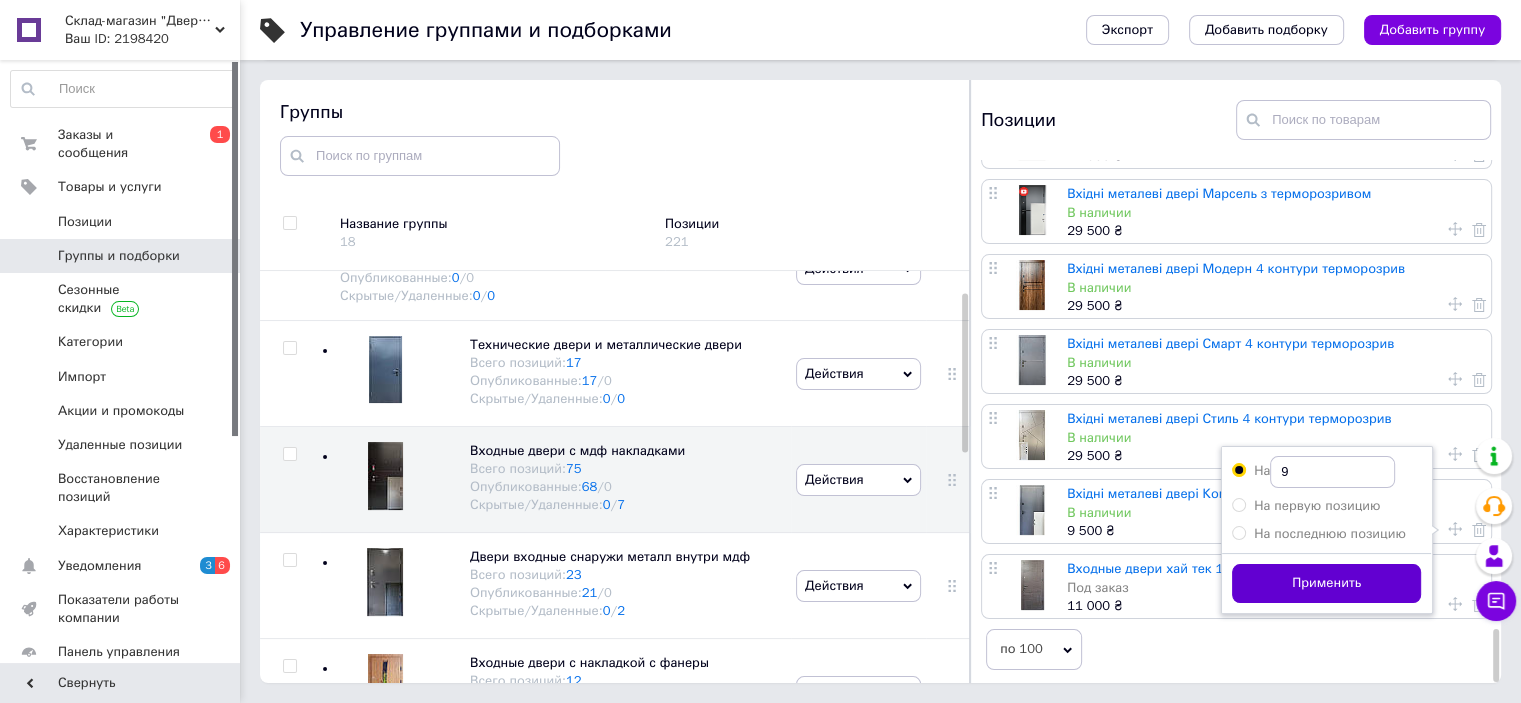 click on "Применить" at bounding box center [1326, 583] 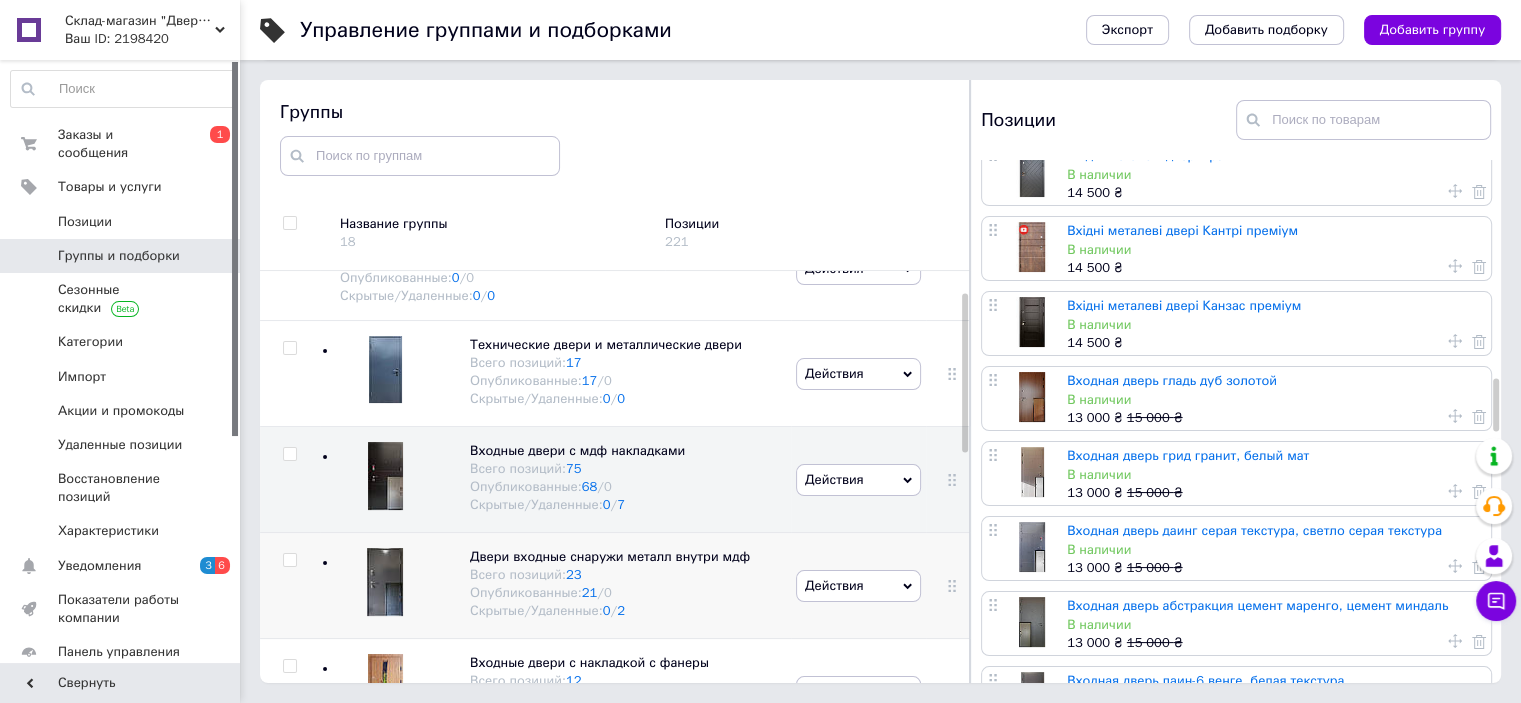 scroll, scrollTop: 2200, scrollLeft: 0, axis: vertical 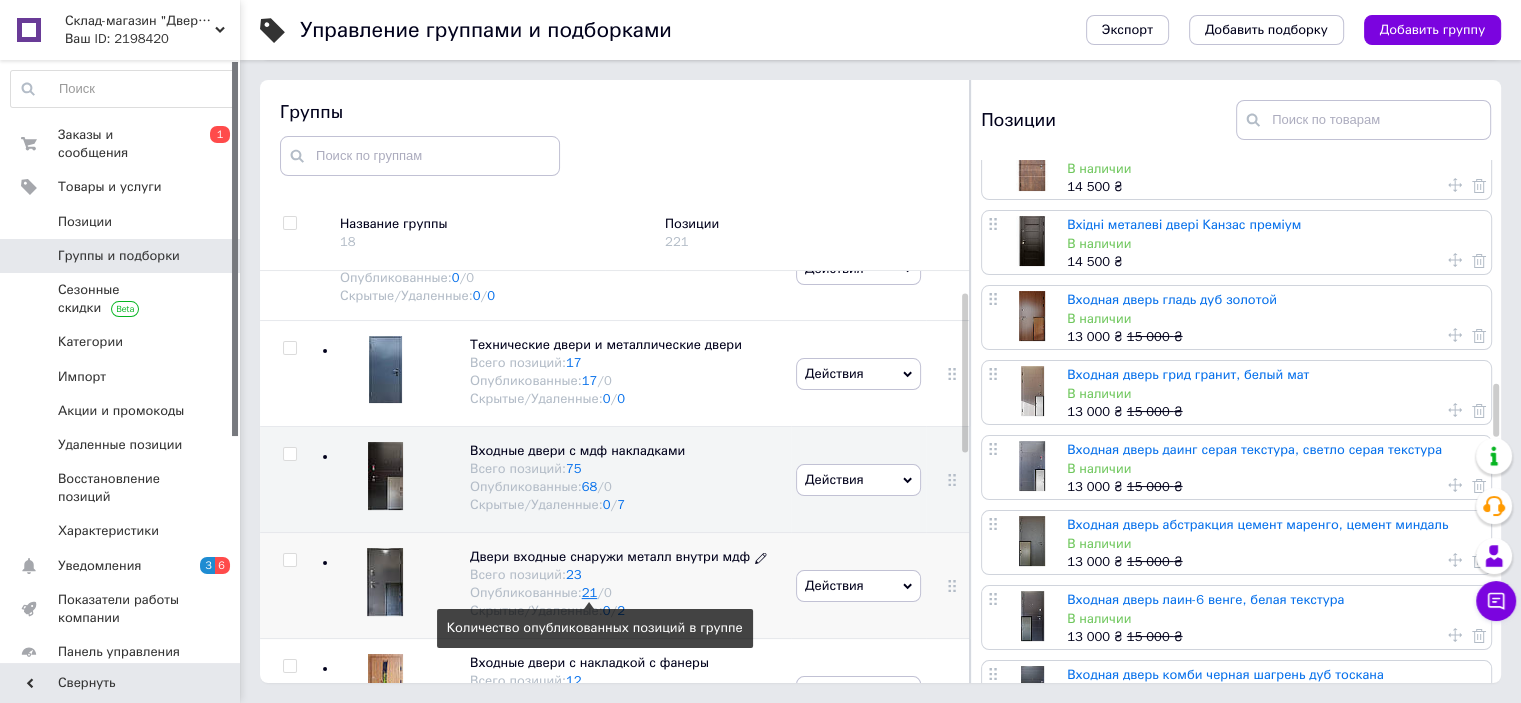 click on "21" at bounding box center (590, 592) 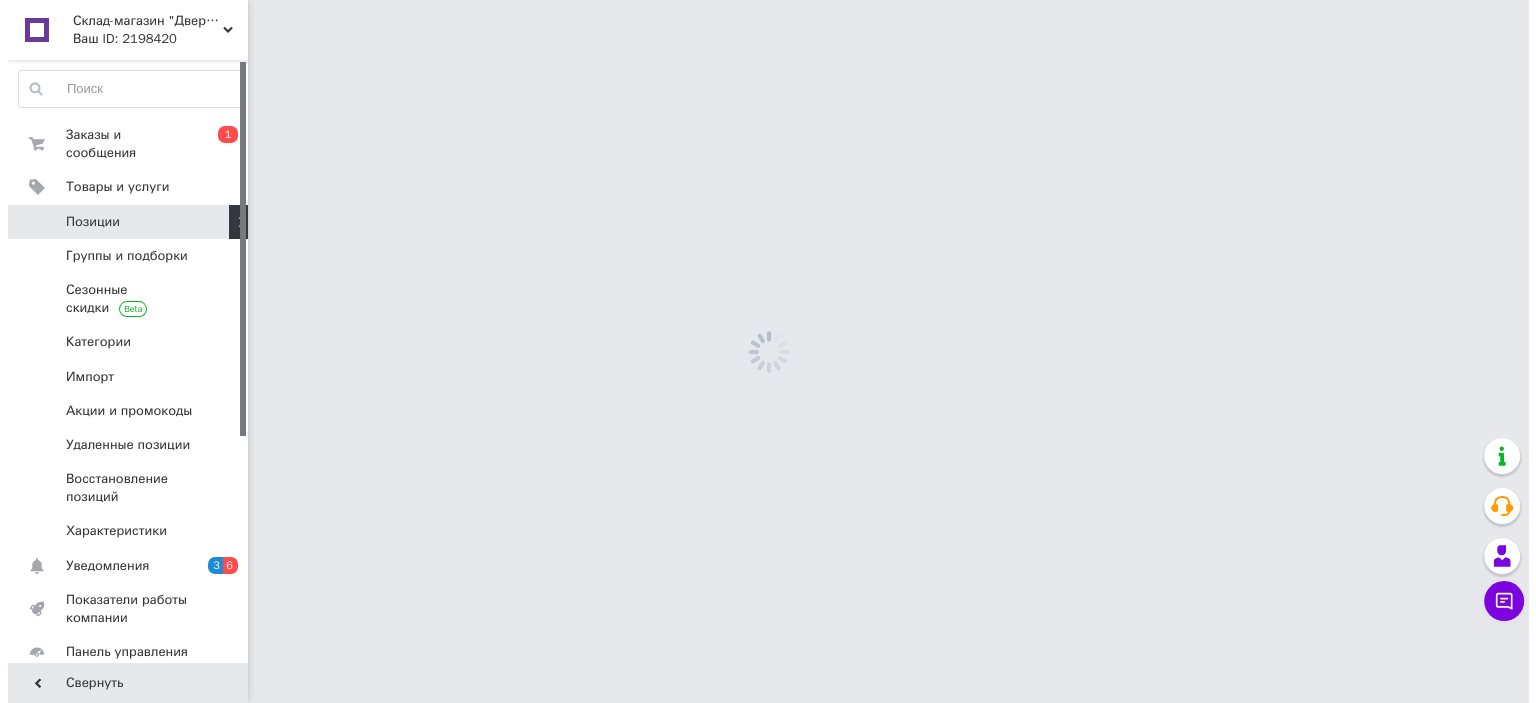 scroll, scrollTop: 0, scrollLeft: 0, axis: both 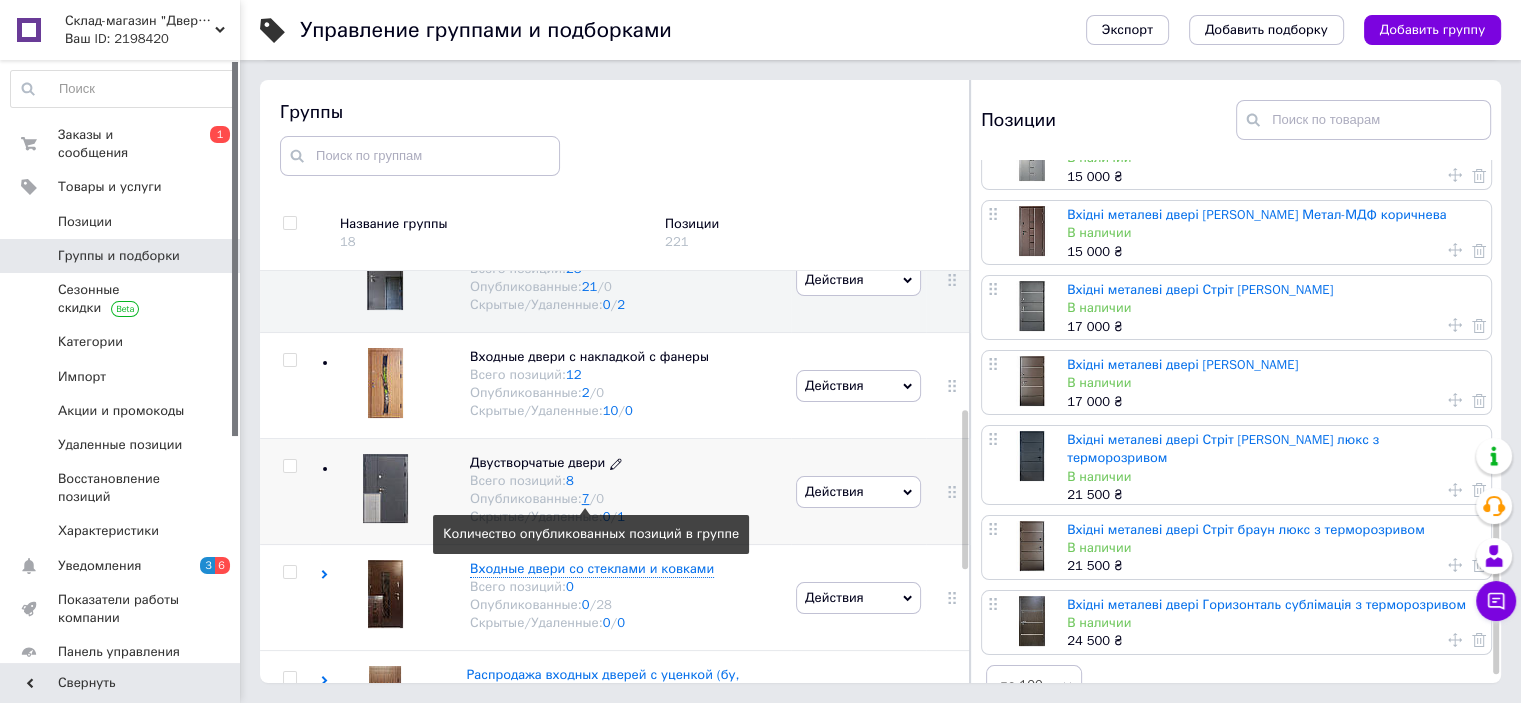 click on "7" at bounding box center (586, 498) 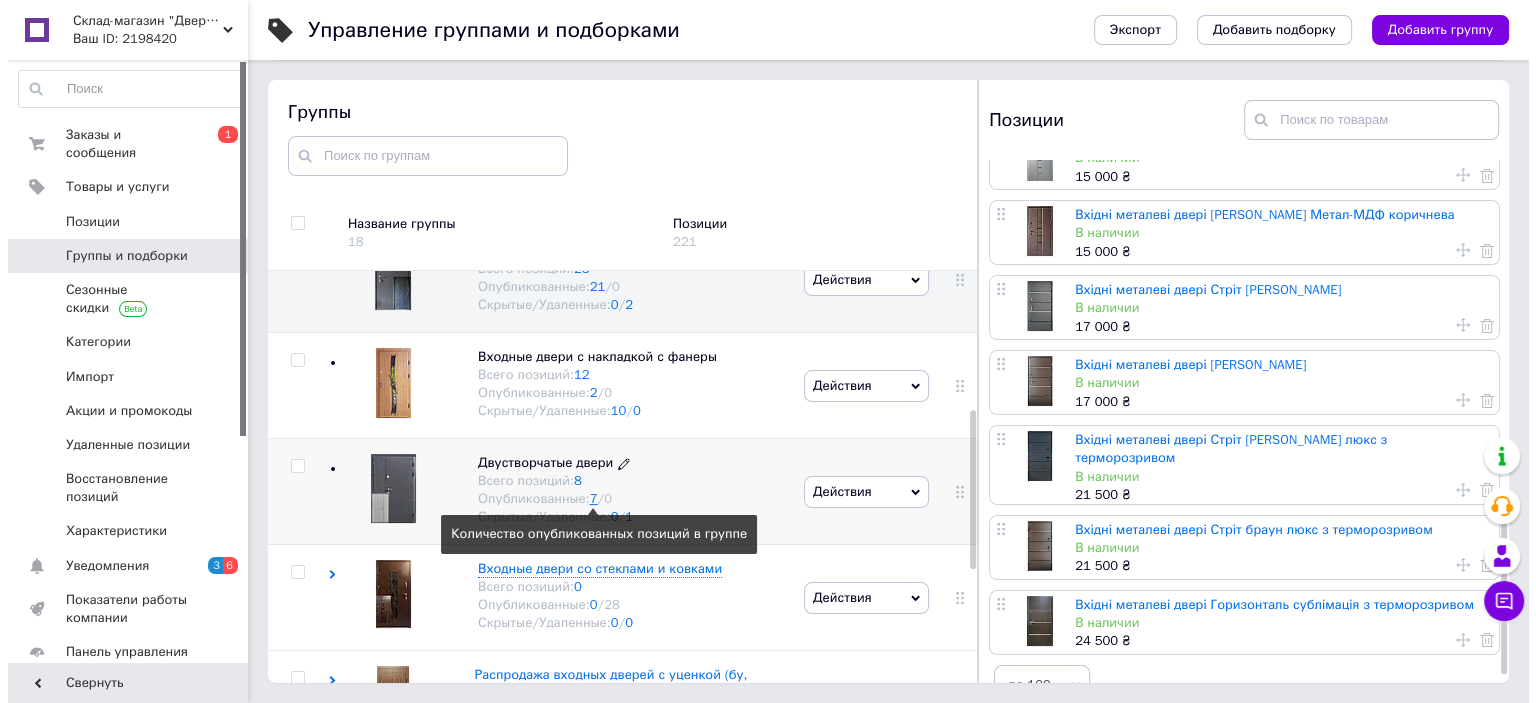 scroll, scrollTop: 0, scrollLeft: 0, axis: both 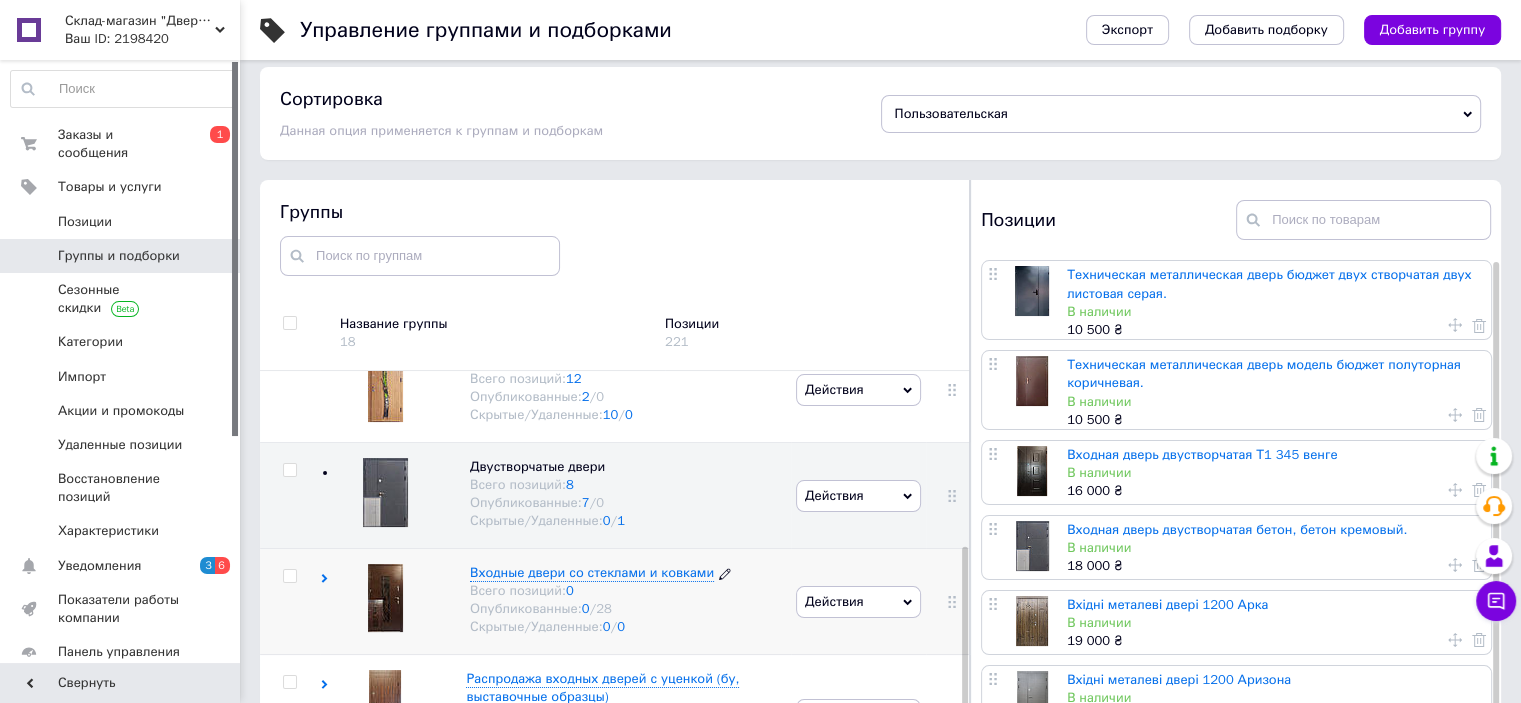 click on "Входные двери со стеклами и ковками" at bounding box center [592, 572] 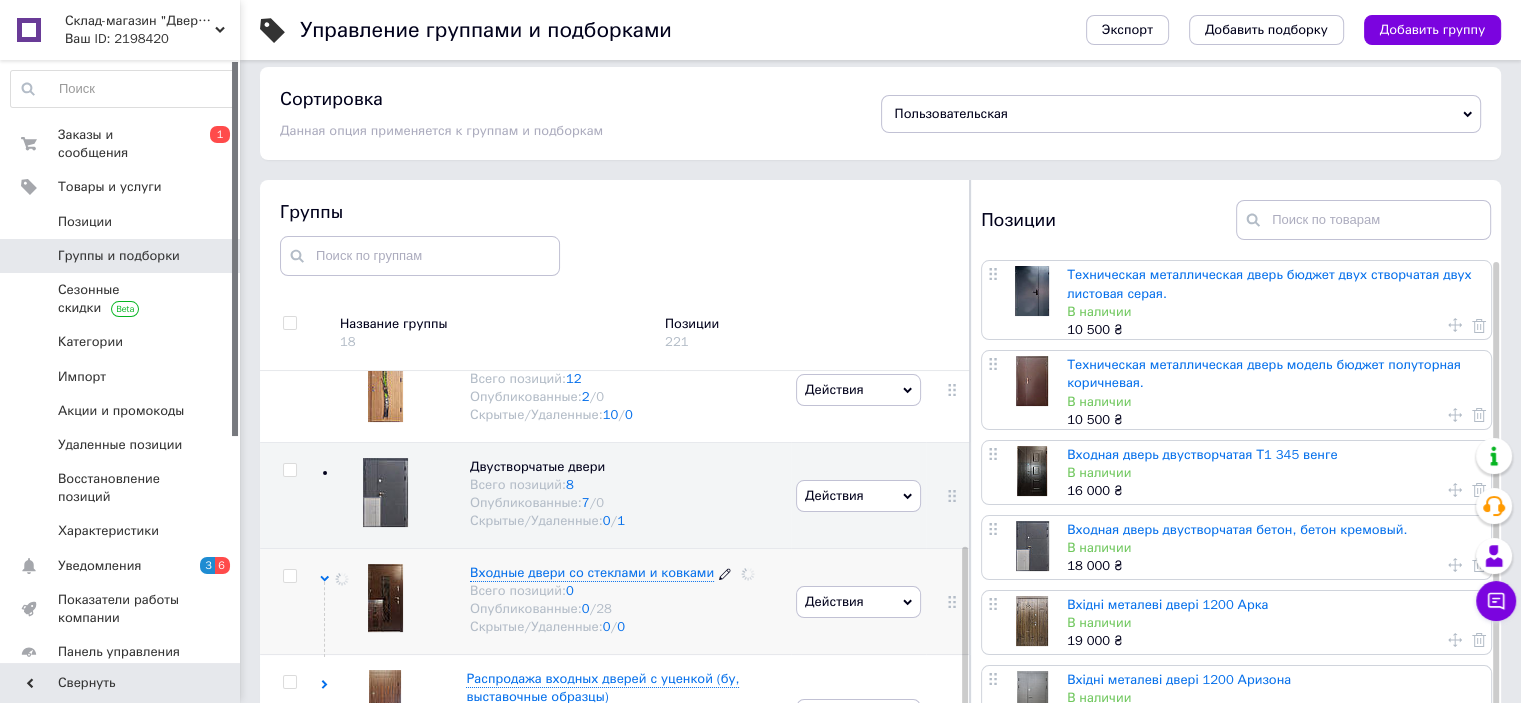 click on "Входные двери со стеклами и ковками" at bounding box center (592, 572) 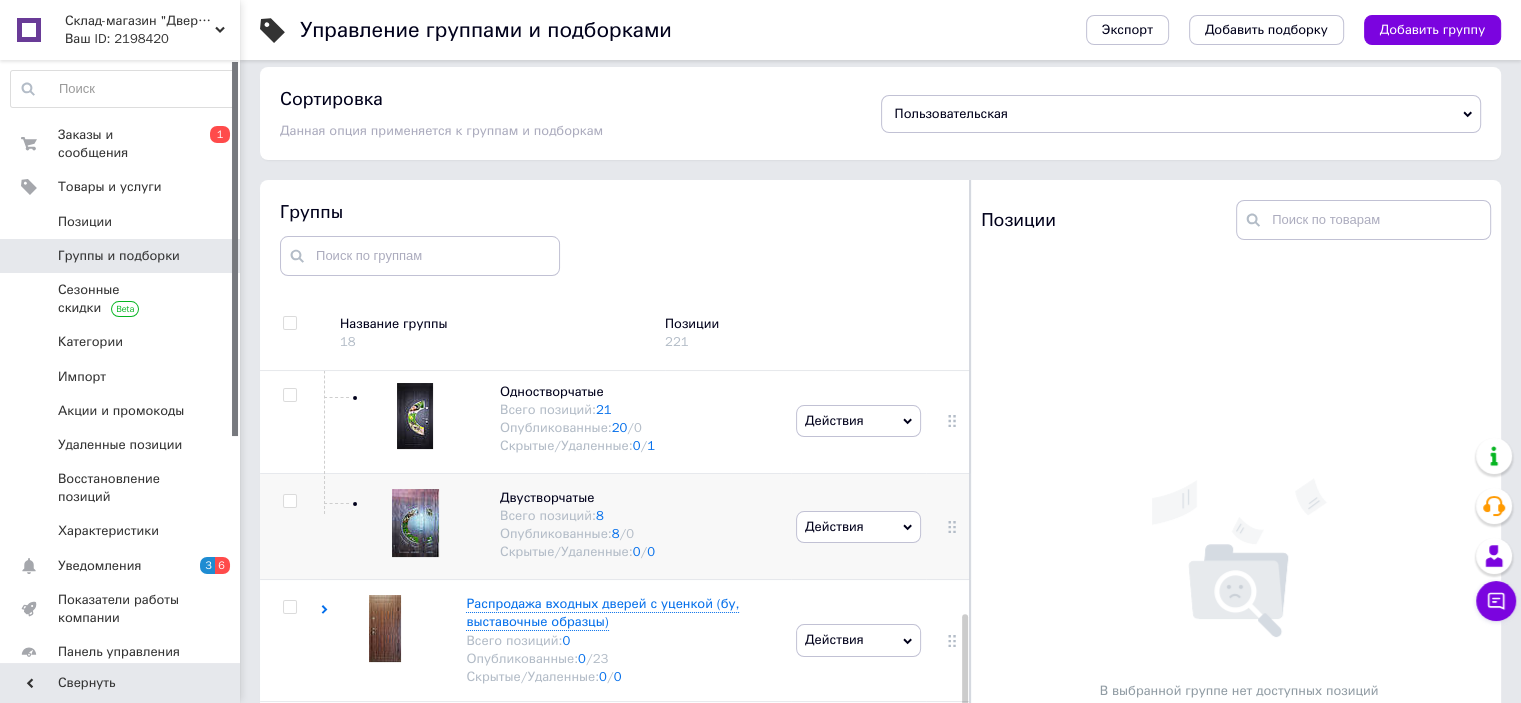 scroll, scrollTop: 755, scrollLeft: 0, axis: vertical 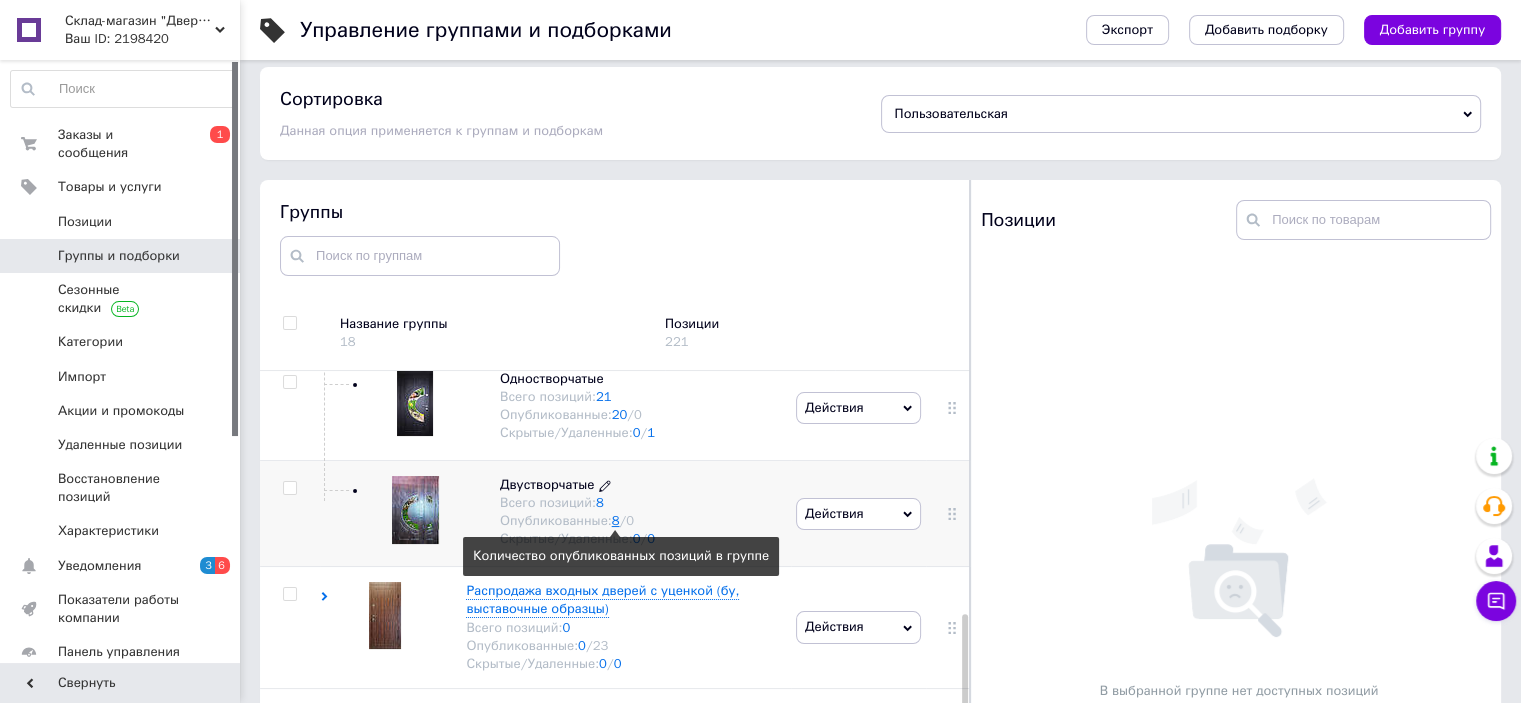 click on "8" at bounding box center (616, 520) 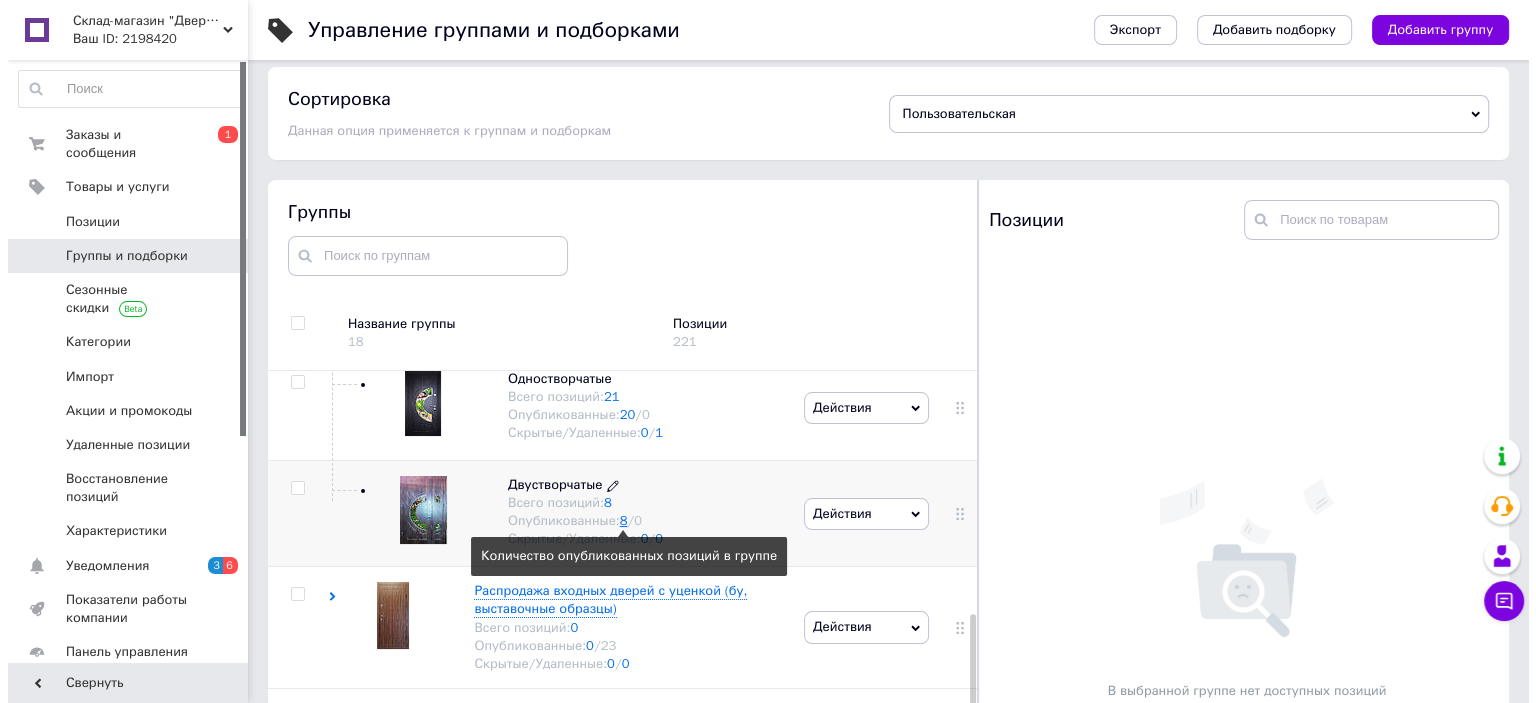 scroll, scrollTop: 0, scrollLeft: 0, axis: both 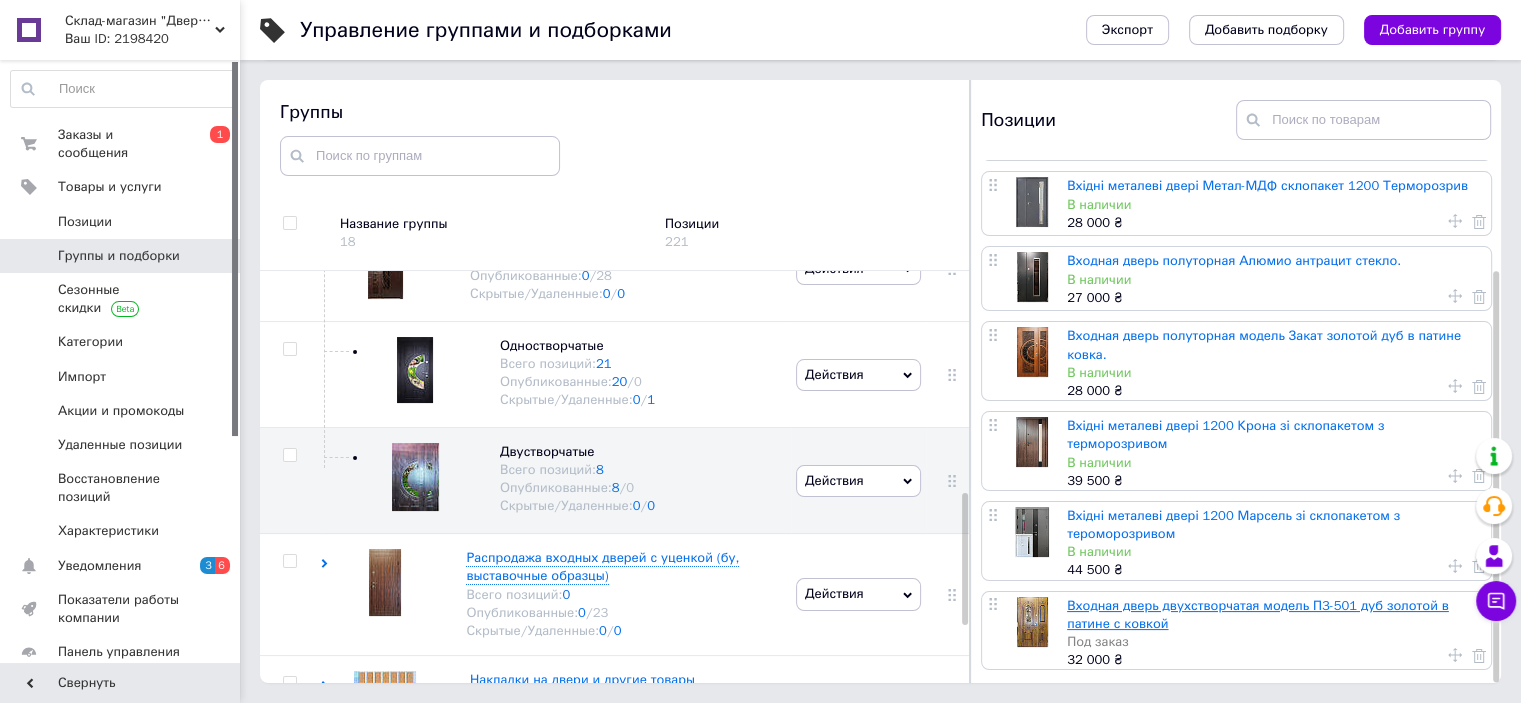 click on "Входная дверь двухстворчатая модель П3-501 дуб золотой в патине с ковкой" at bounding box center [1258, 614] 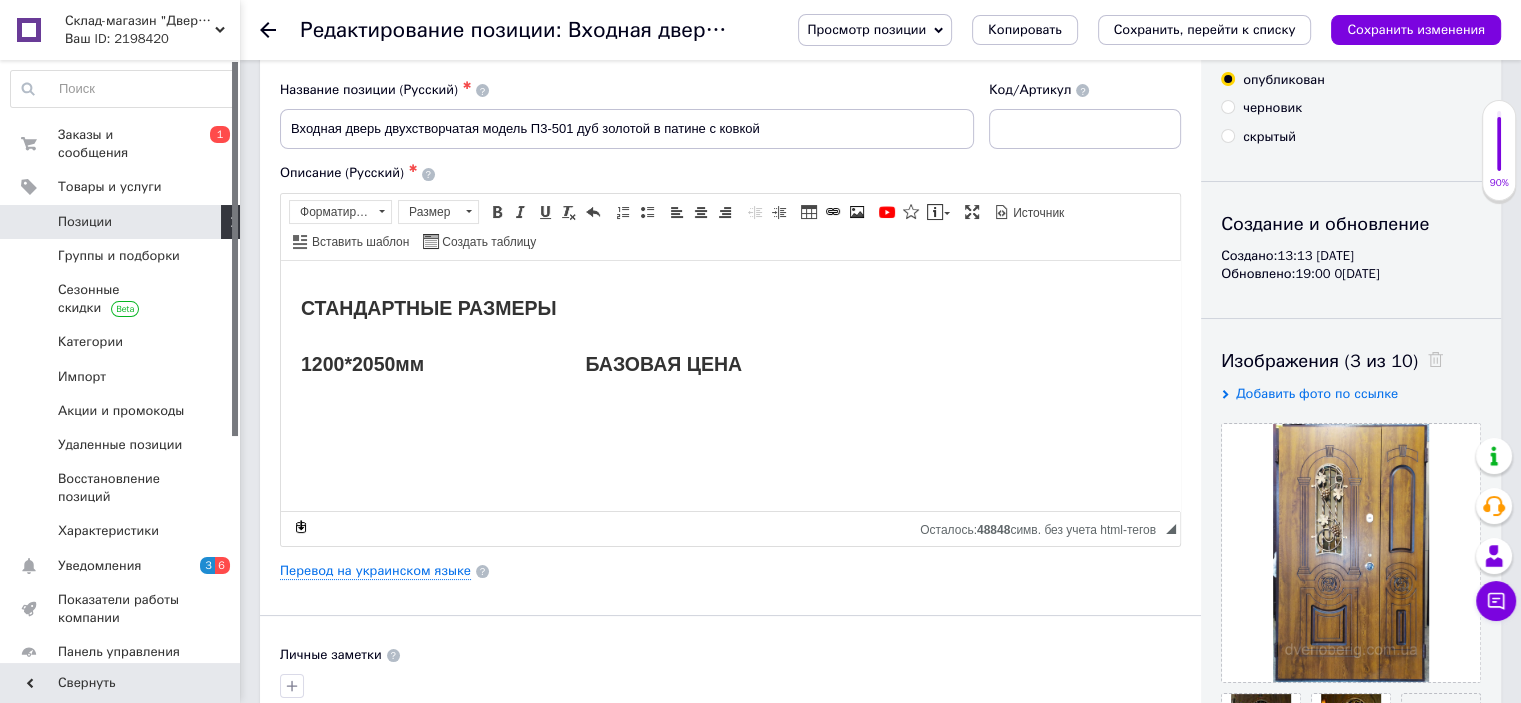 scroll, scrollTop: 300, scrollLeft: 0, axis: vertical 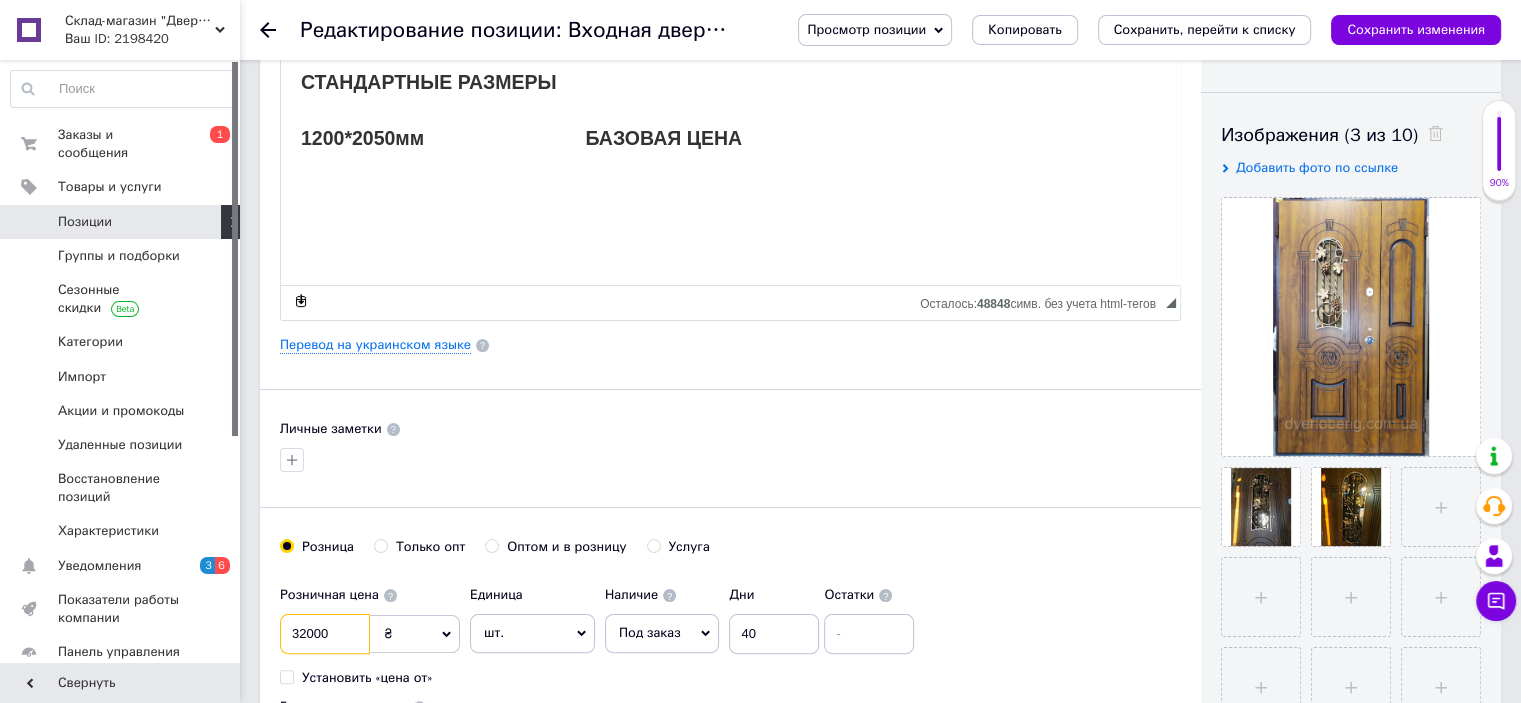 click on "32000" at bounding box center [325, 634] 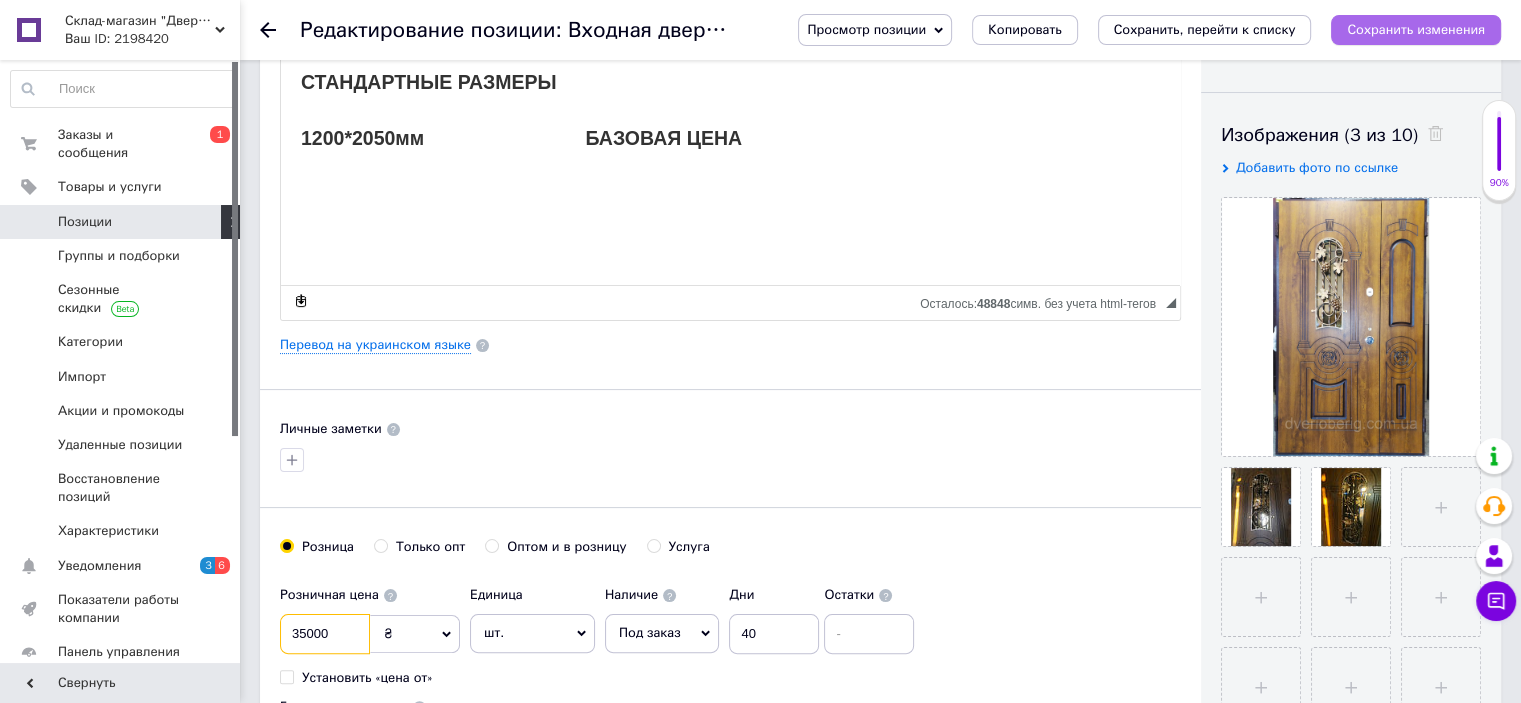 type on "35000" 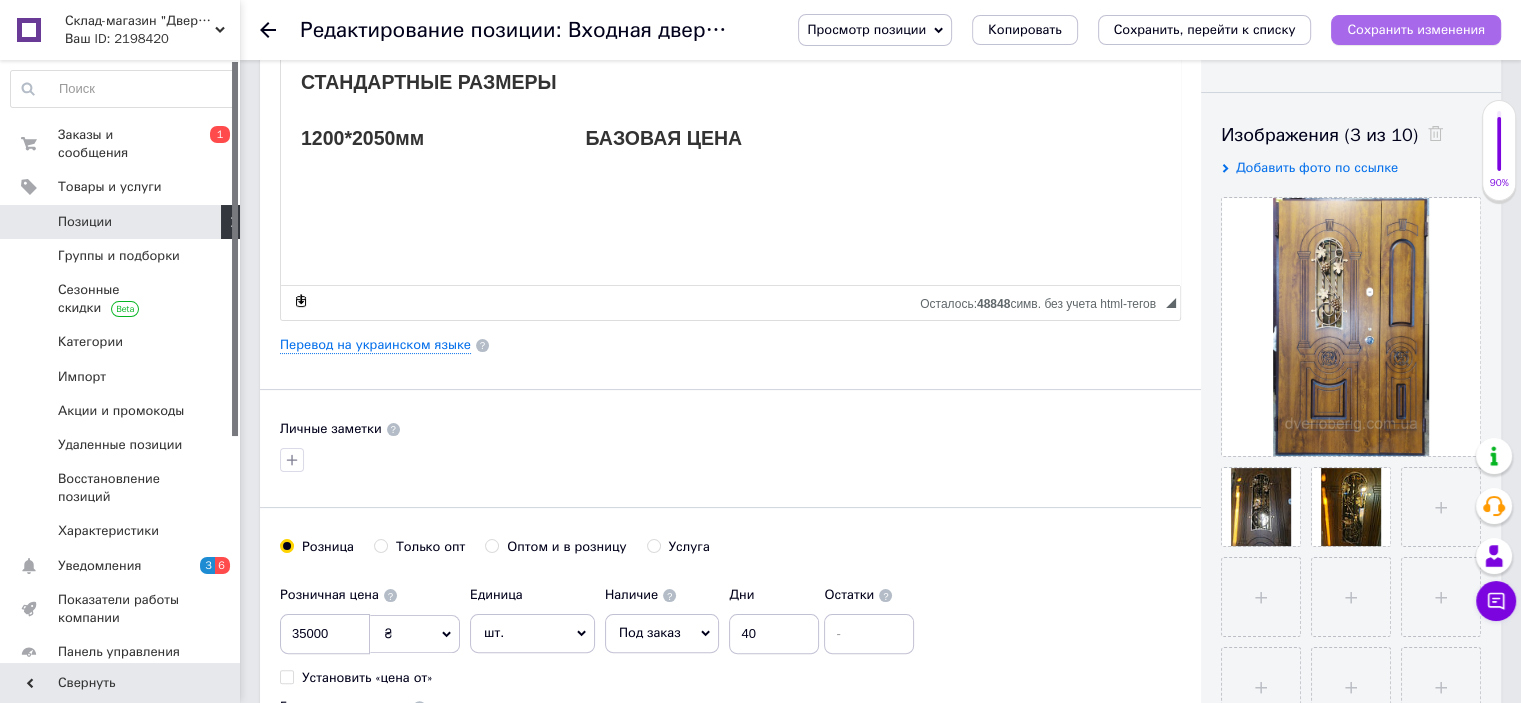 click on "Сохранить изменения" at bounding box center [1416, 29] 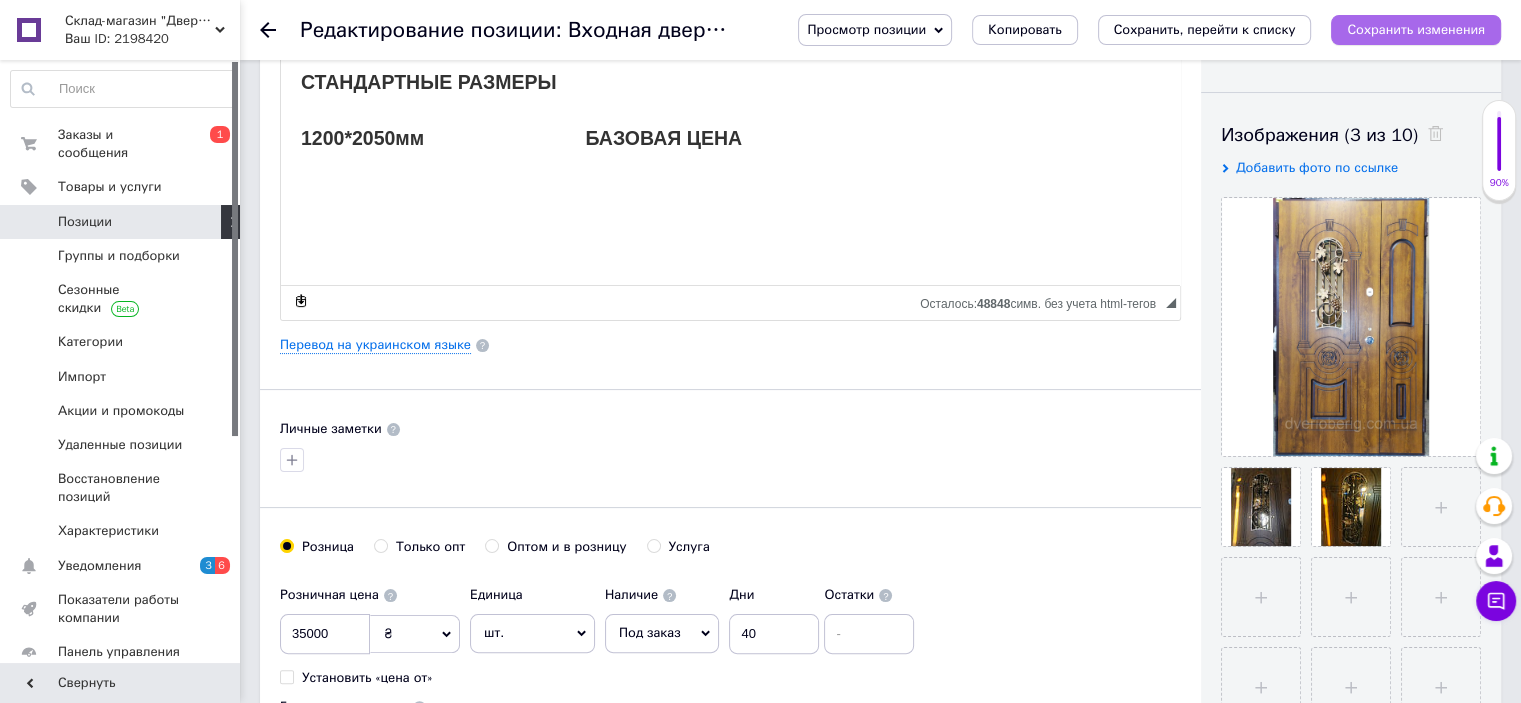 click on "Сохранить изменения" at bounding box center (1416, 29) 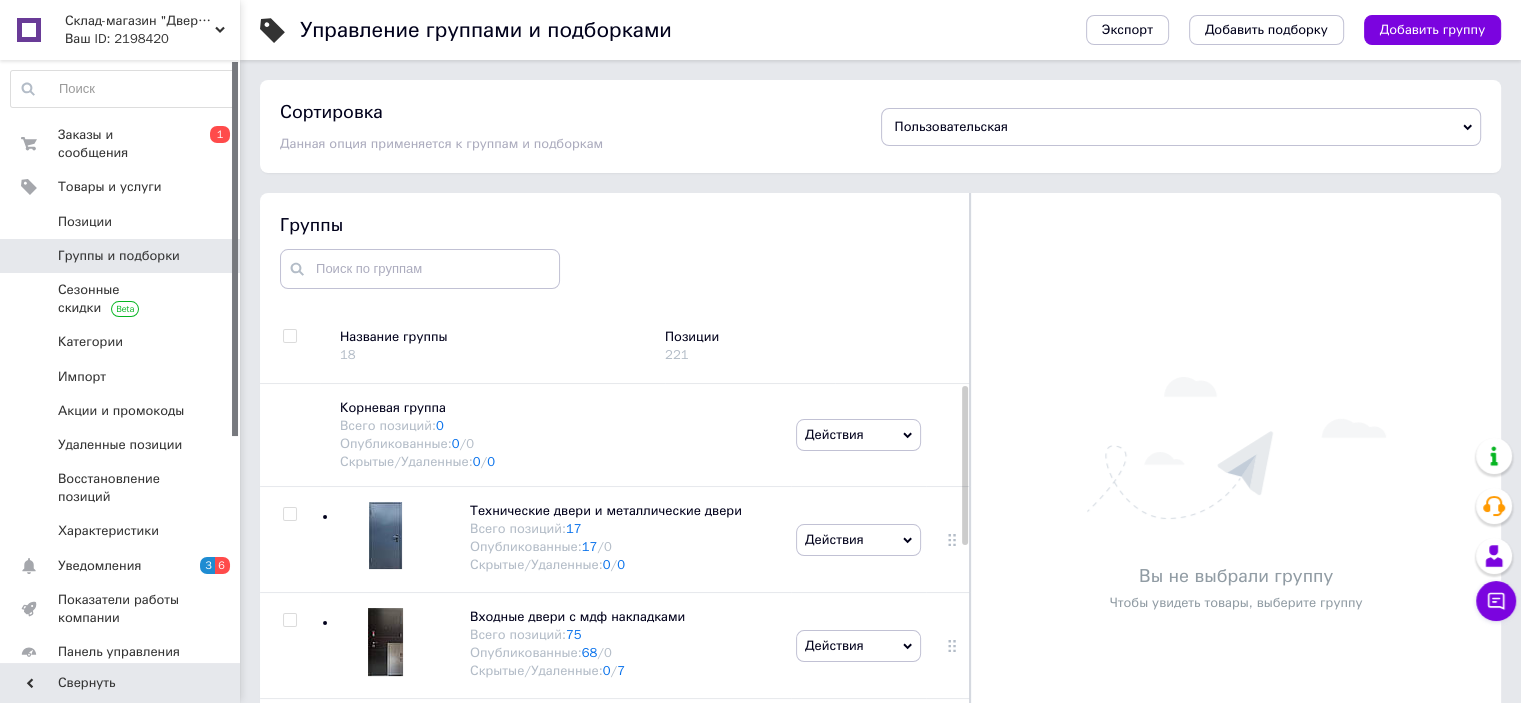 scroll, scrollTop: 73, scrollLeft: 0, axis: vertical 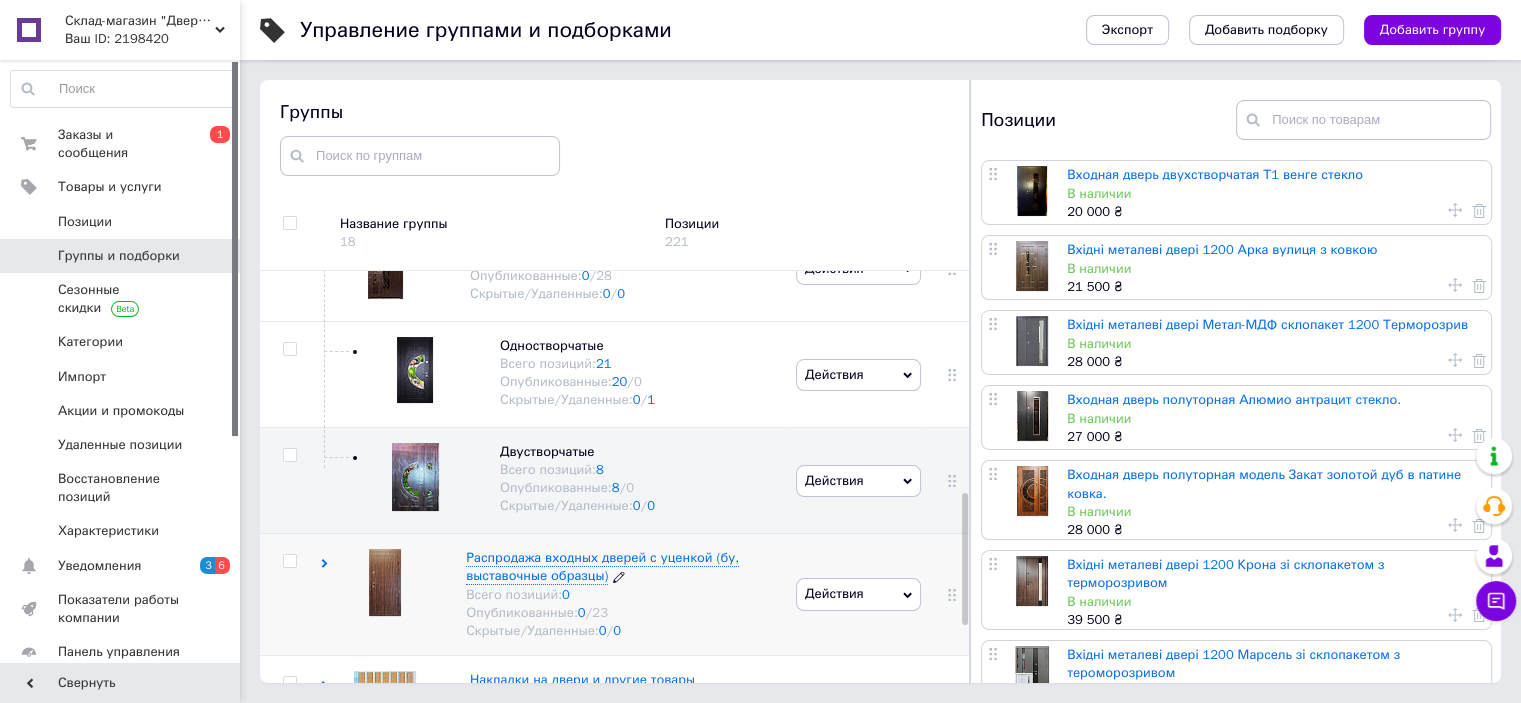 click on "Распродажа входных дверей с уценкой (бу, выставочные образцы)" at bounding box center [602, 566] 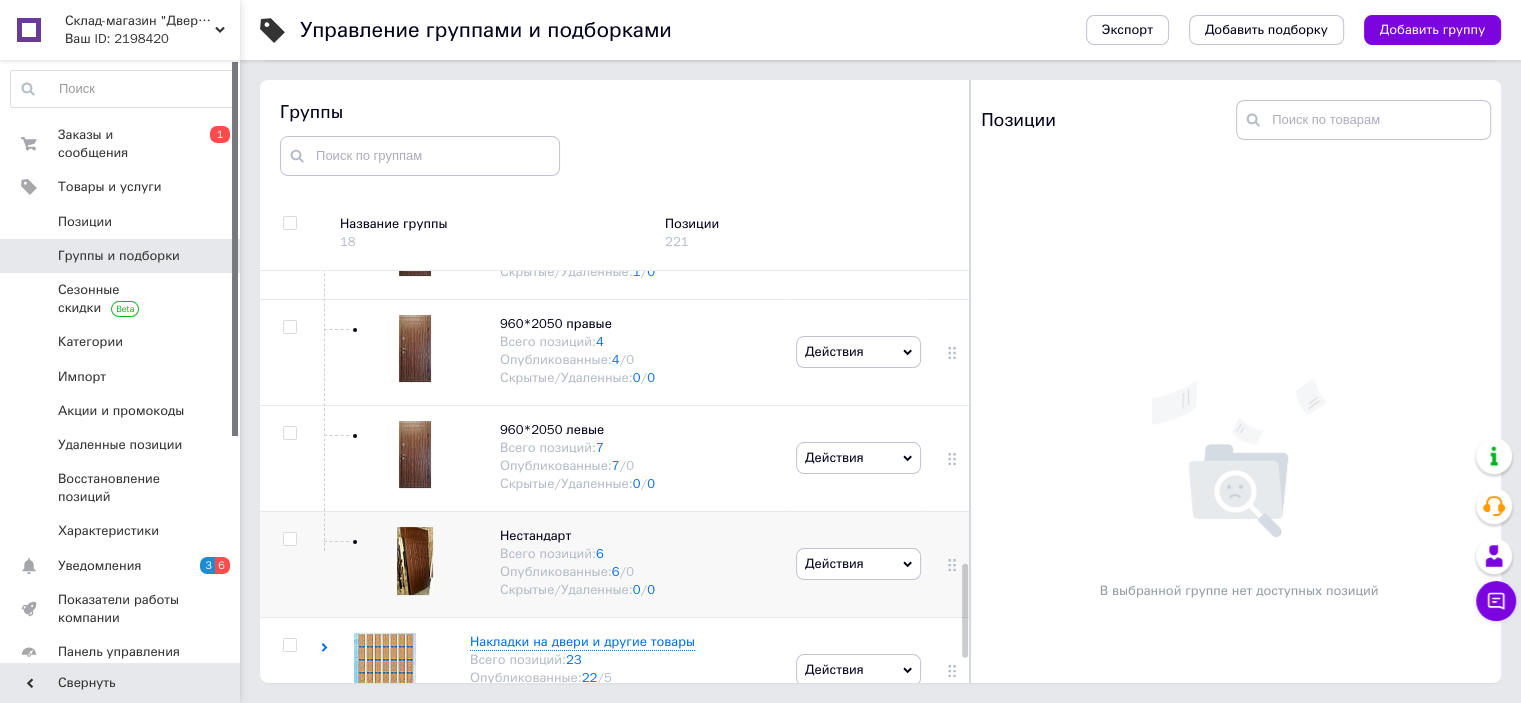 scroll, scrollTop: 1288, scrollLeft: 0, axis: vertical 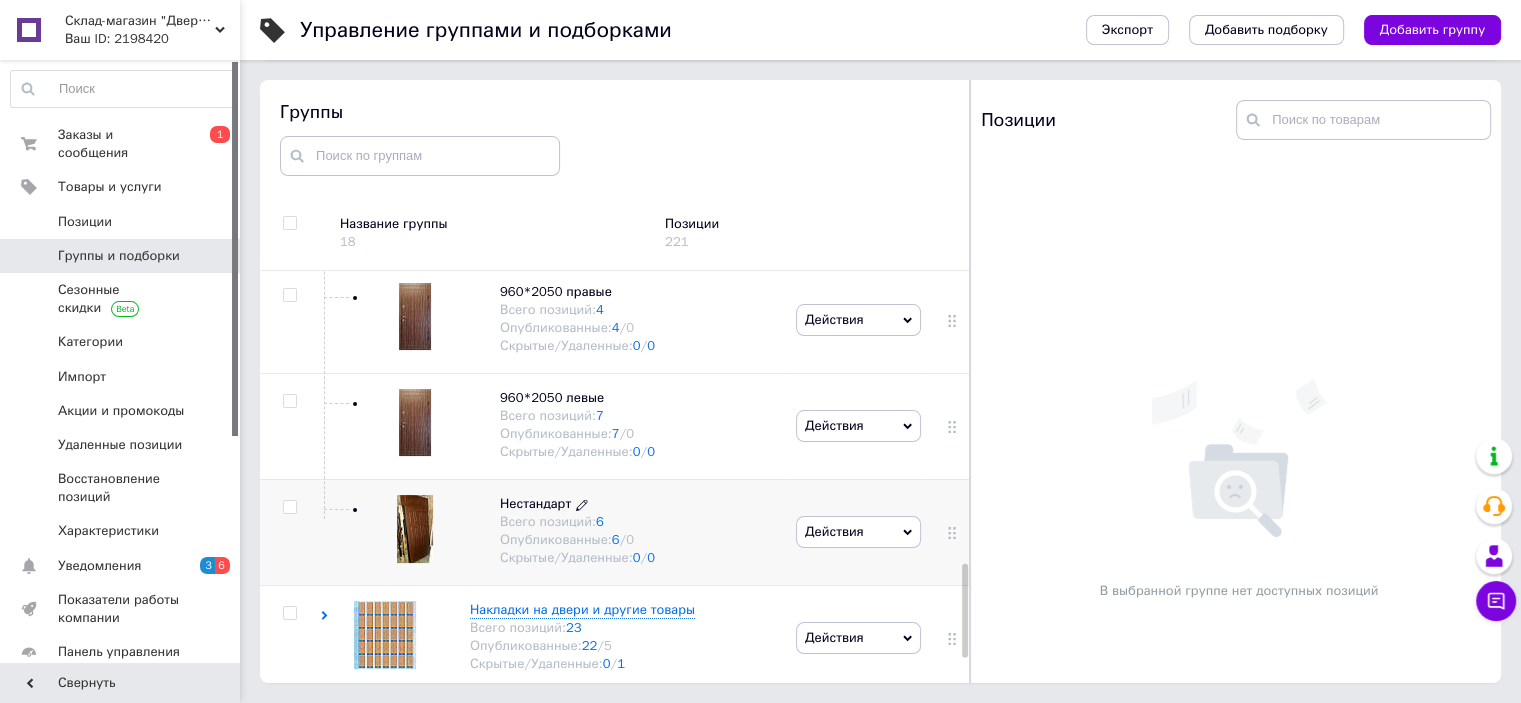 click 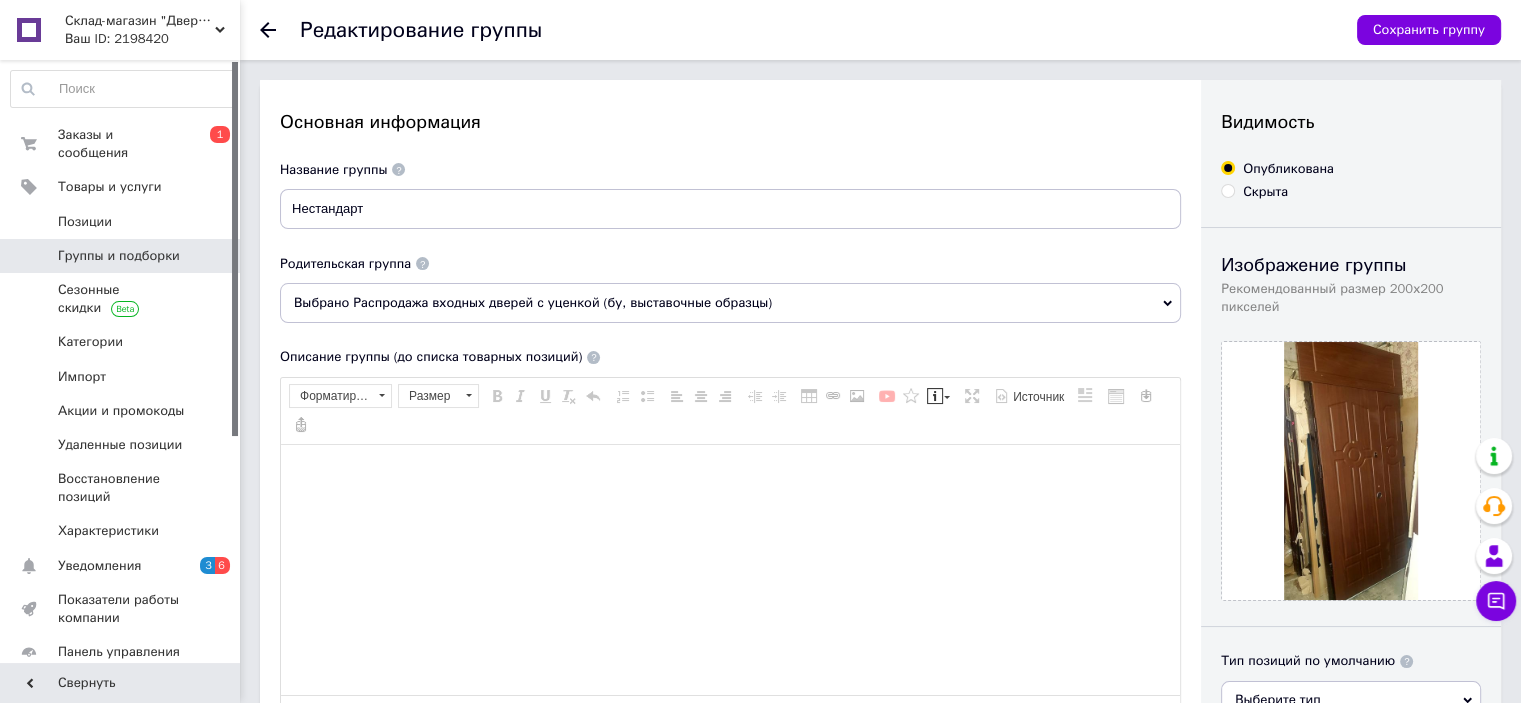 scroll, scrollTop: 0, scrollLeft: 0, axis: both 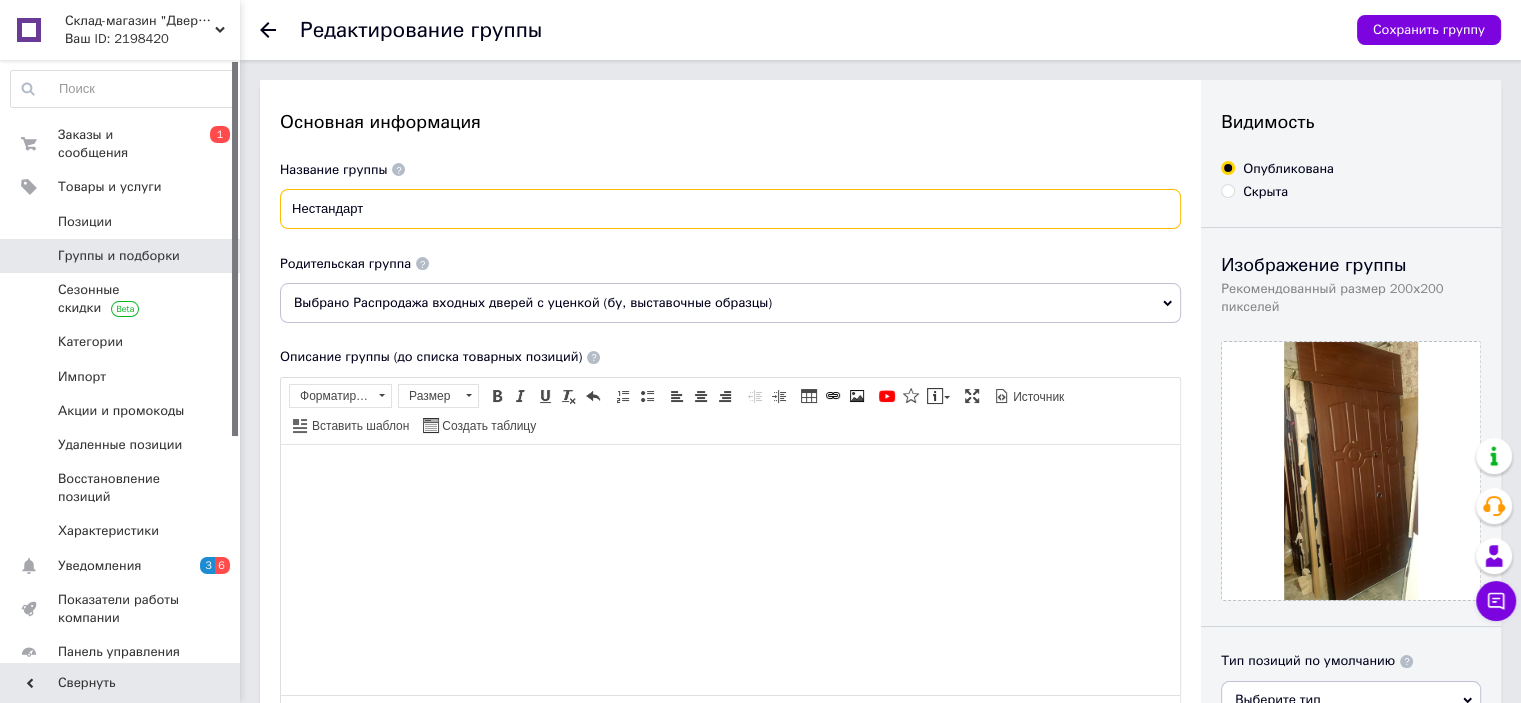 click on "Нестандарт" at bounding box center (730, 209) 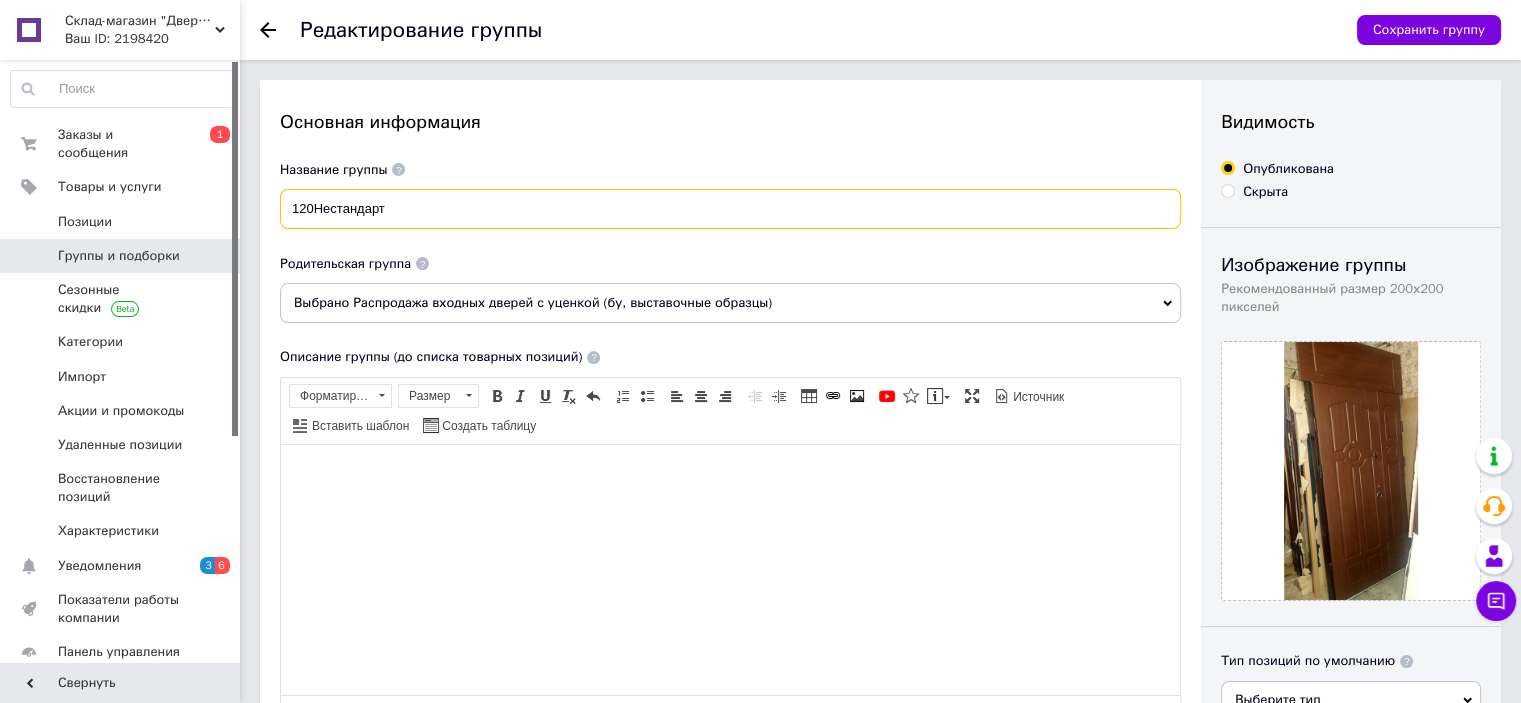 type on "1200Нестандарт" 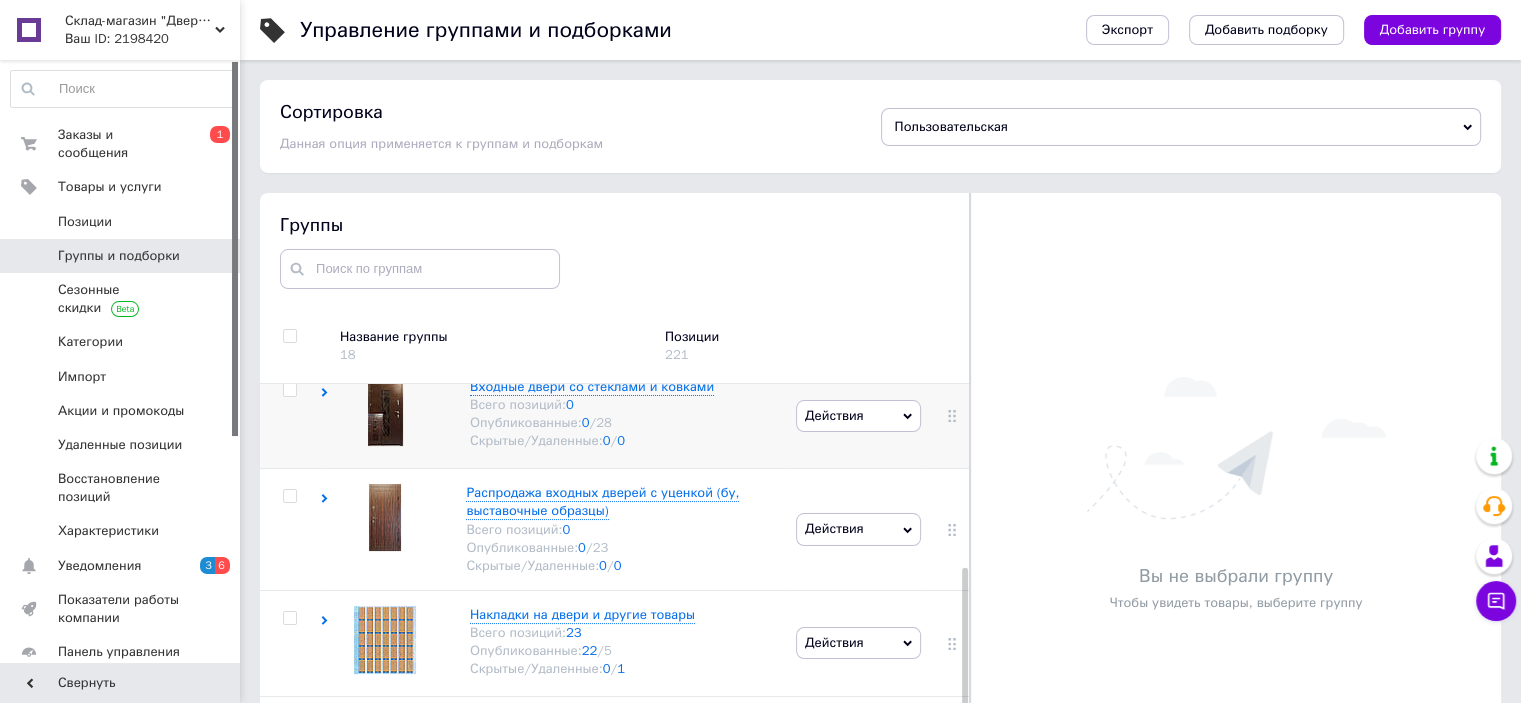 scroll, scrollTop: 633, scrollLeft: 0, axis: vertical 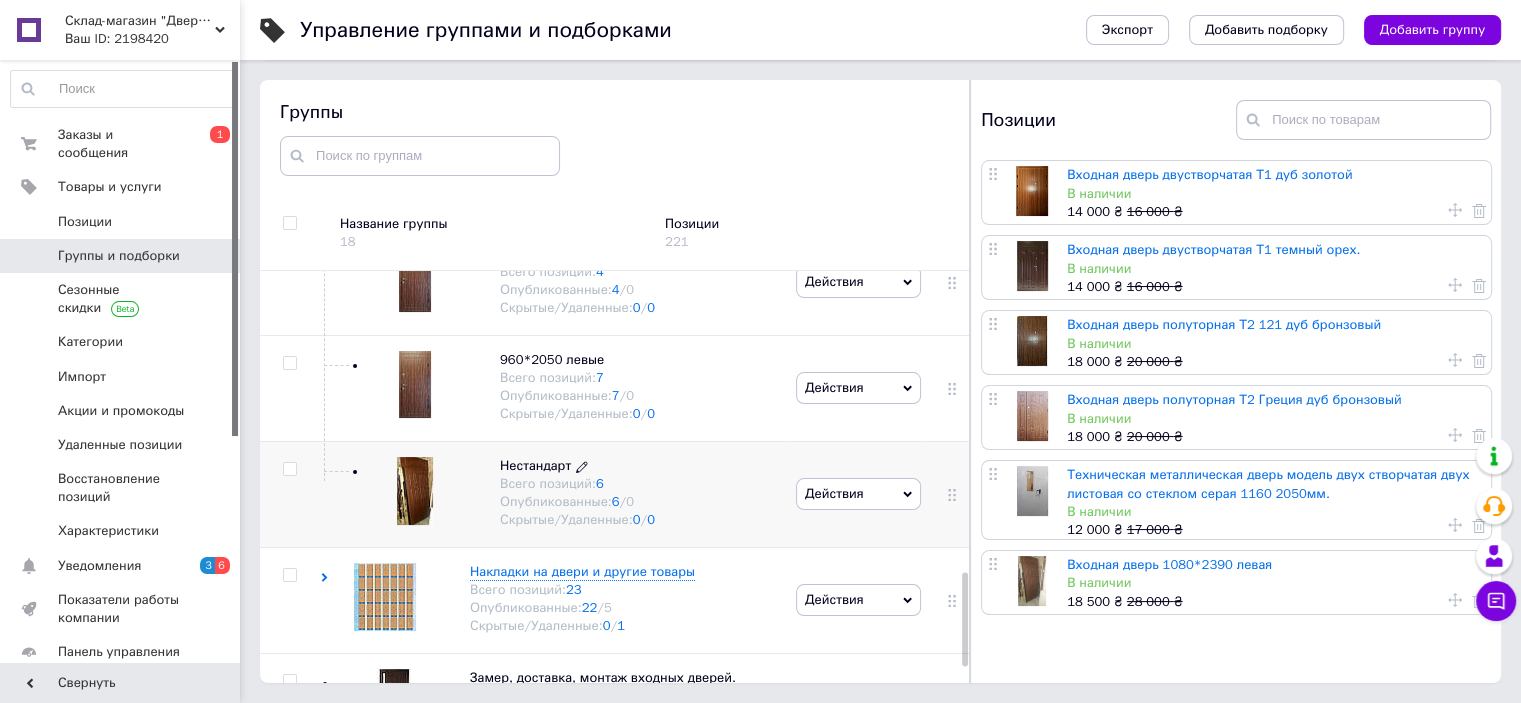 click 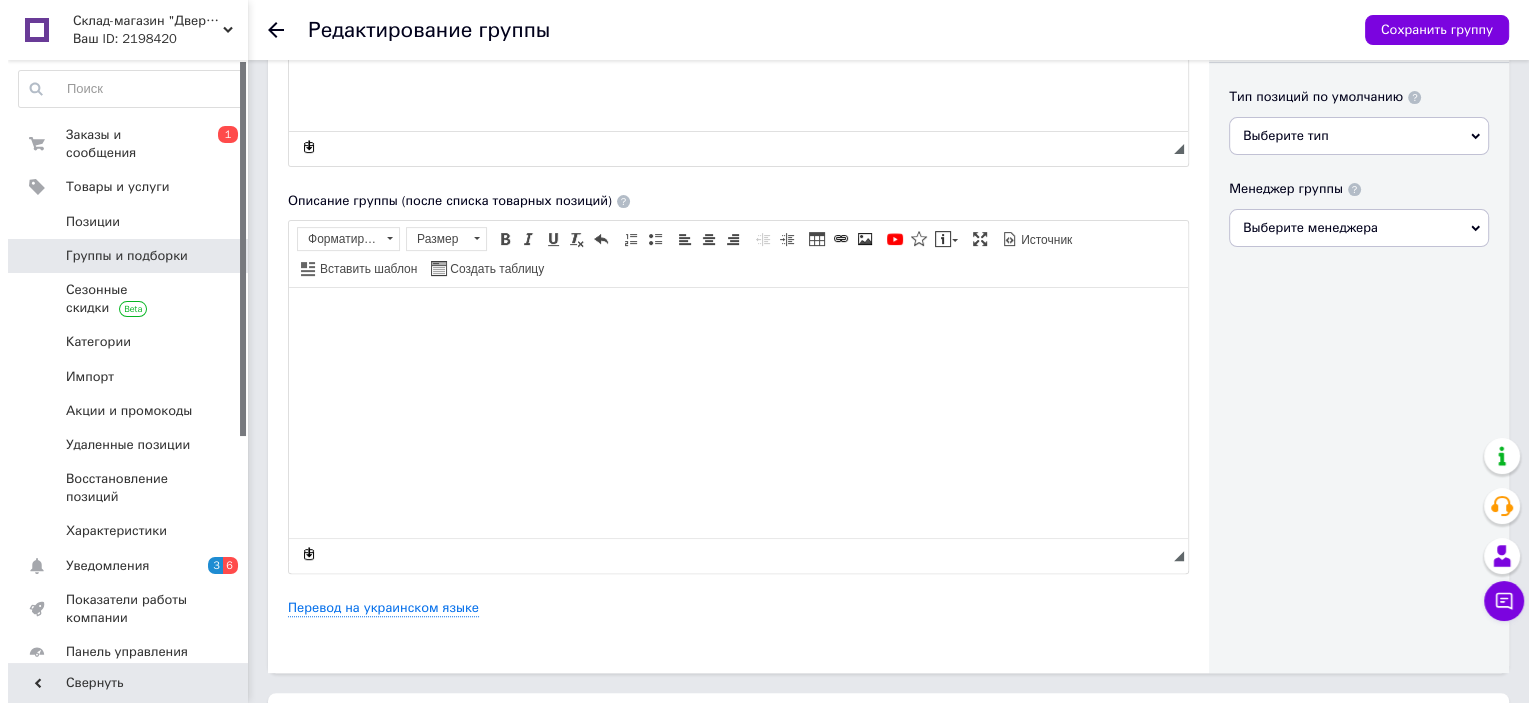 scroll, scrollTop: 600, scrollLeft: 0, axis: vertical 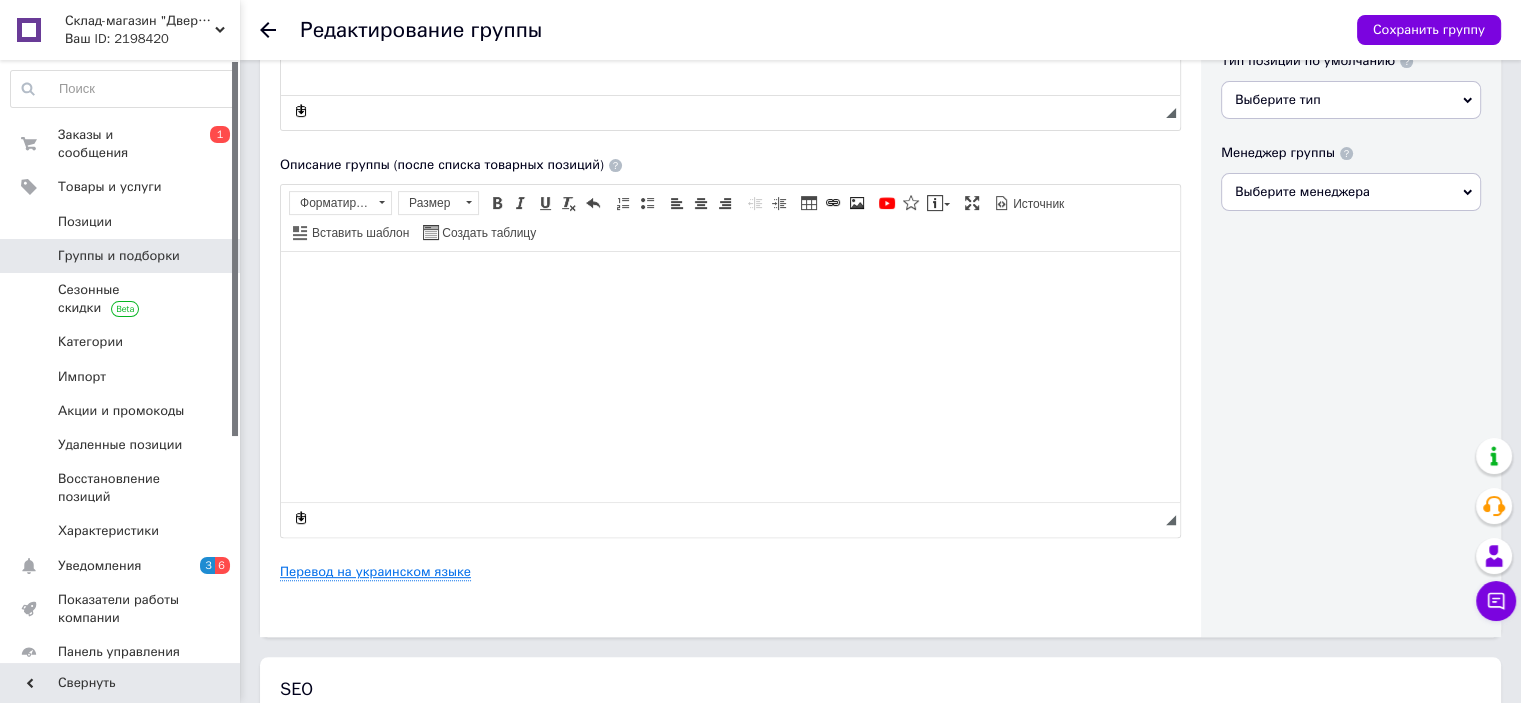 click on "Перевод на украинском языке" at bounding box center (375, 572) 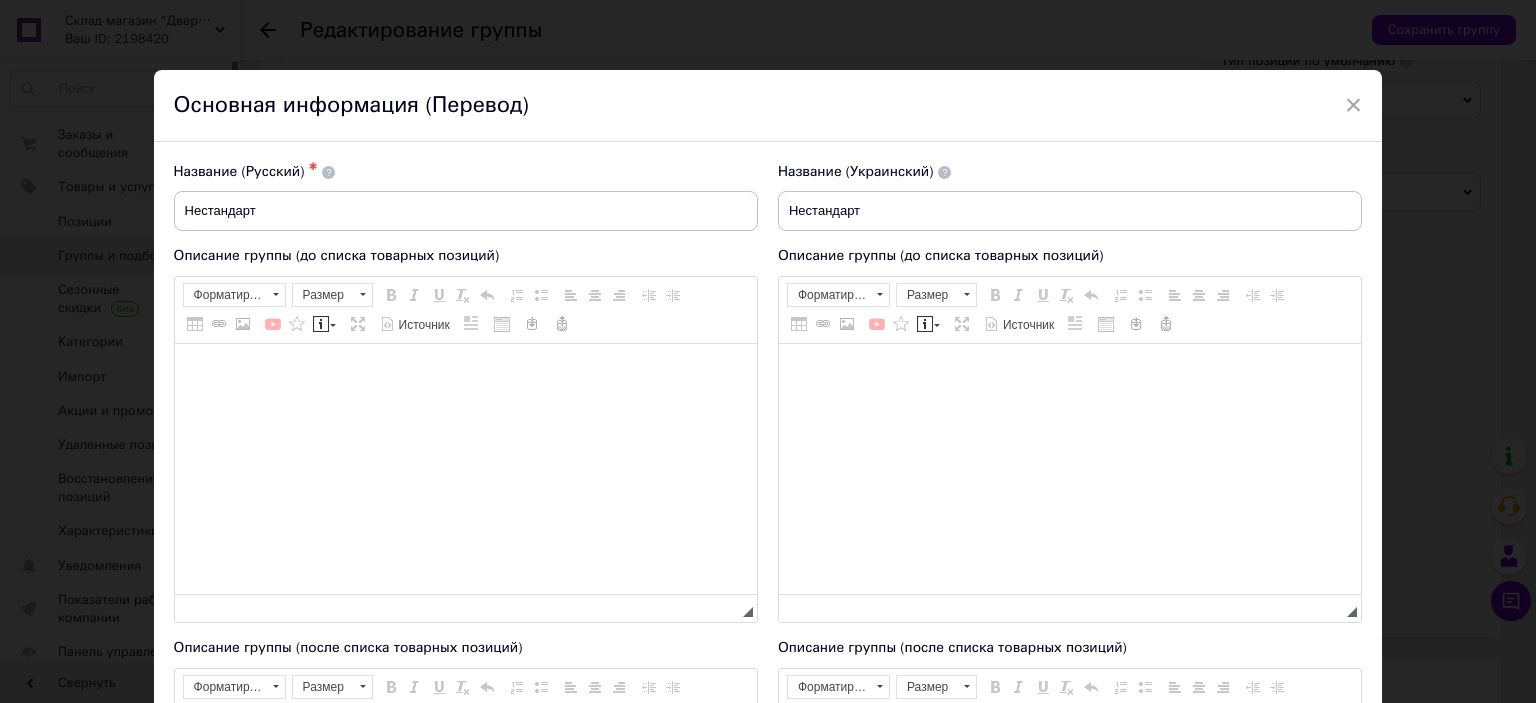 scroll, scrollTop: 0, scrollLeft: 0, axis: both 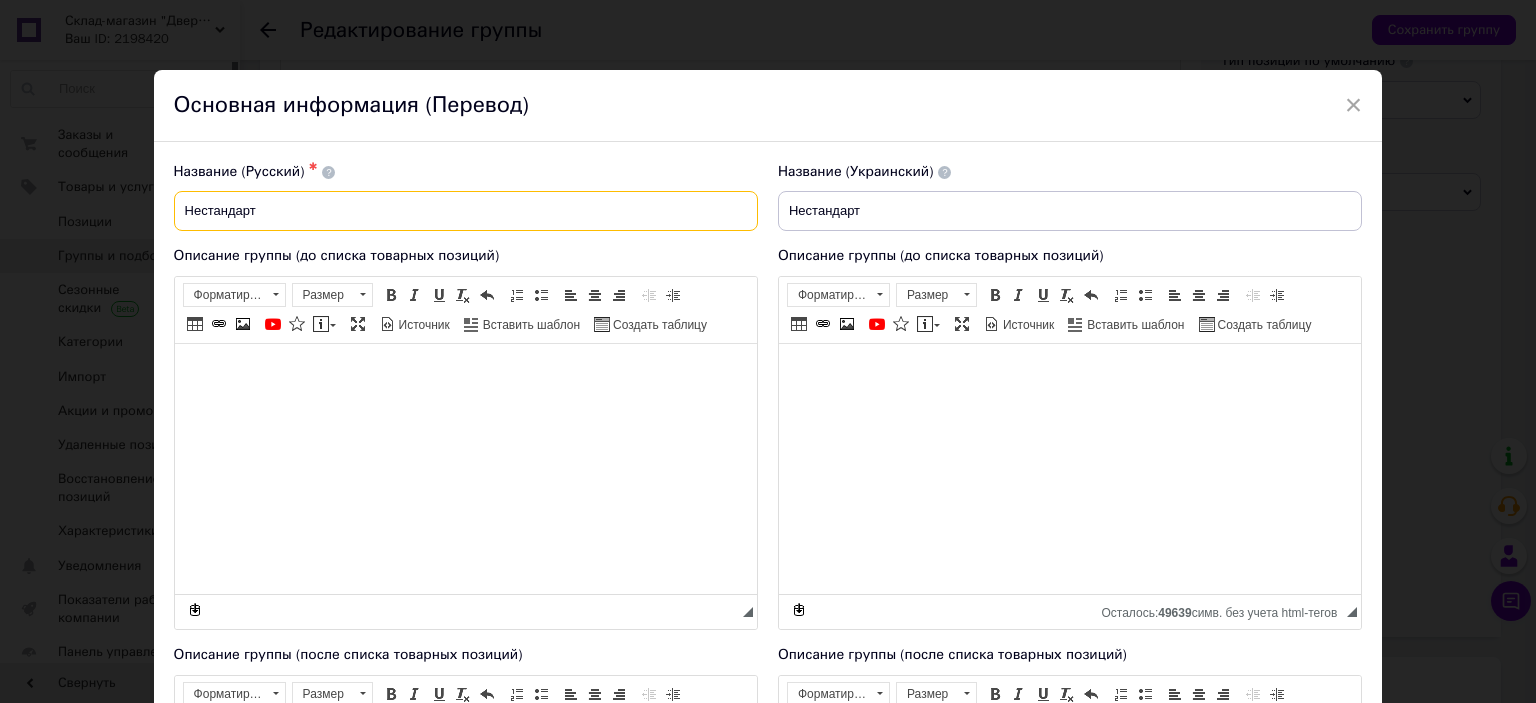 click on "Нестандарт" at bounding box center [466, 211] 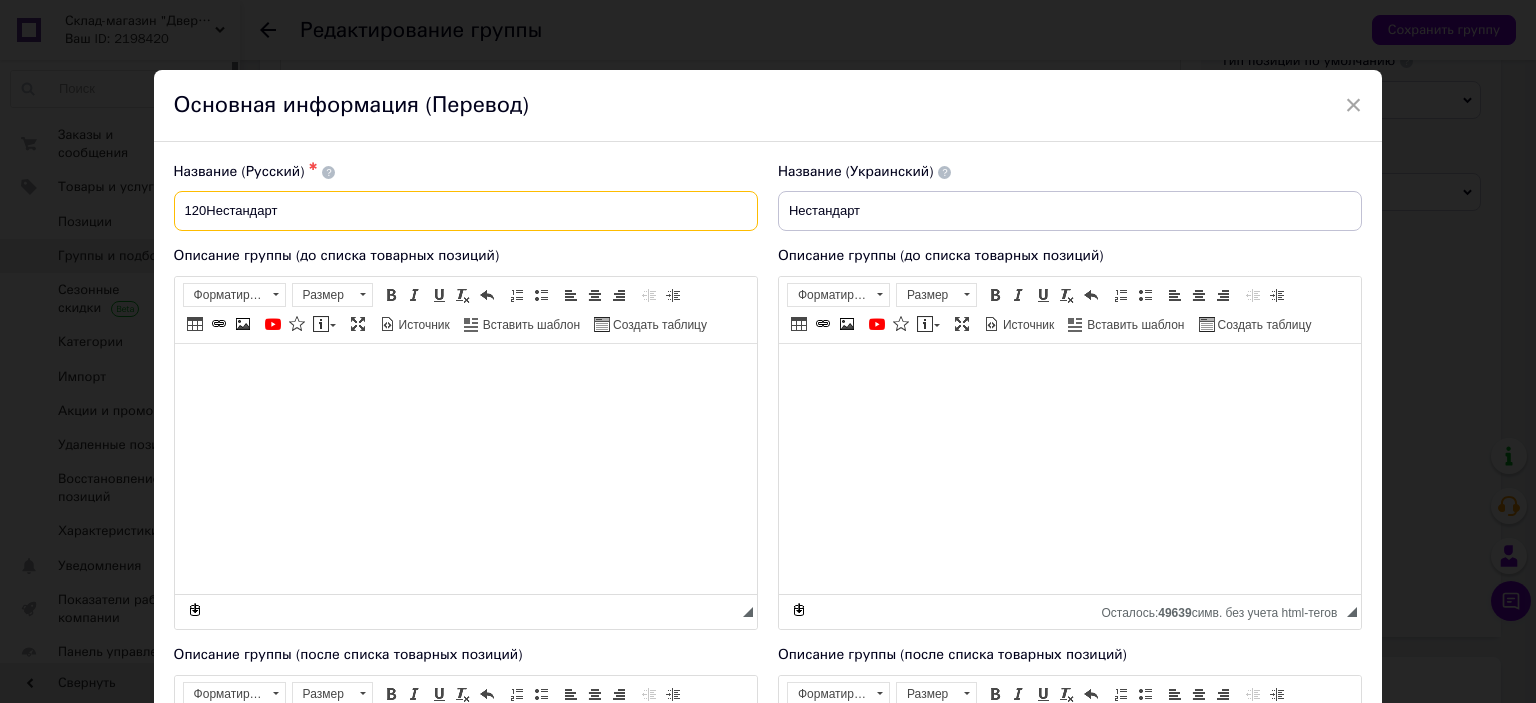type on "1200Нестандарт" 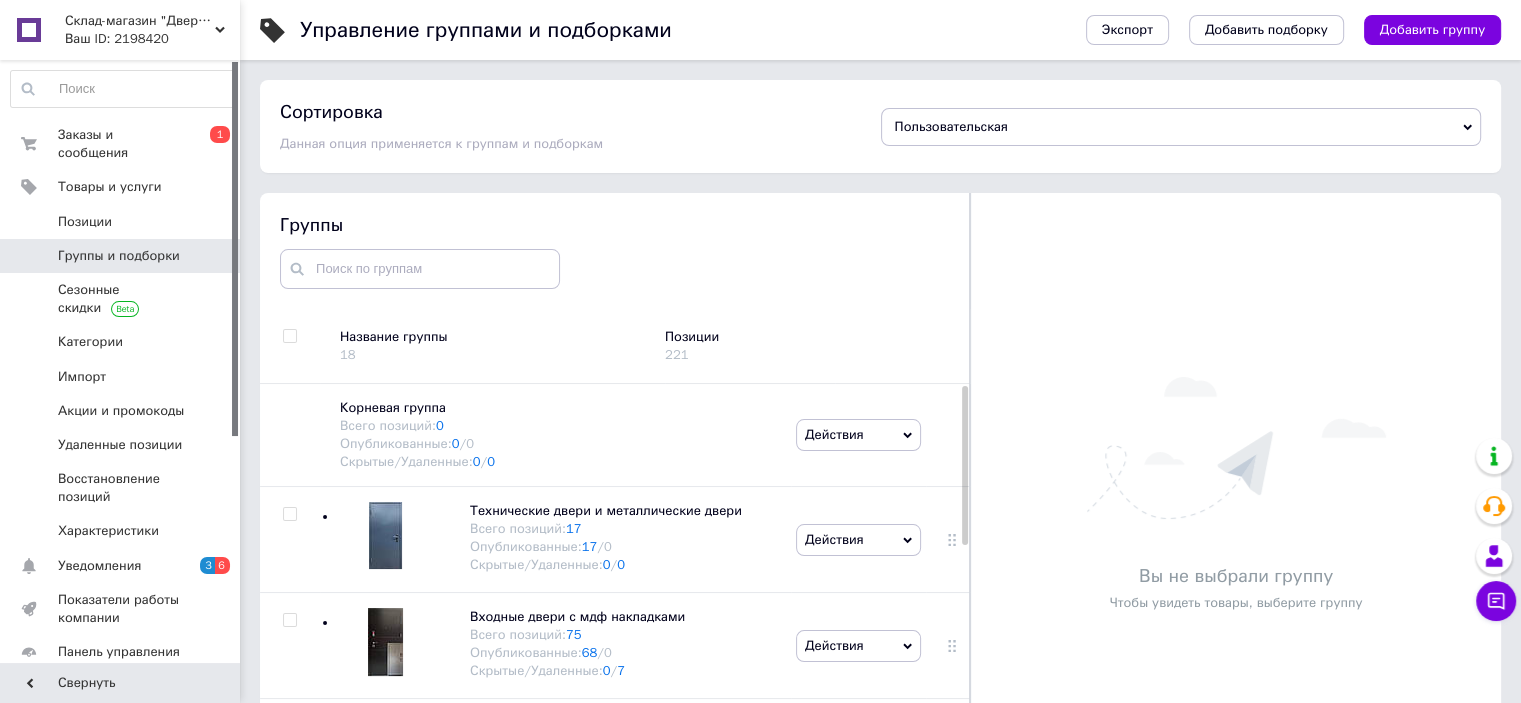 scroll, scrollTop: 73, scrollLeft: 0, axis: vertical 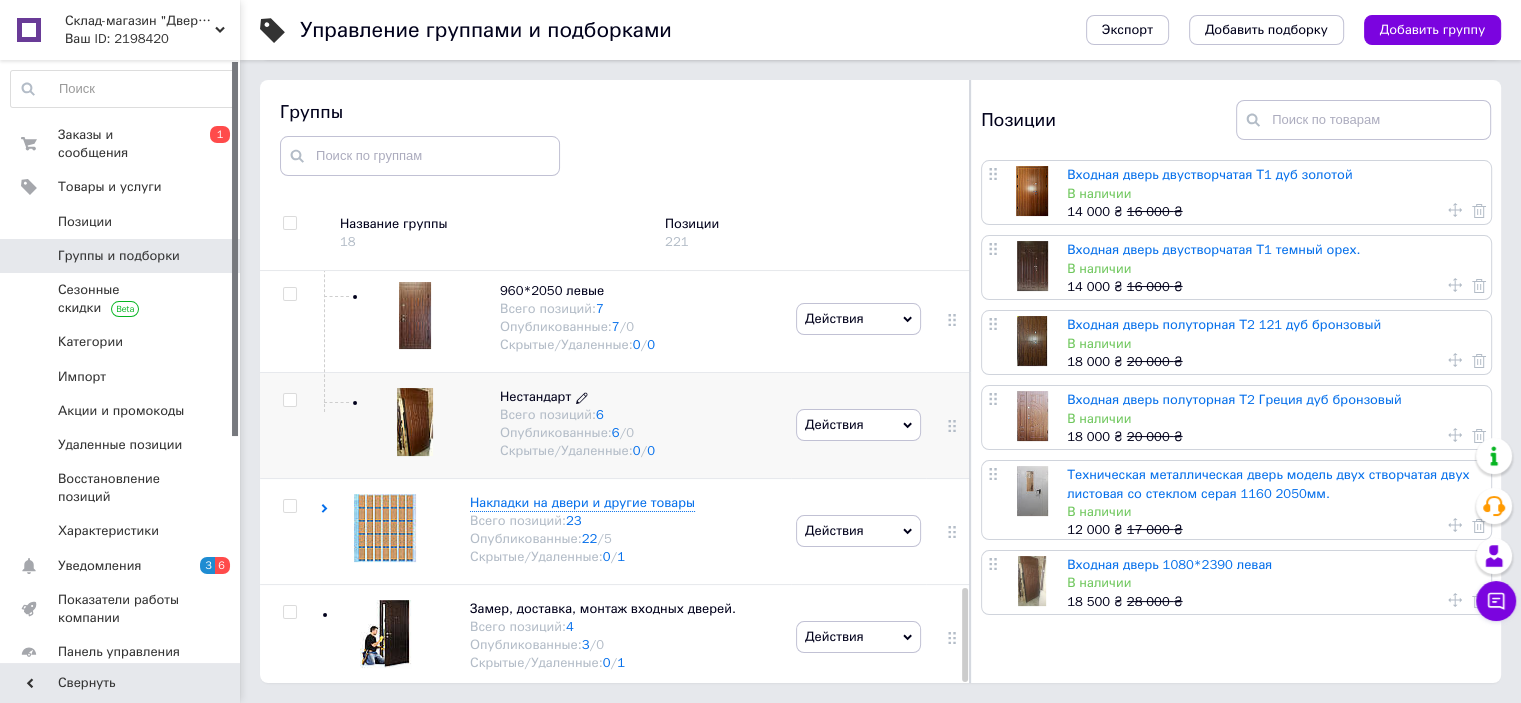 click 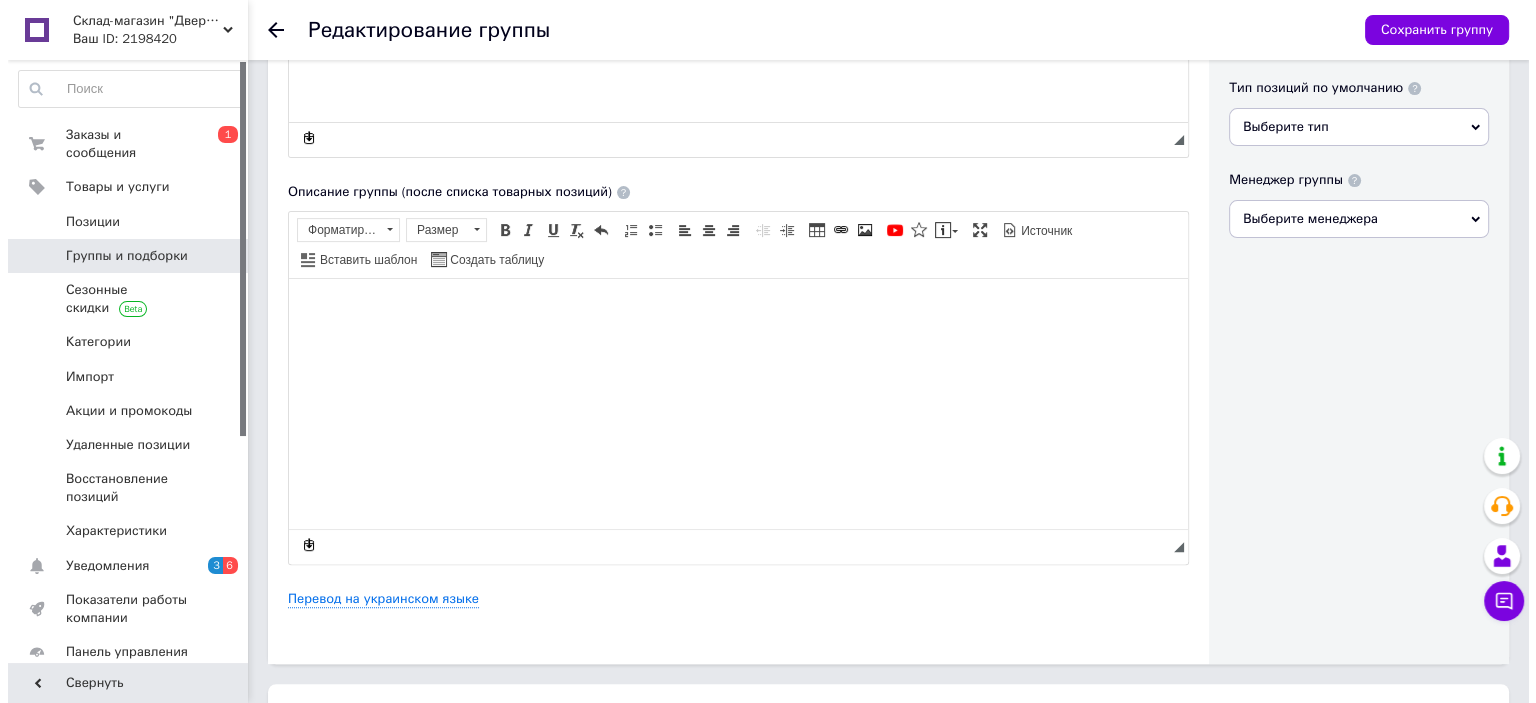 scroll, scrollTop: 800, scrollLeft: 0, axis: vertical 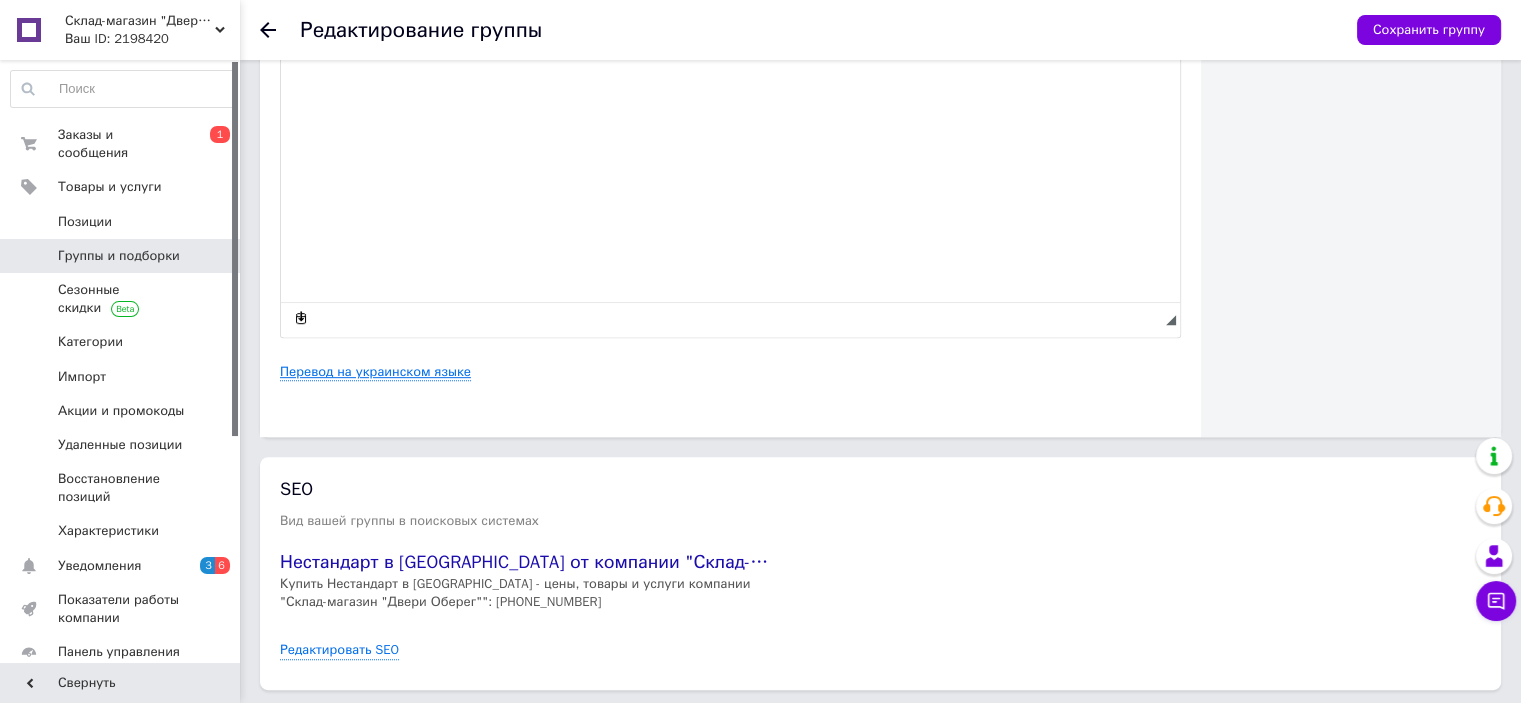 click on "Перевод на украинском языке" at bounding box center [375, 372] 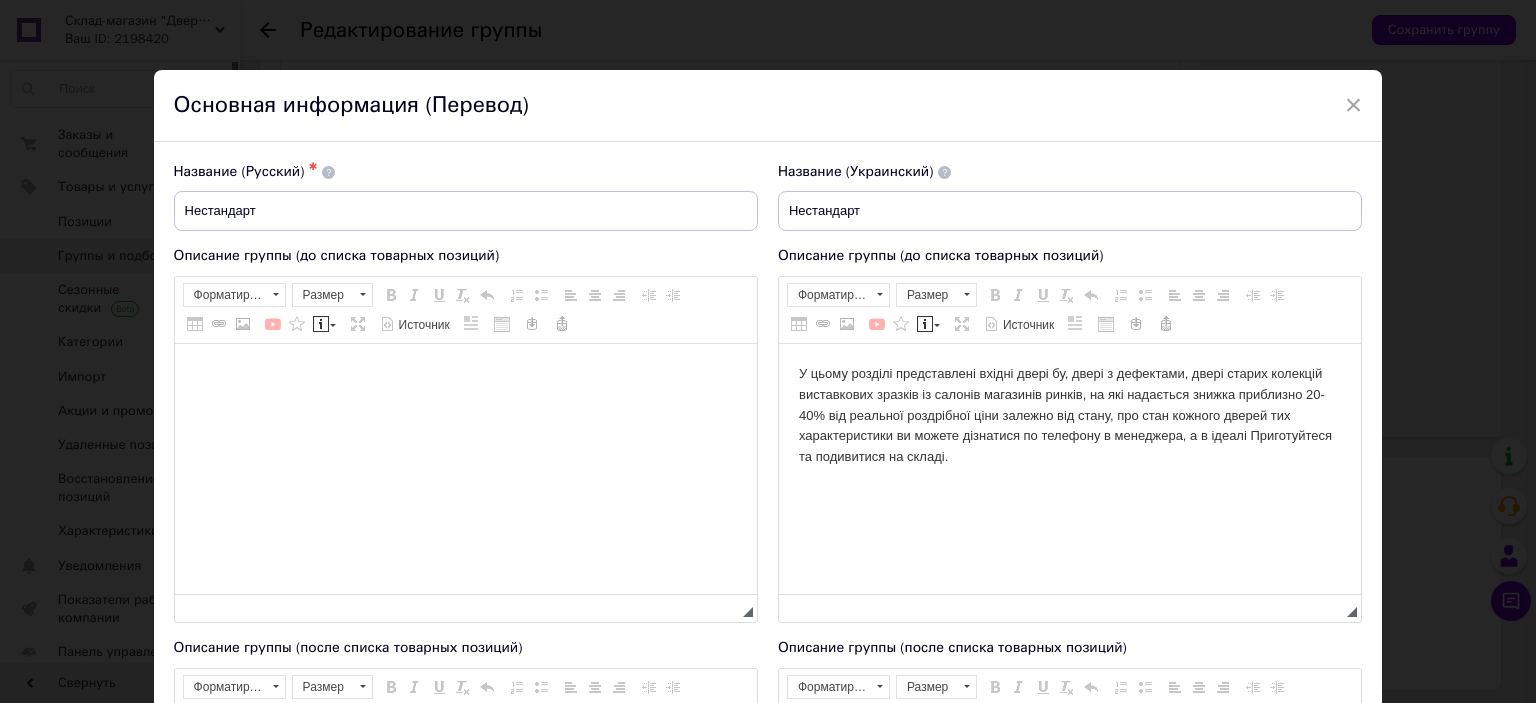 scroll, scrollTop: 0, scrollLeft: 0, axis: both 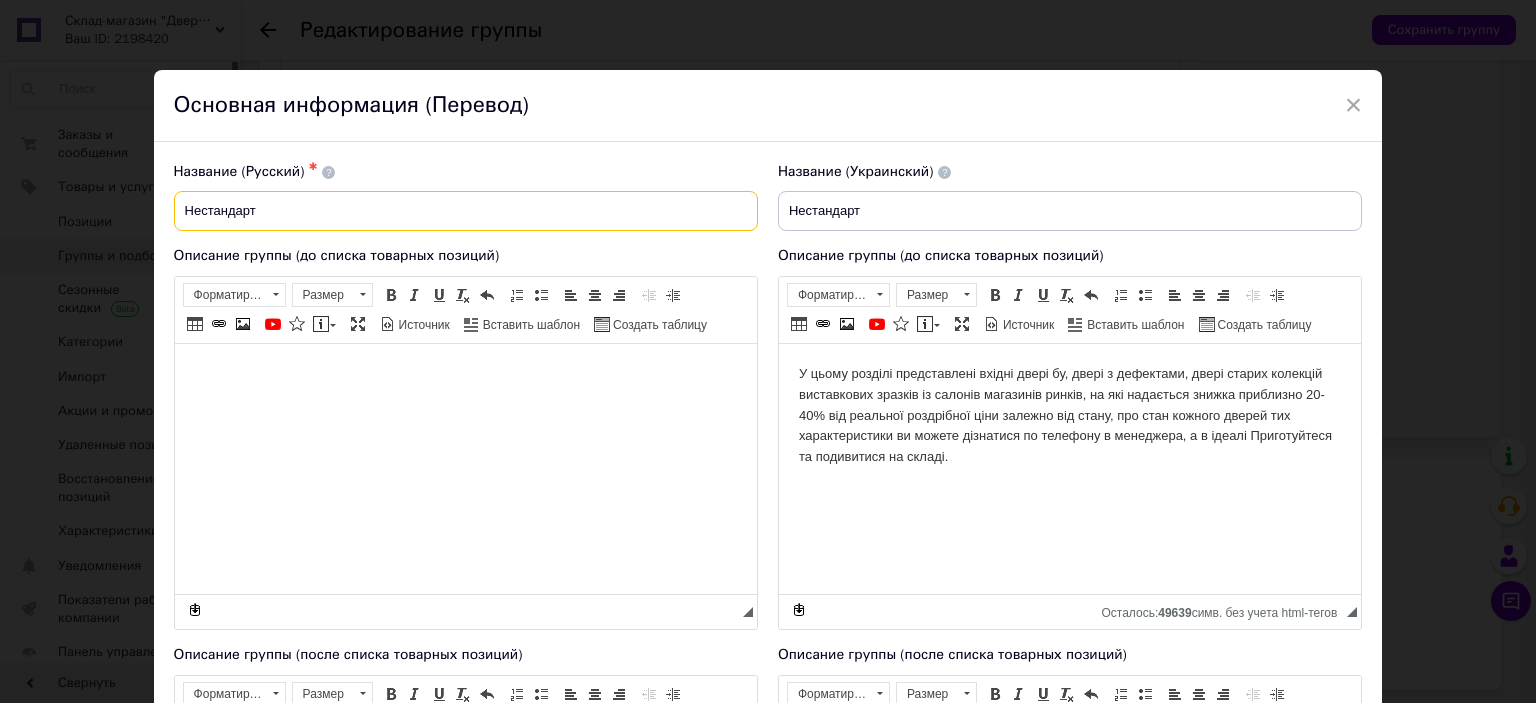 click on "Нестандарт" at bounding box center (466, 211) 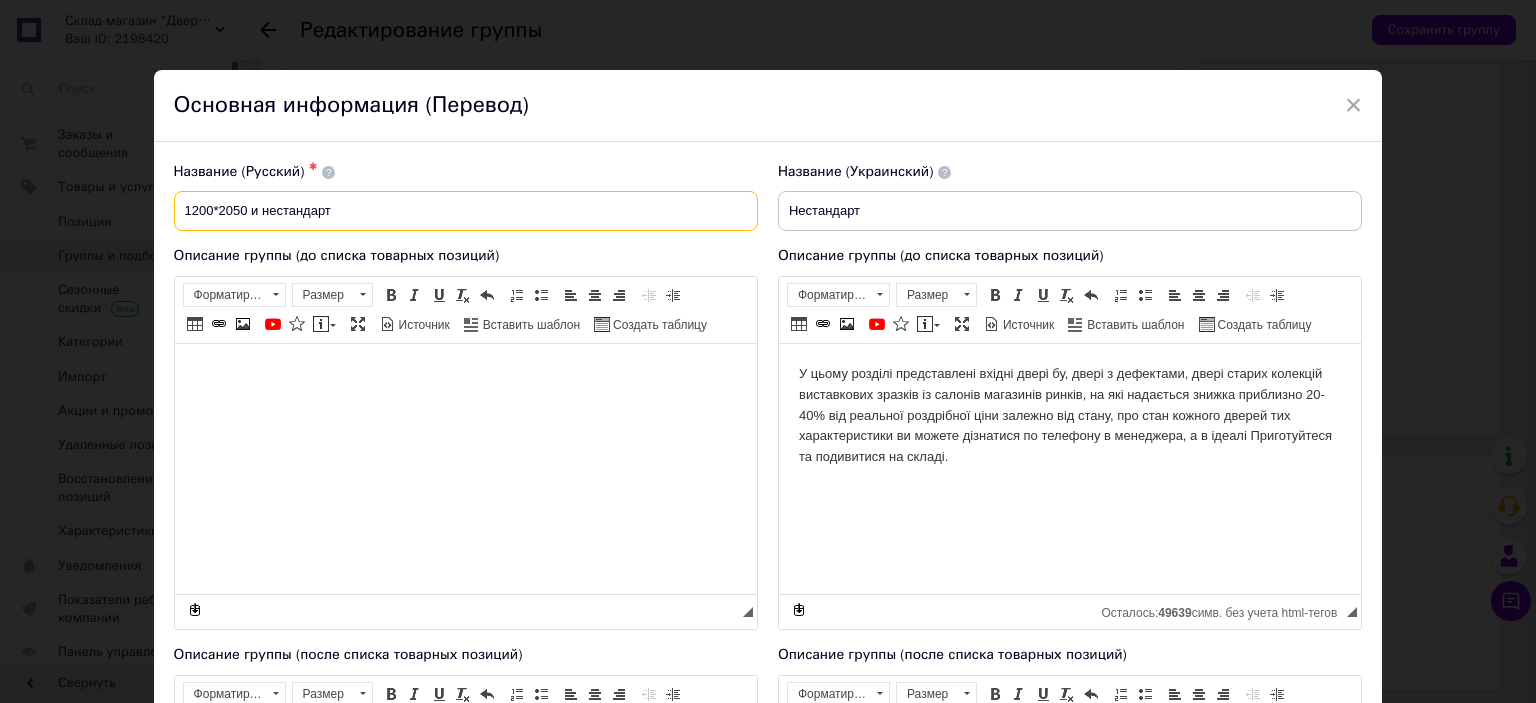 click on "1200*2050 и нестандарт" at bounding box center (466, 211) 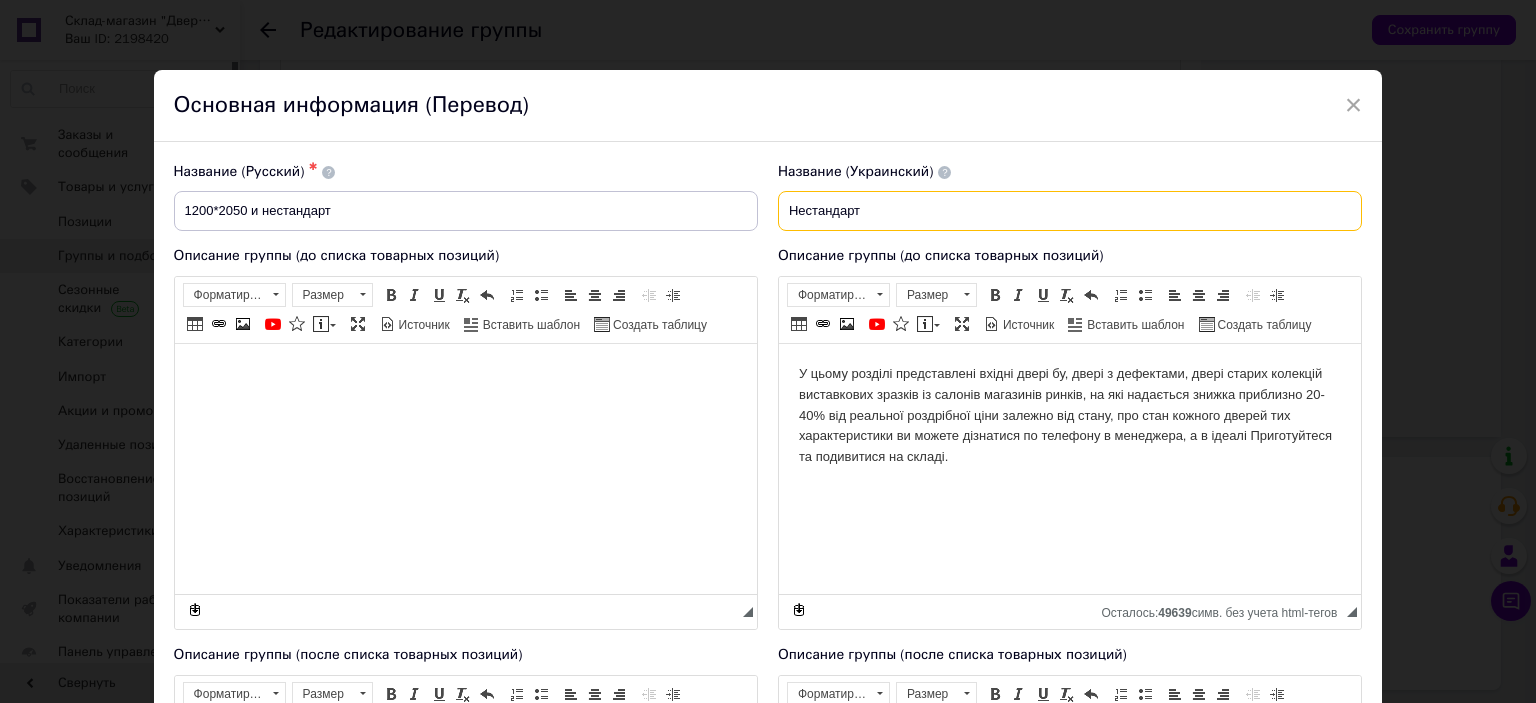 click on "Нестандарт" at bounding box center [1070, 211] 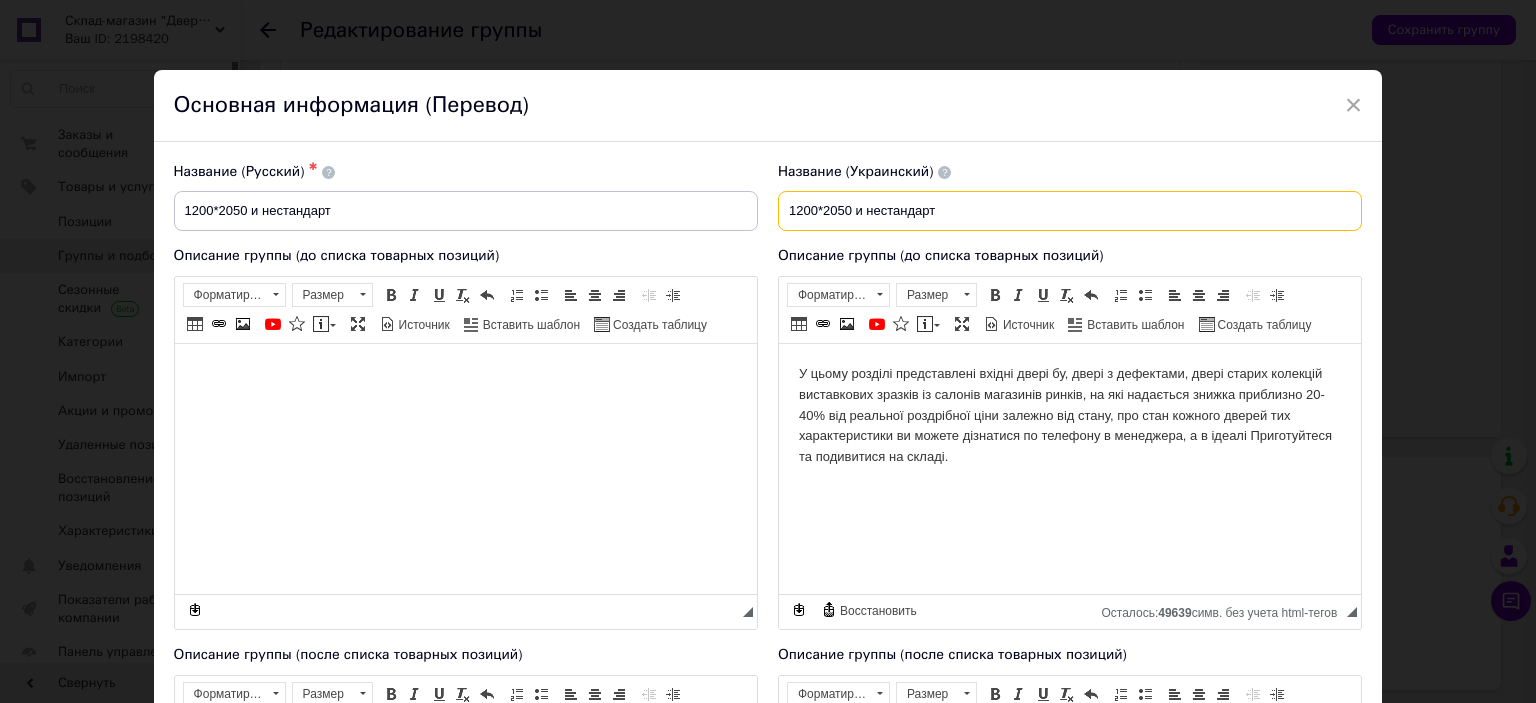 click on "1200*2050 и нестандарт" at bounding box center (1070, 211) 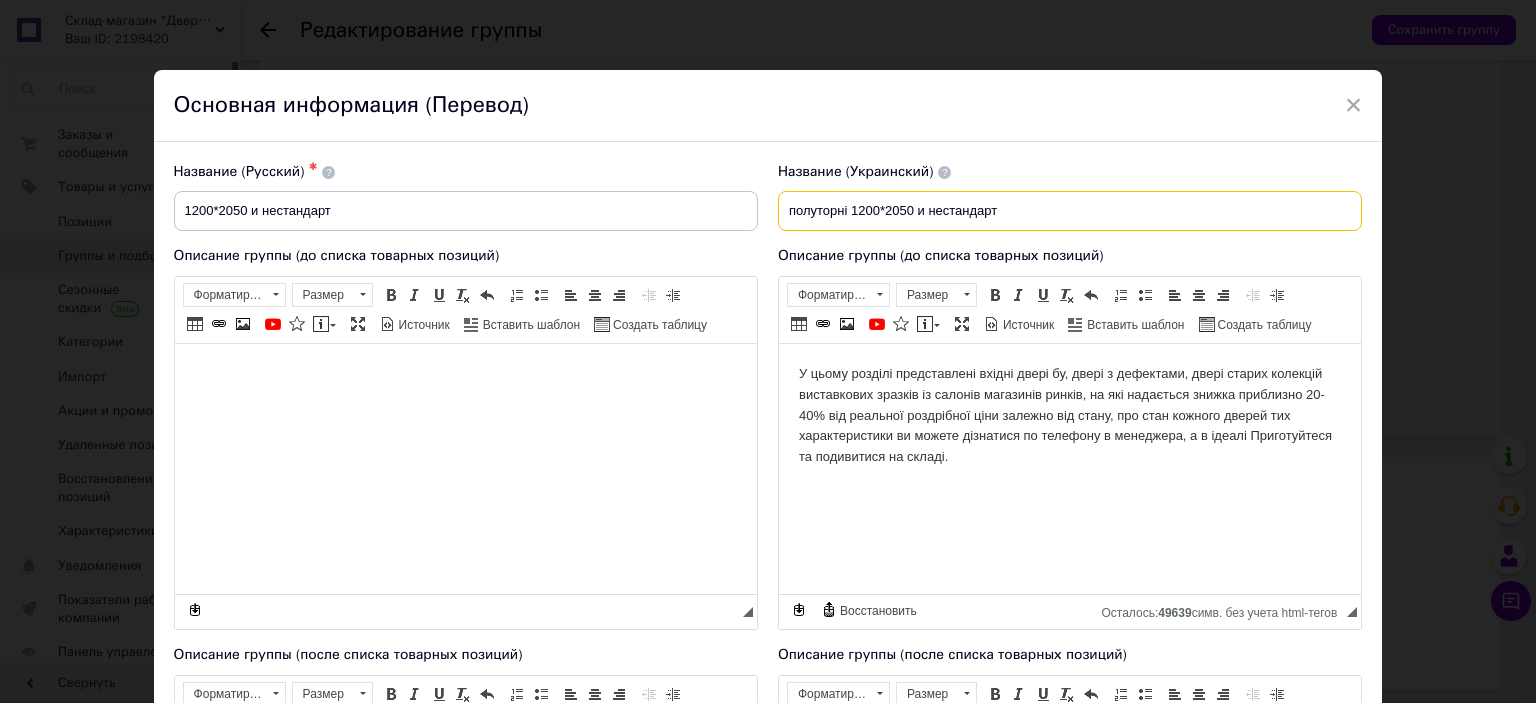 type on "полуторні 1200*2050 и нестандарт" 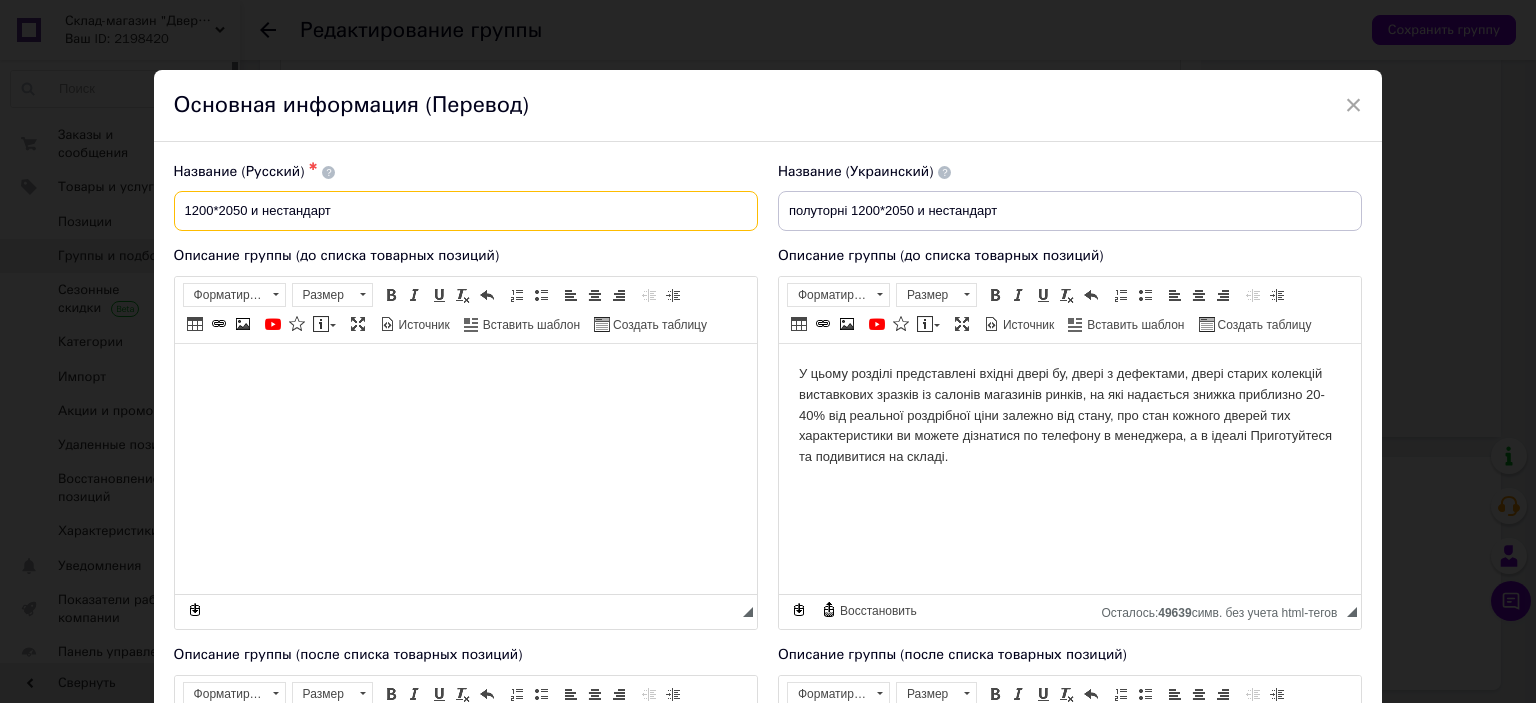 click on "1200*2050 и нестандарт" at bounding box center (466, 211) 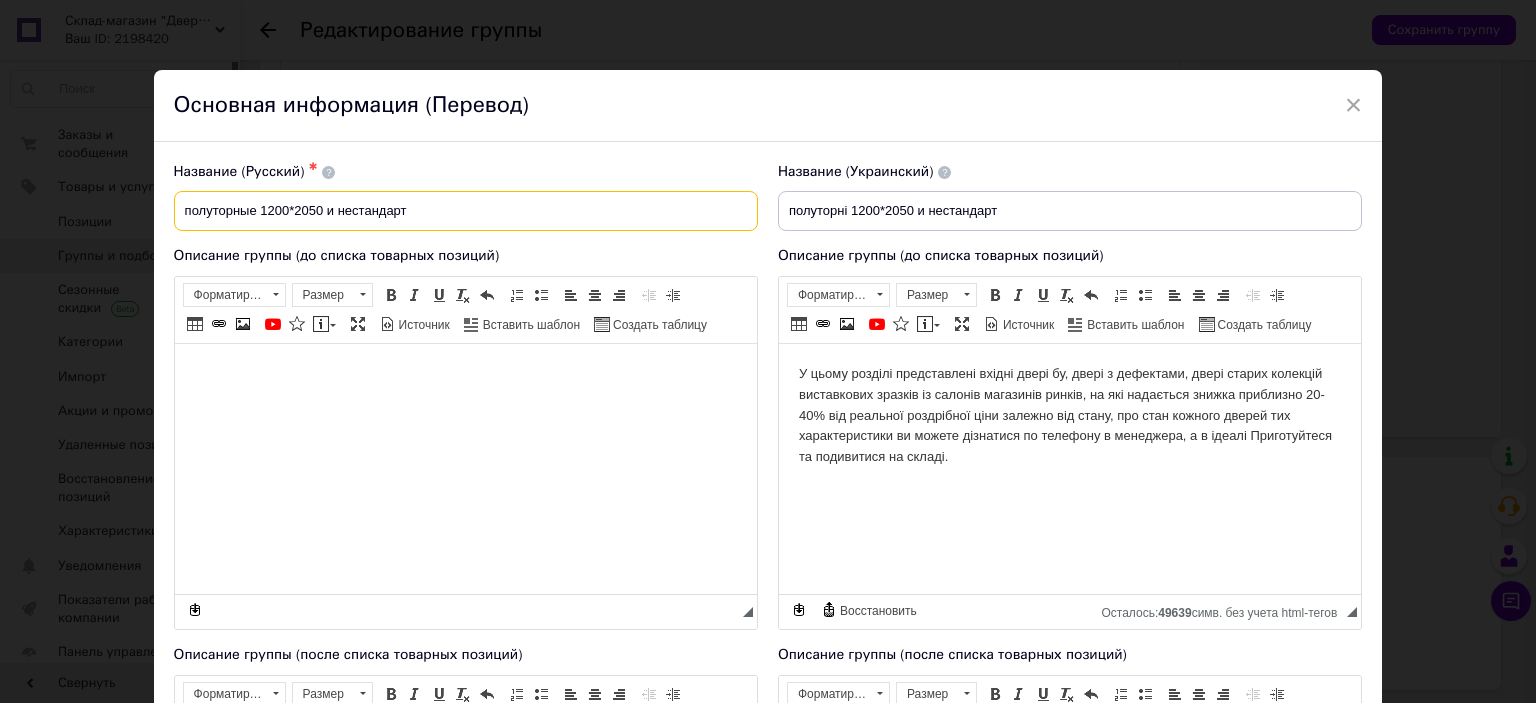 type on "полуторные 1200*2050 и нестандарт" 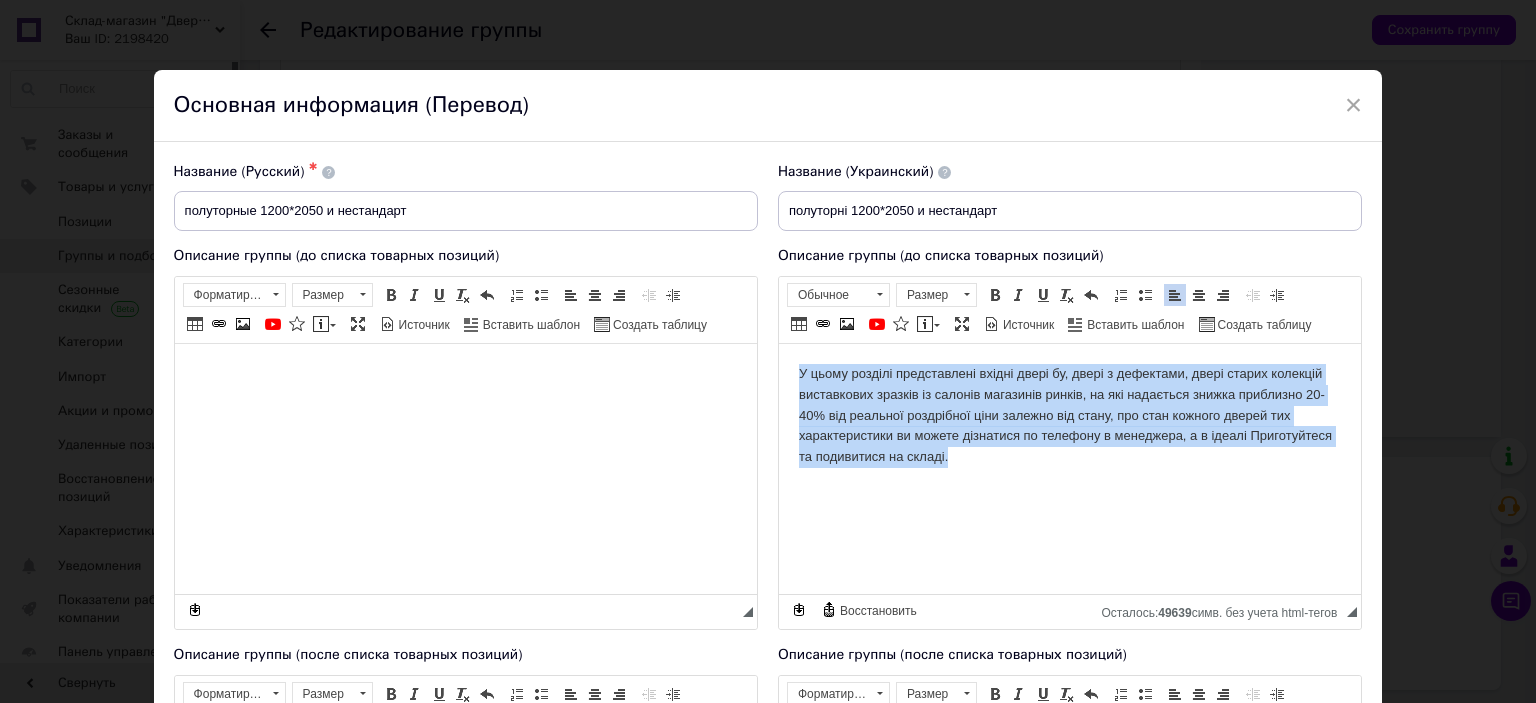 drag, startPoint x: 958, startPoint y: 451, endPoint x: 818, endPoint y: 386, distance: 154.35349 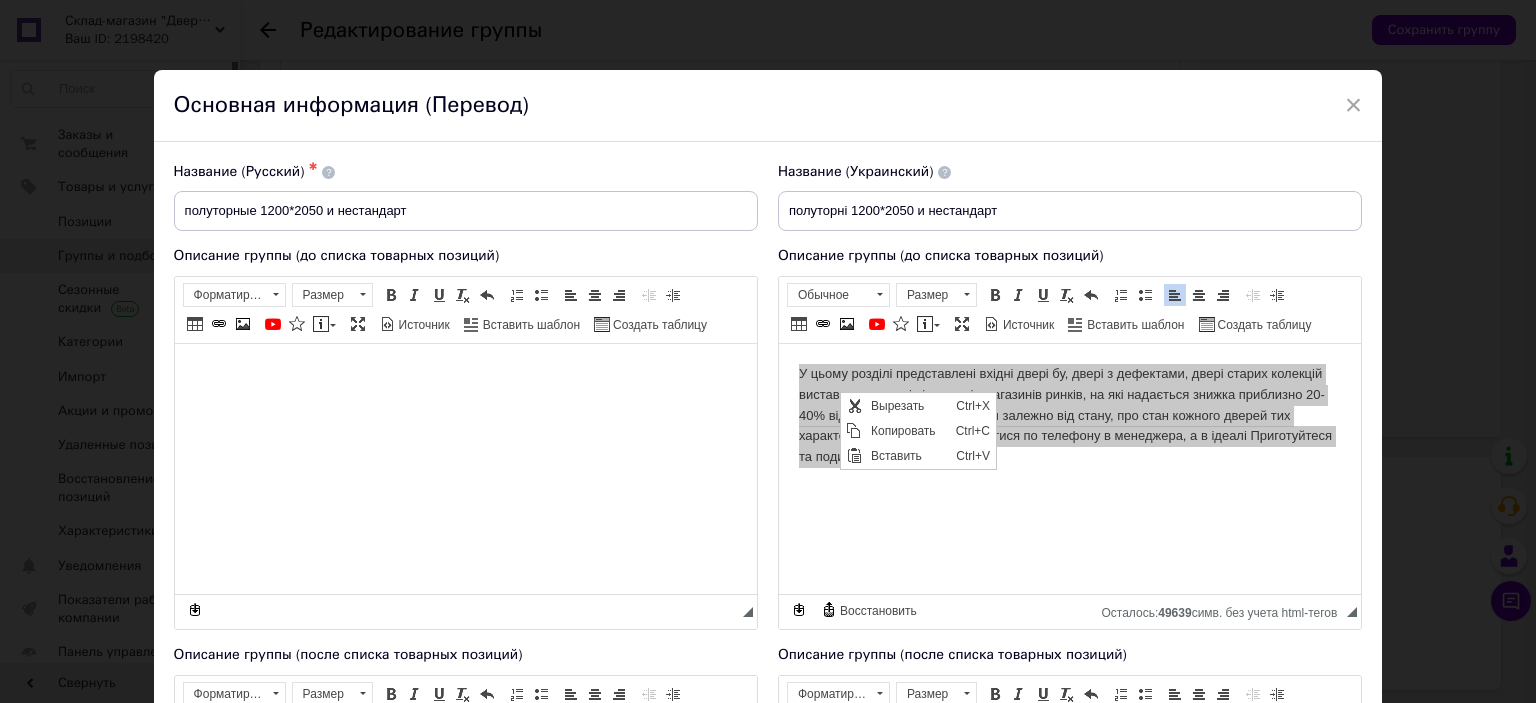 scroll, scrollTop: 0, scrollLeft: 0, axis: both 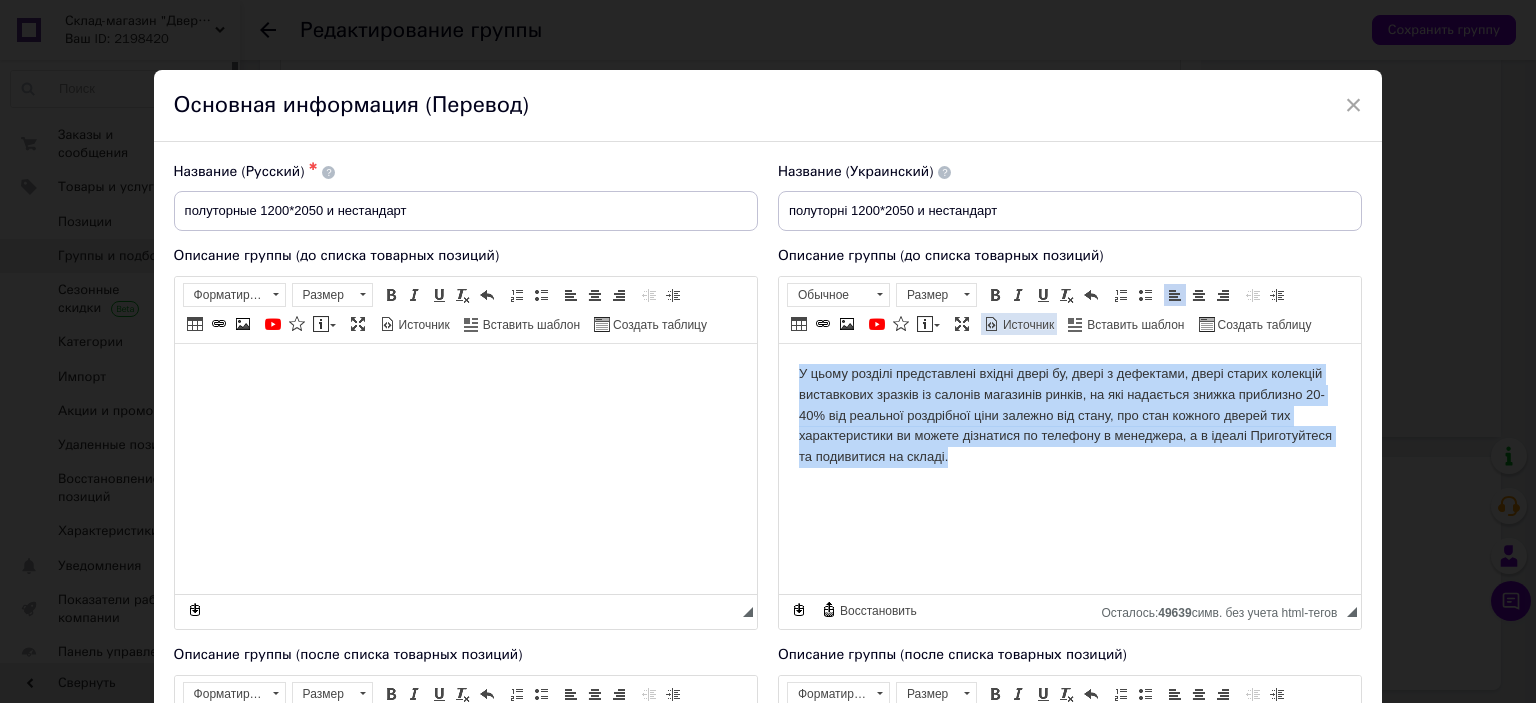click on "Источник" at bounding box center [1027, 325] 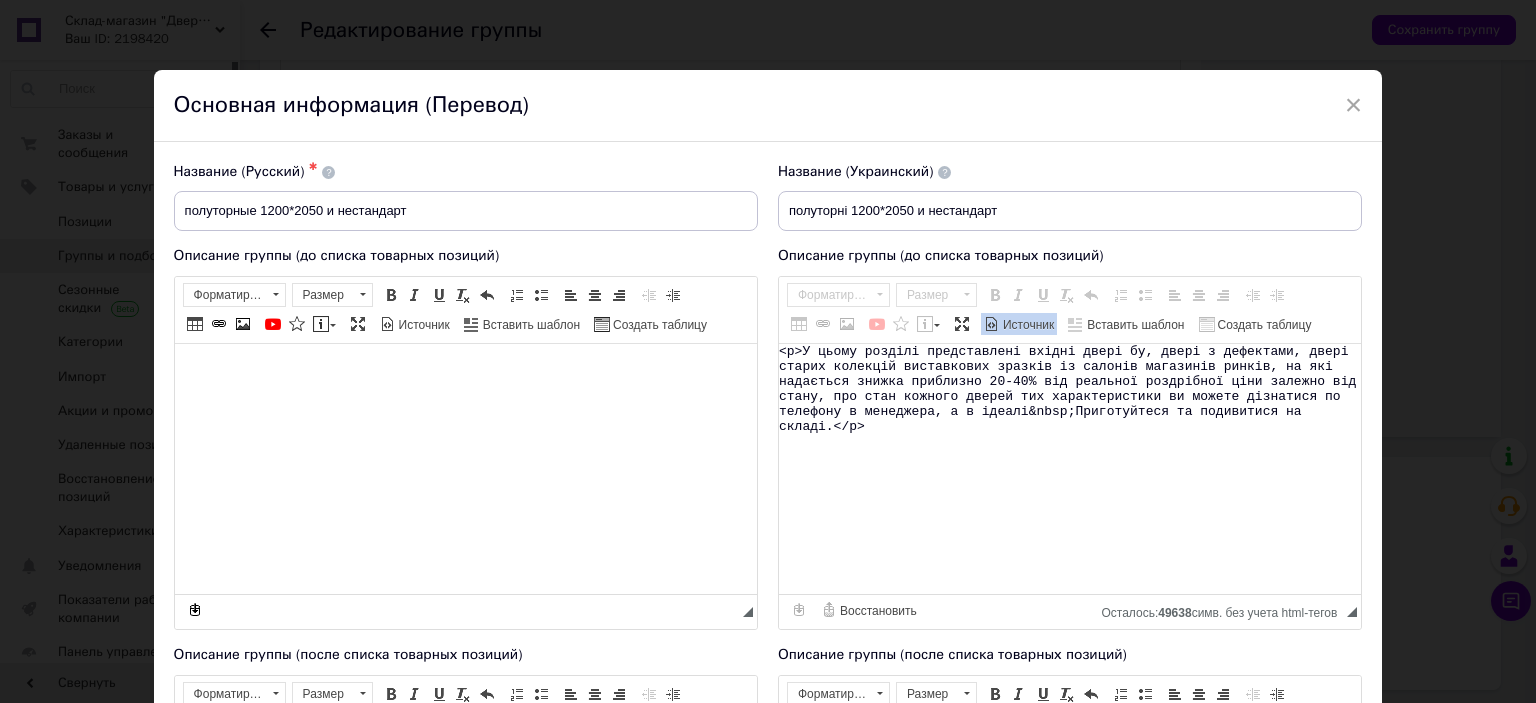 drag, startPoint x: 874, startPoint y: 431, endPoint x: 769, endPoint y: 338, distance: 140.26404 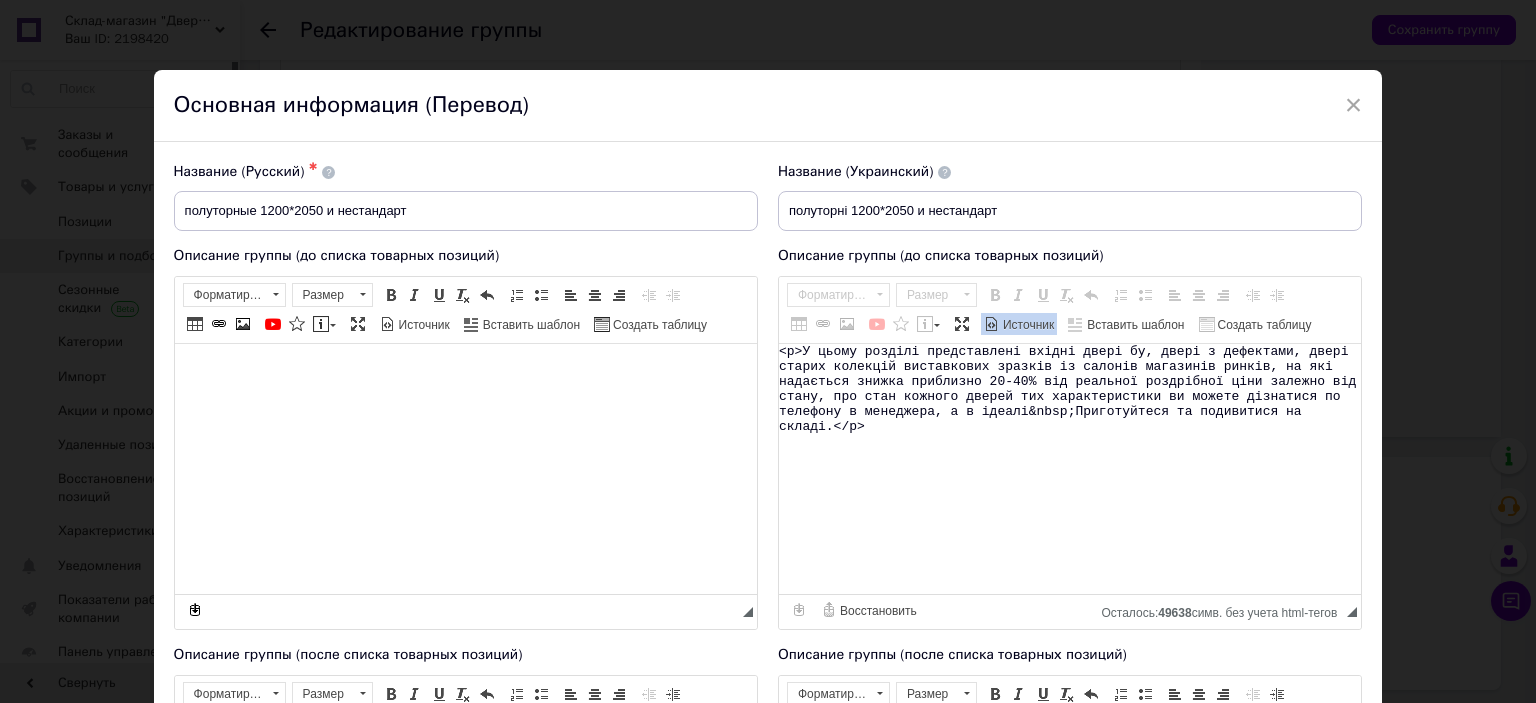 click at bounding box center (465, 373) 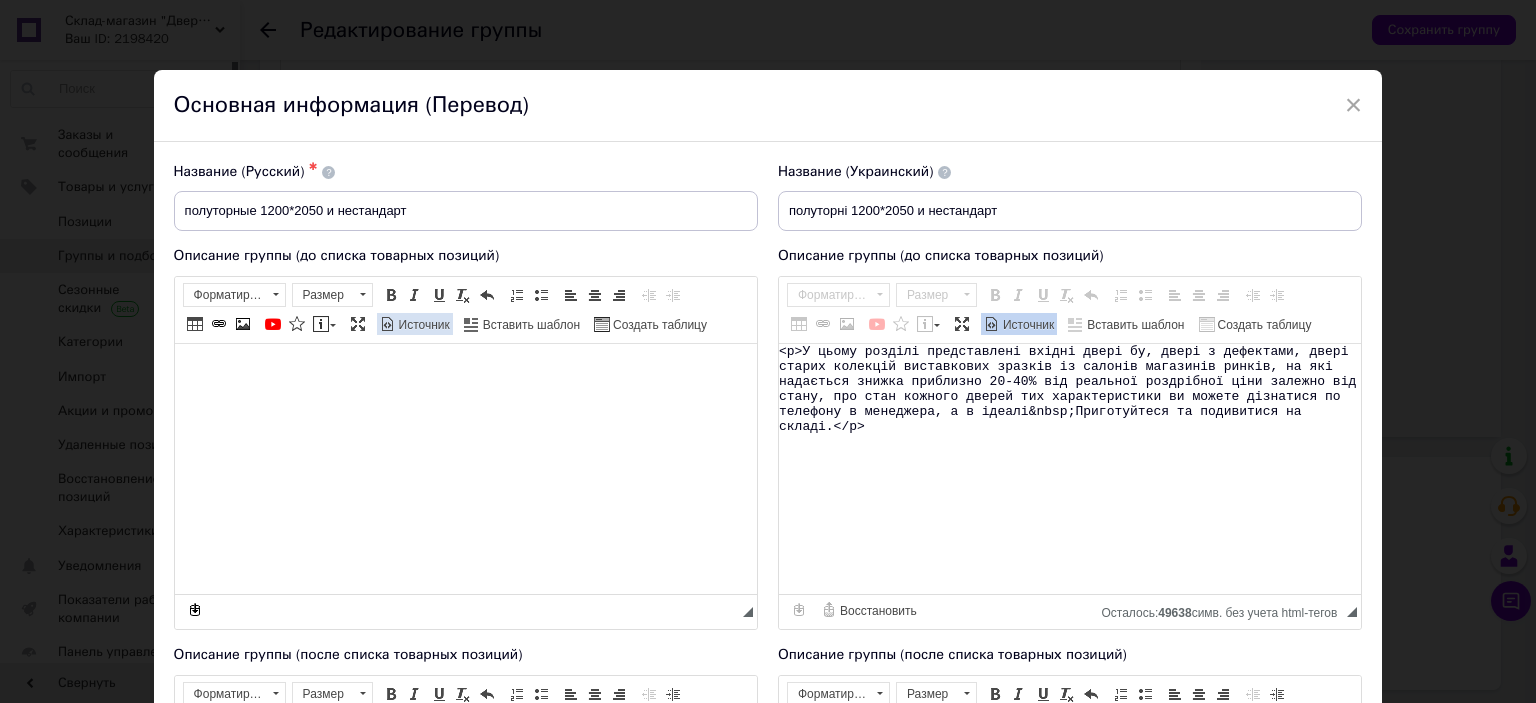 click on "Источник" at bounding box center (423, 325) 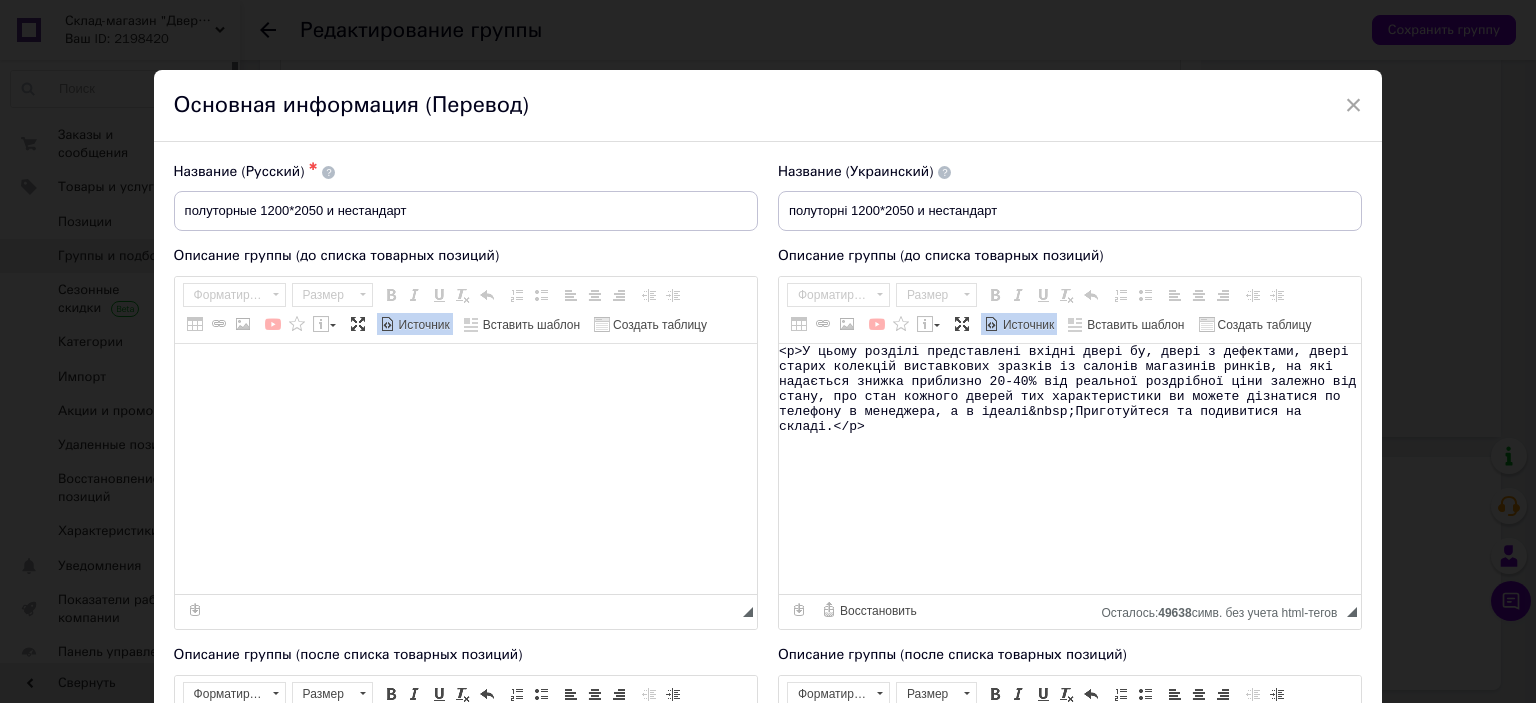 click at bounding box center (466, 469) 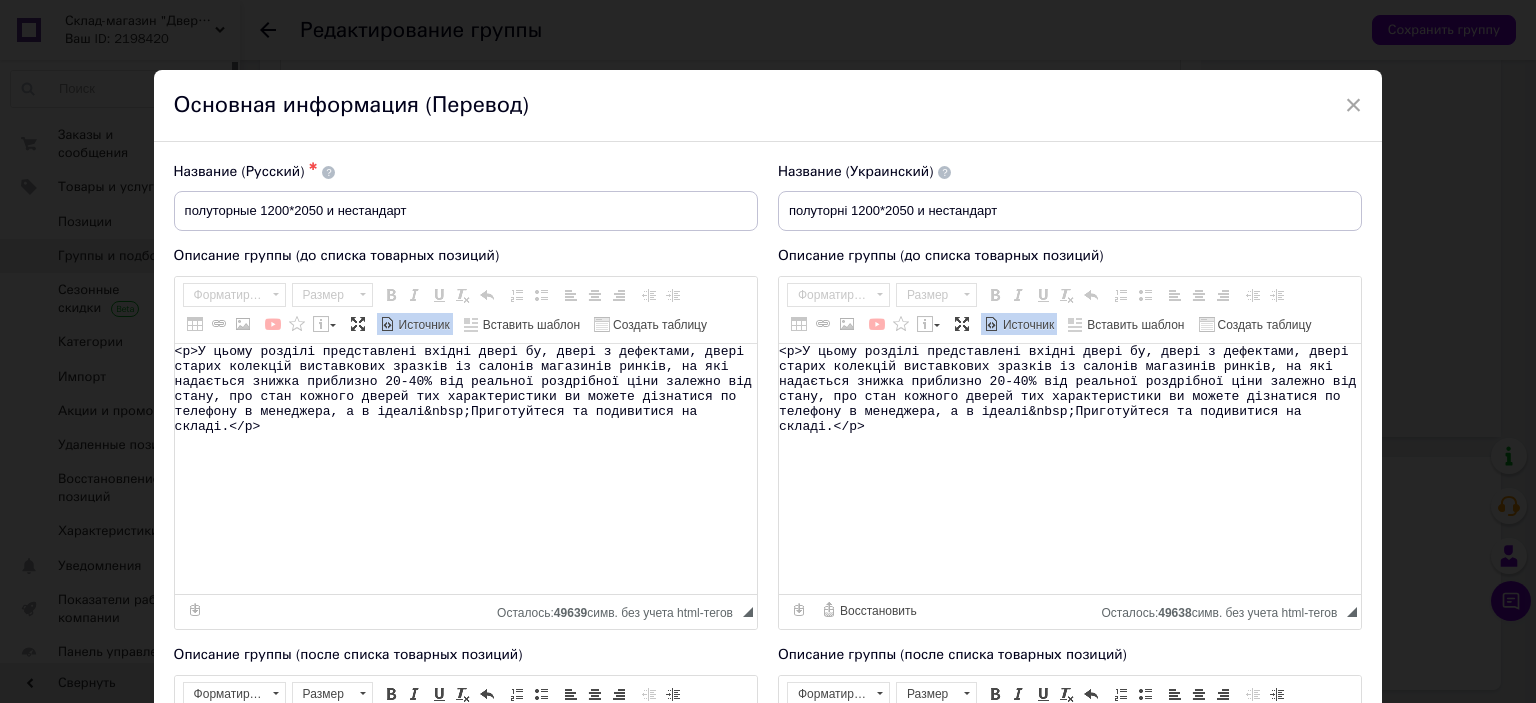 click on "Источник" at bounding box center (415, 324) 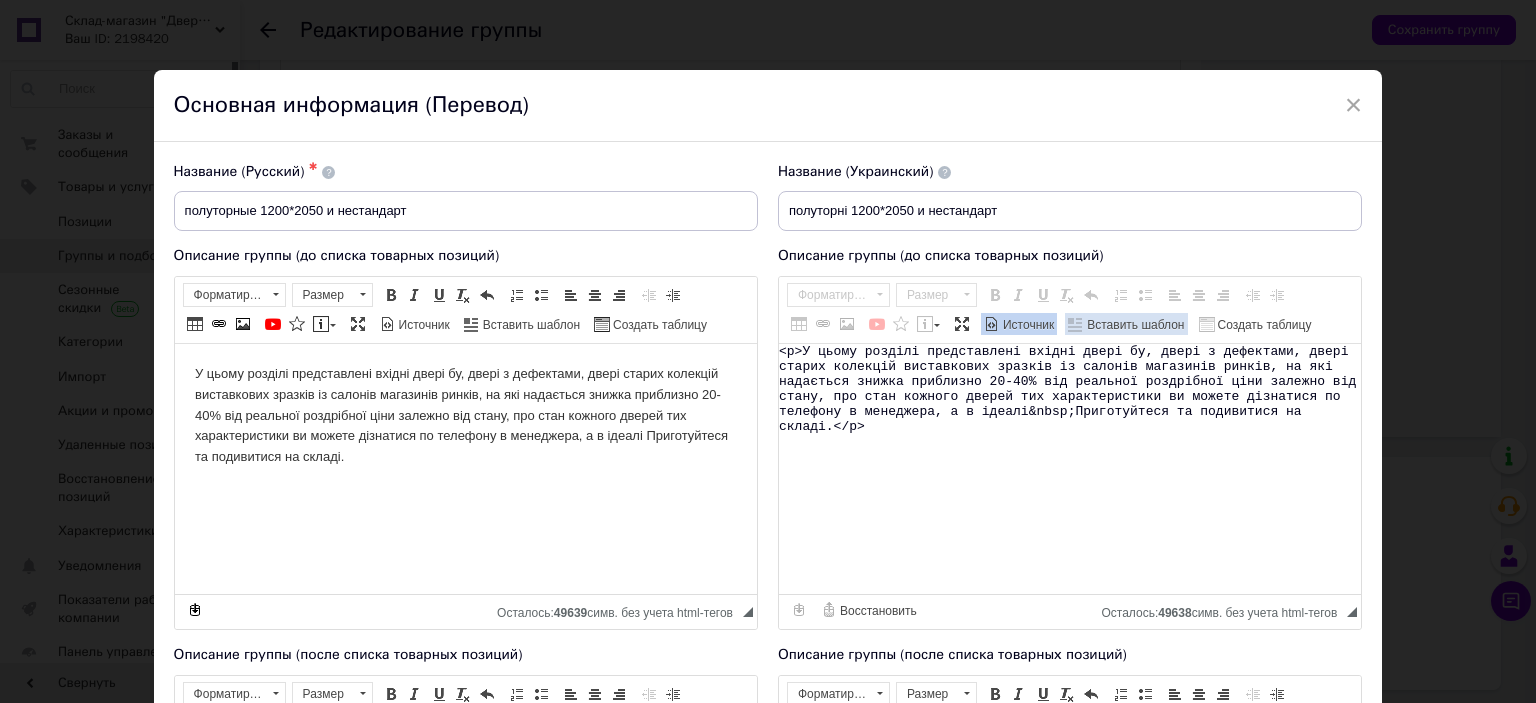 scroll, scrollTop: 0, scrollLeft: 0, axis: both 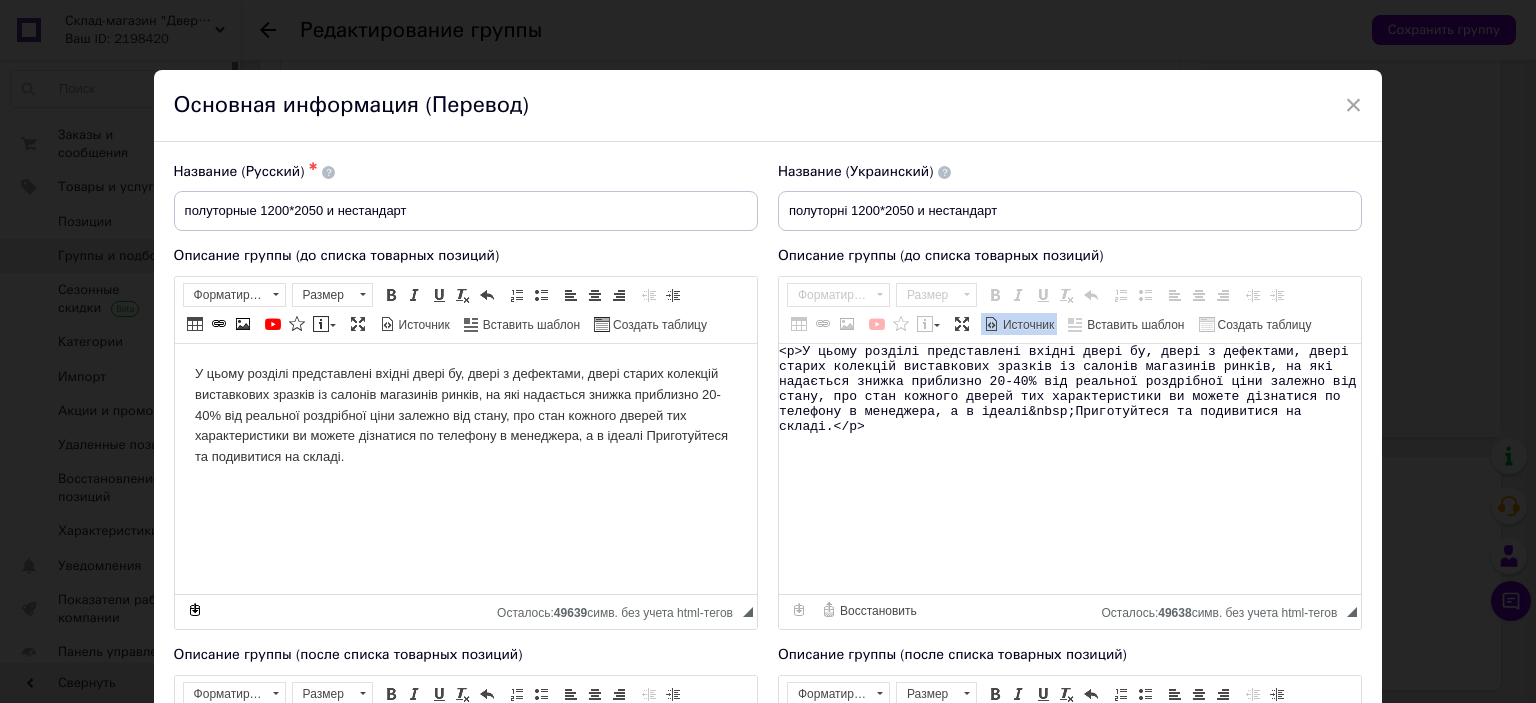 click on "Источник" at bounding box center (1027, 325) 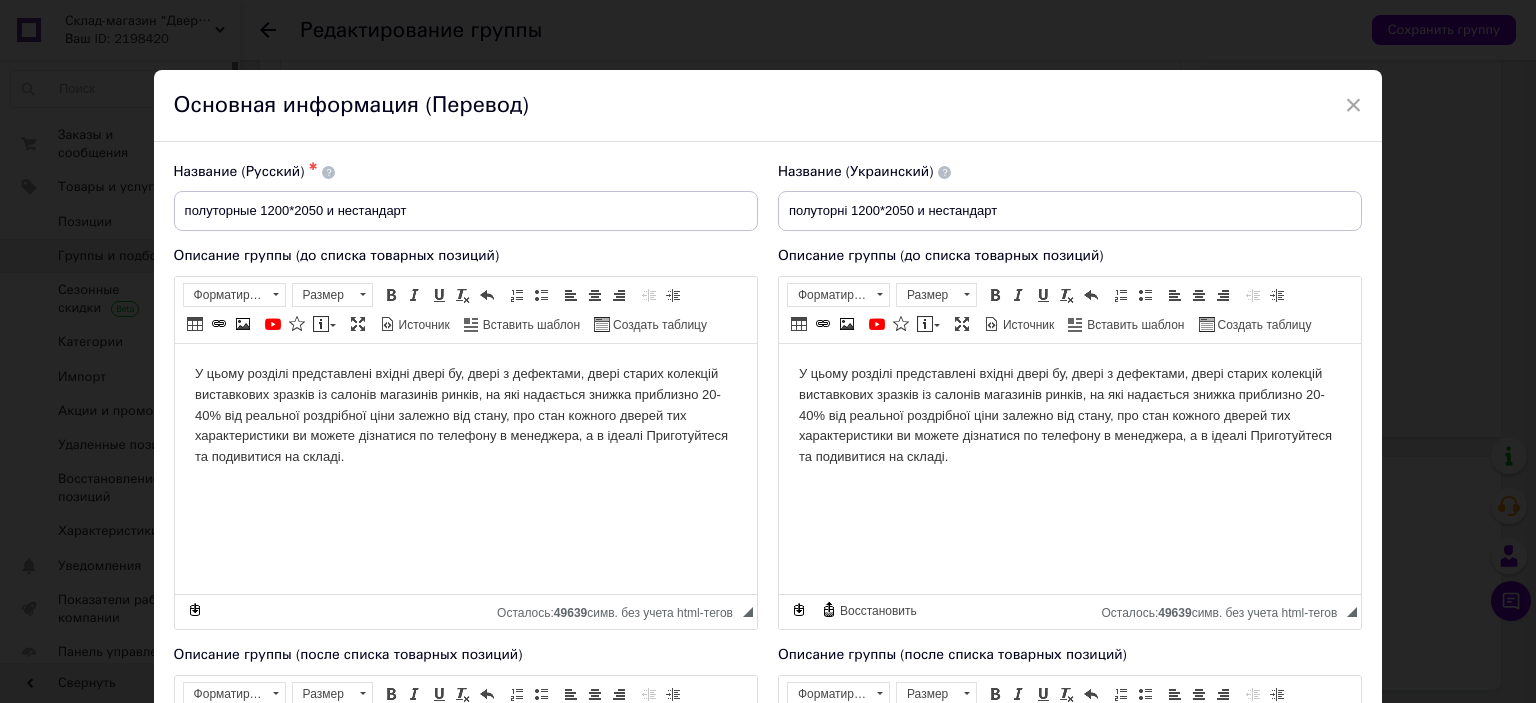 scroll, scrollTop: 0, scrollLeft: 0, axis: both 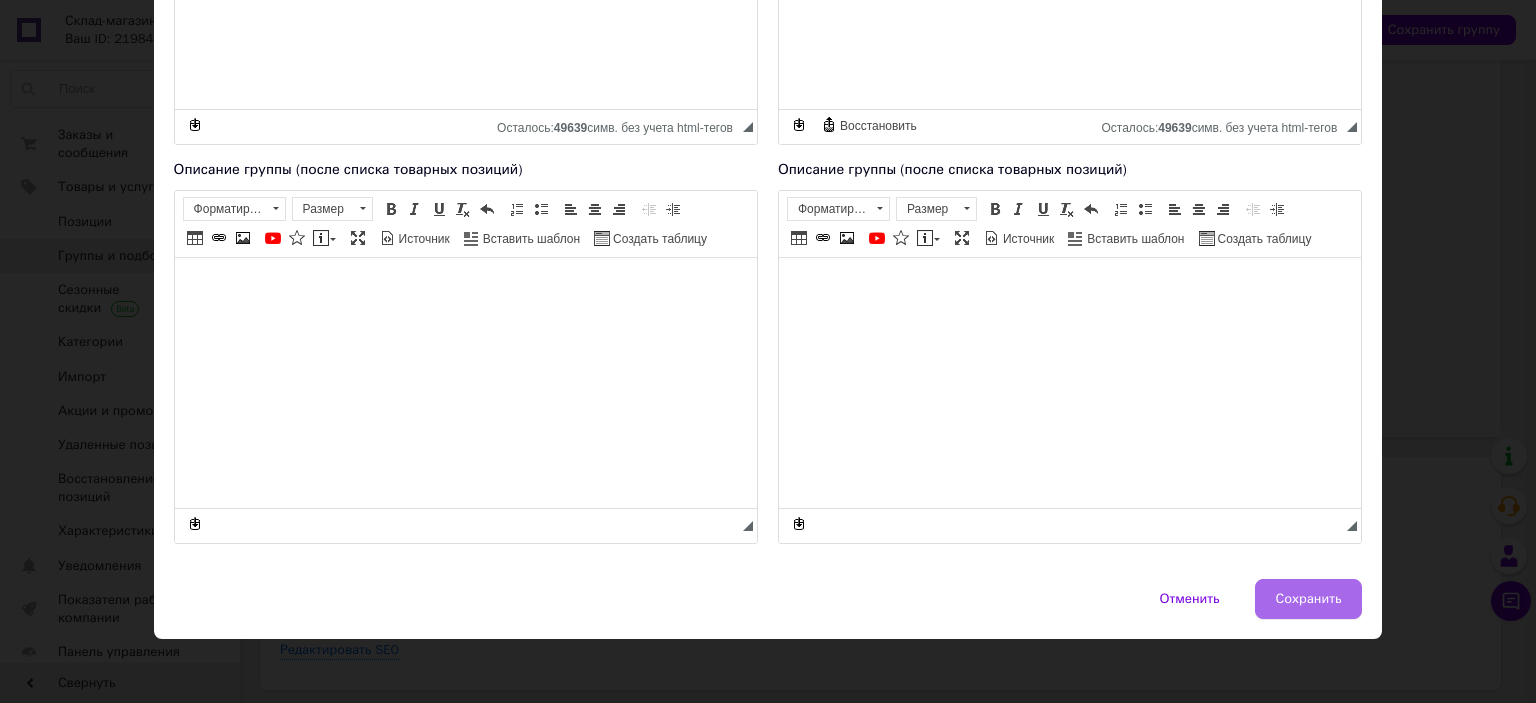 click on "Сохранить" at bounding box center [1309, 599] 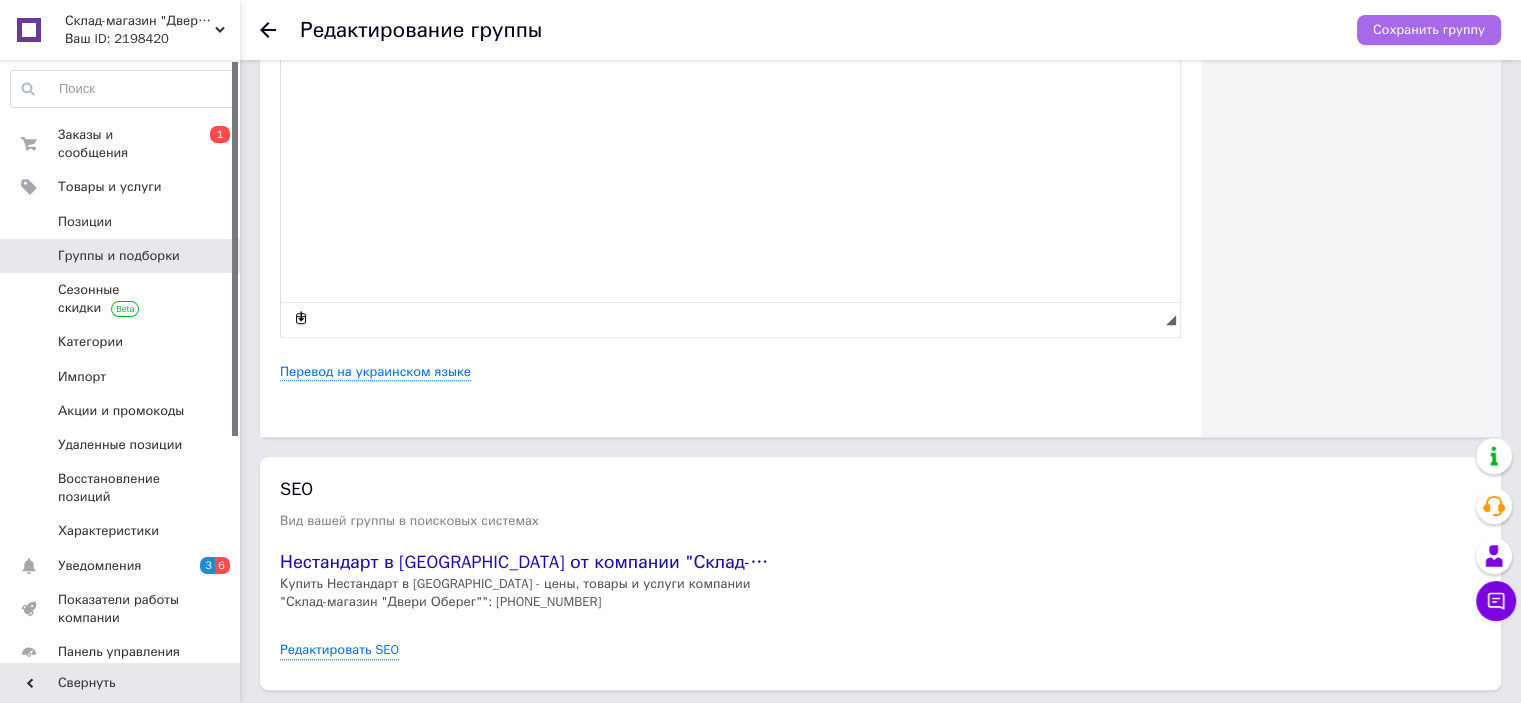 click on "Сохранить группу" at bounding box center [1429, 30] 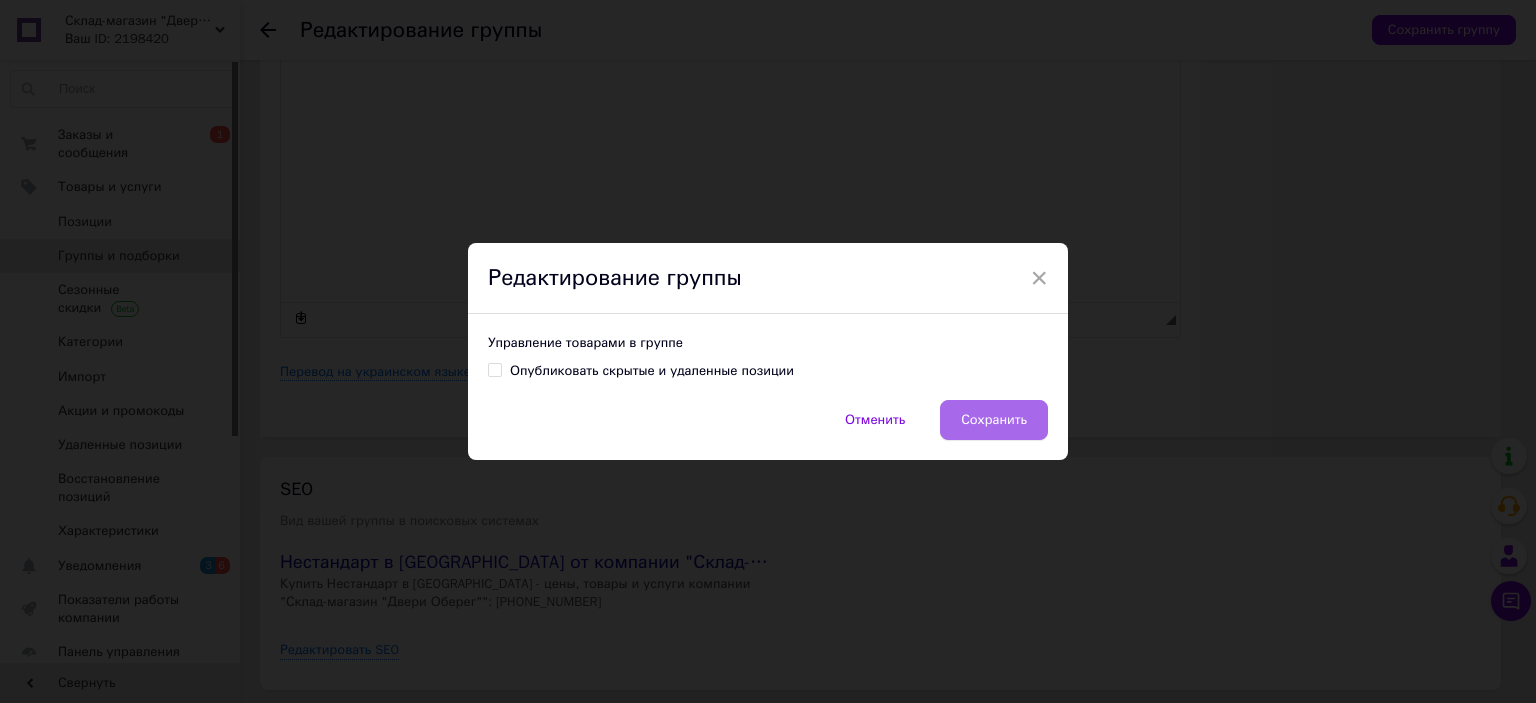 click on "Сохранить" at bounding box center (994, 420) 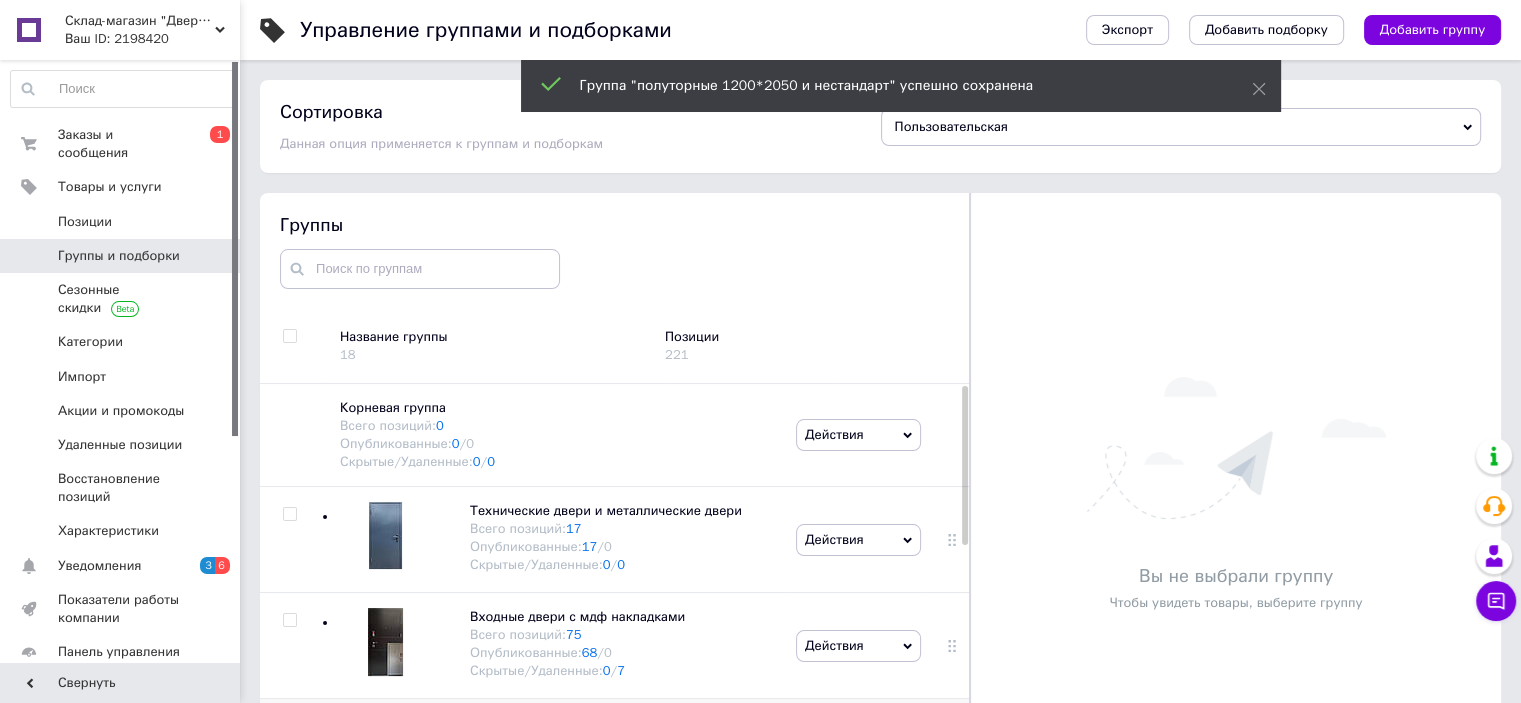 scroll, scrollTop: 73, scrollLeft: 0, axis: vertical 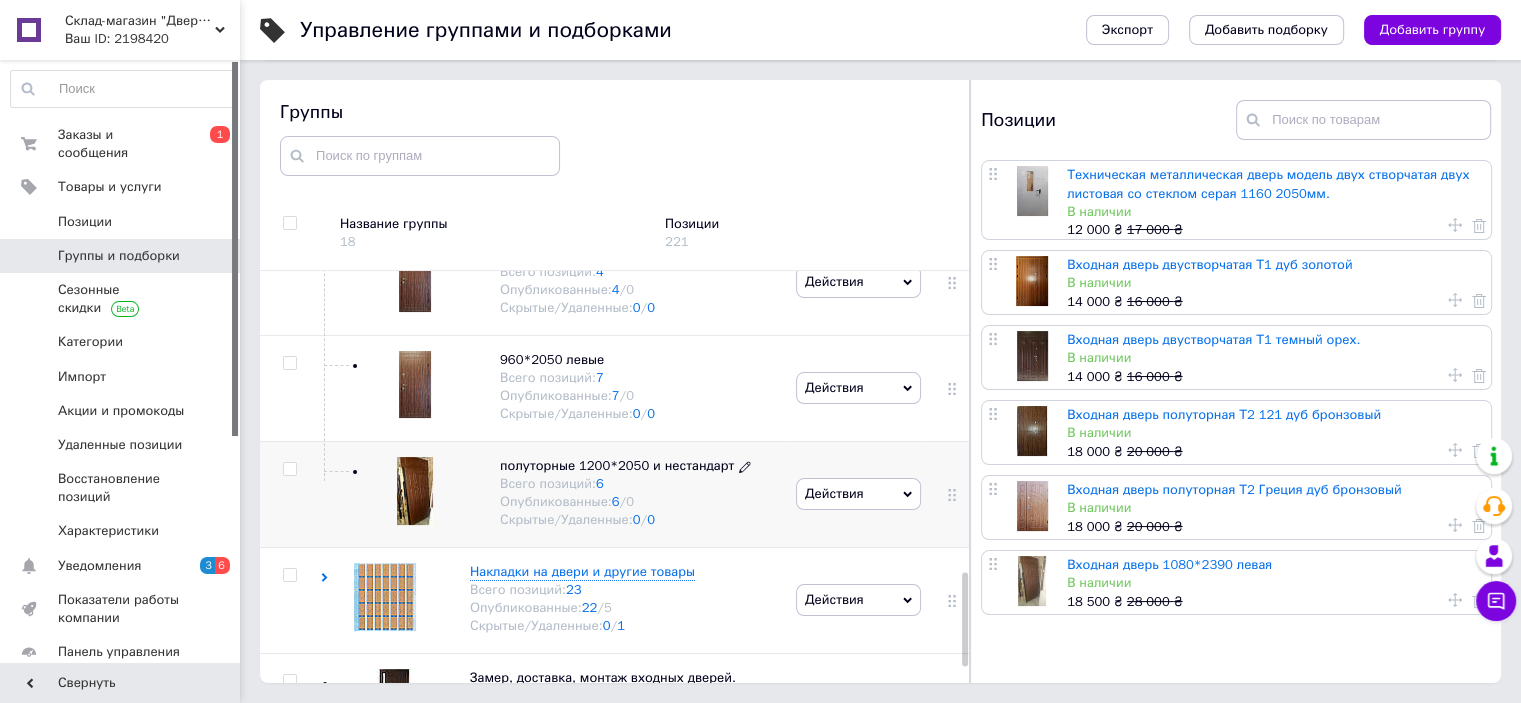 click 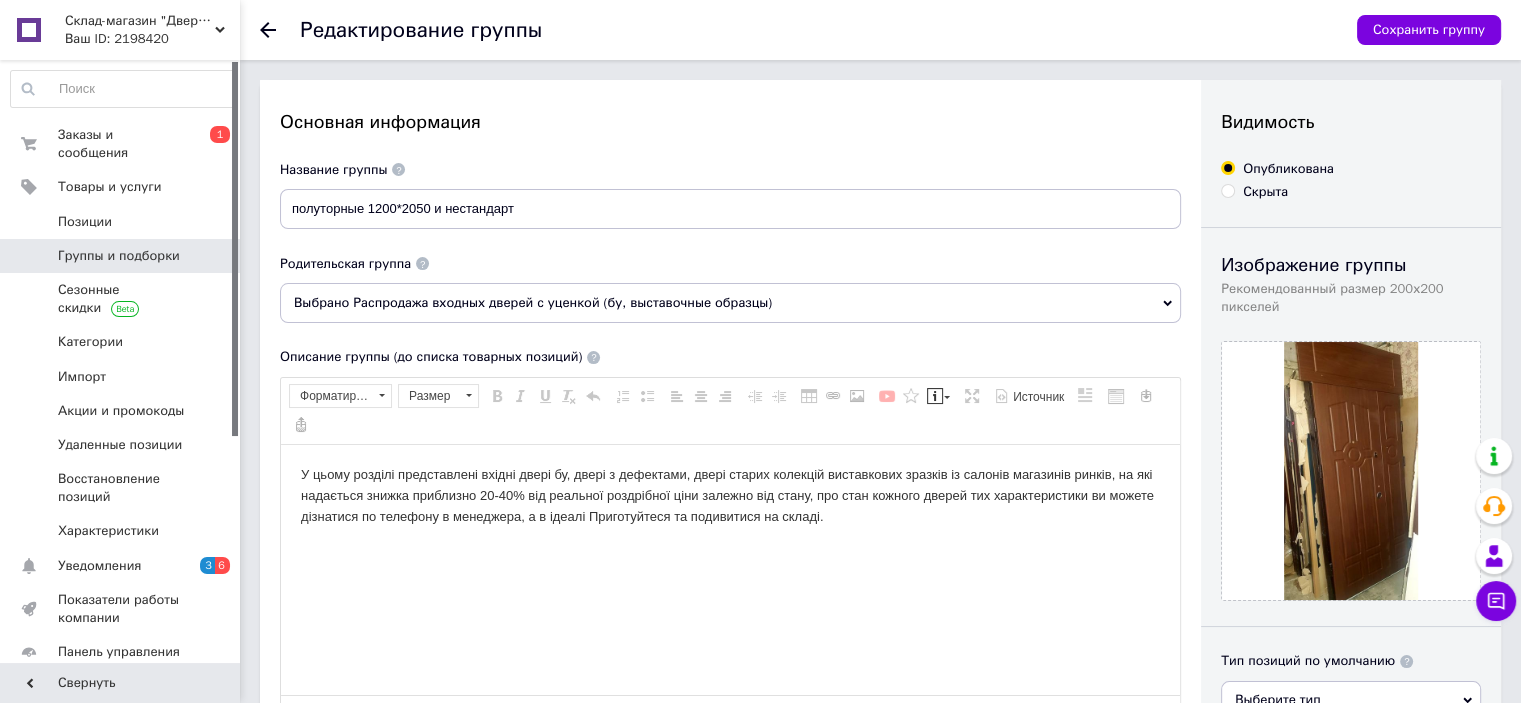 scroll, scrollTop: 0, scrollLeft: 0, axis: both 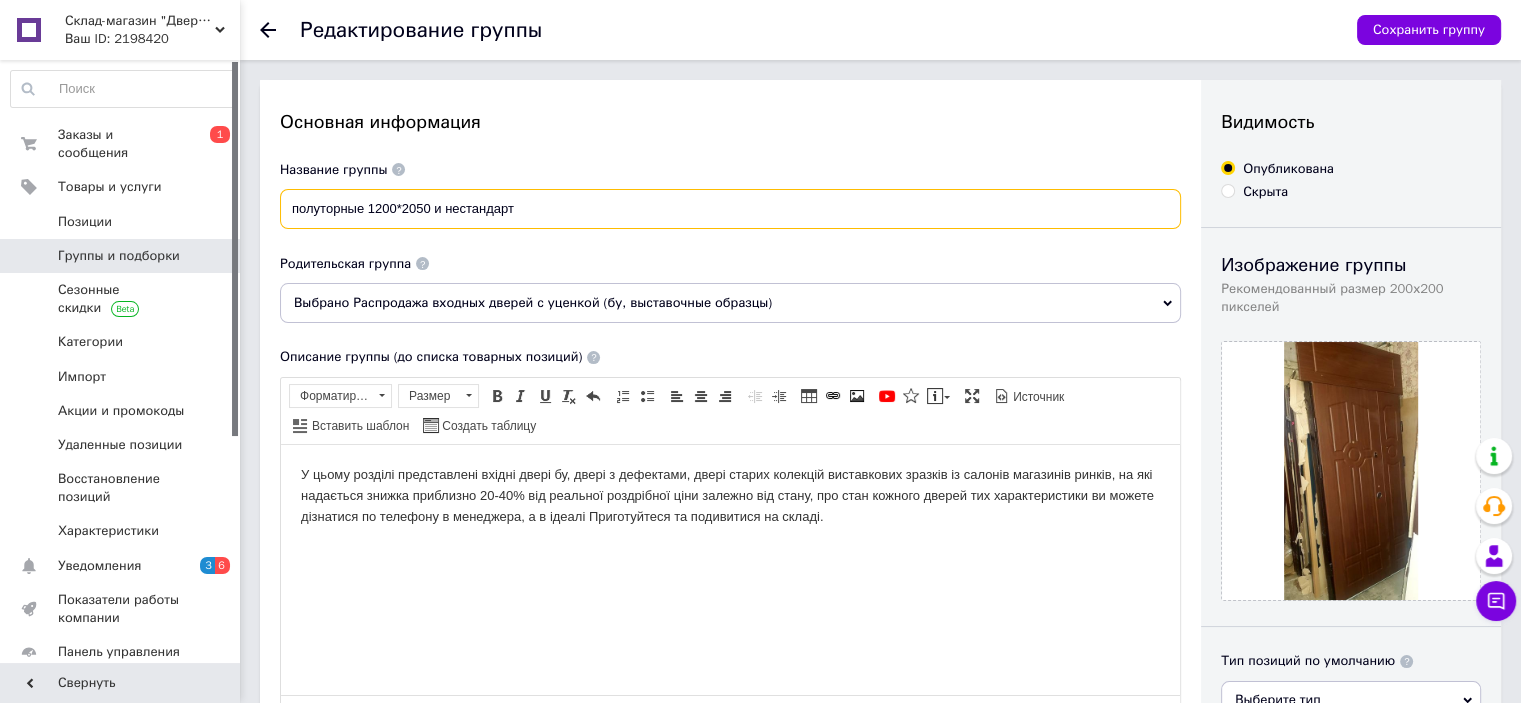 click on "полуторные 1200*2050 и нестандарт" at bounding box center (730, 209) 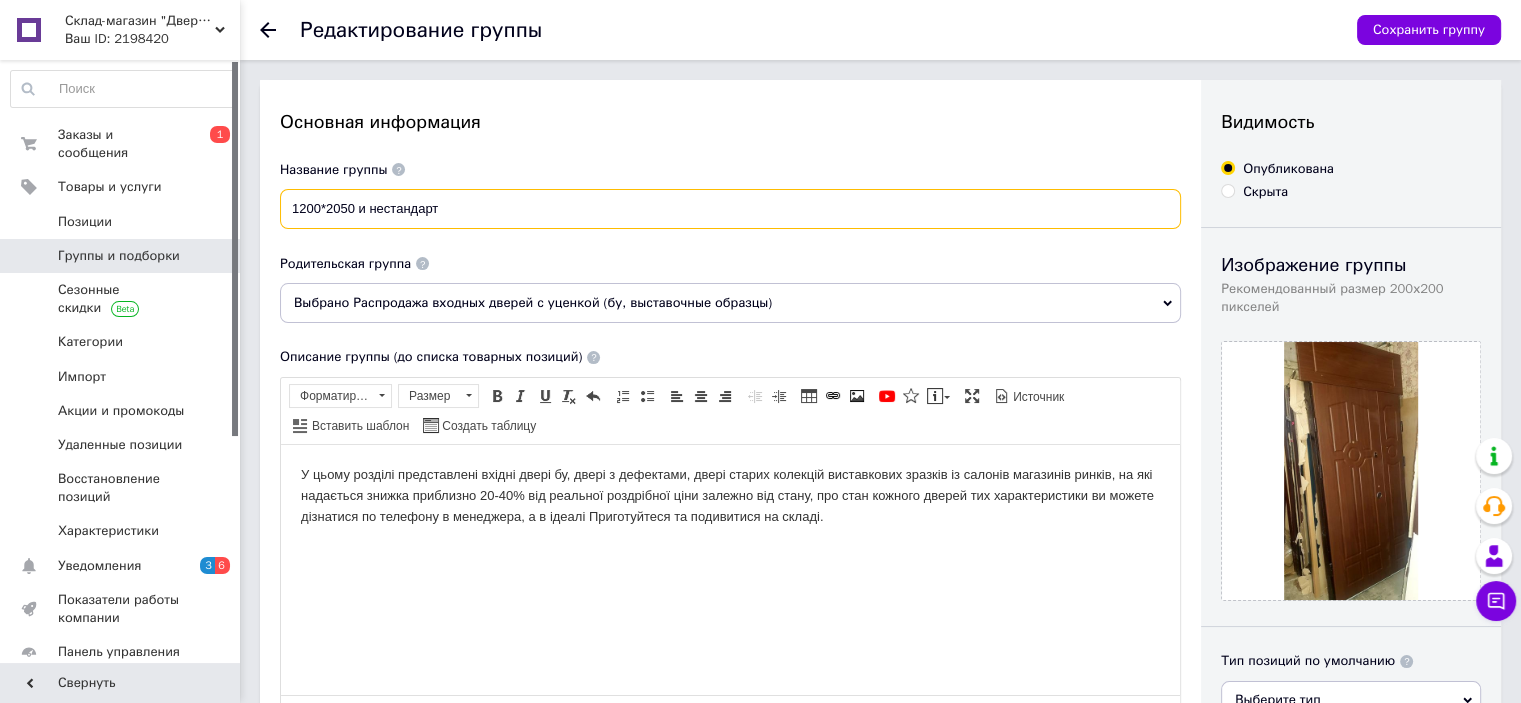 click on "1200*2050 и нестандарт" at bounding box center [730, 209] 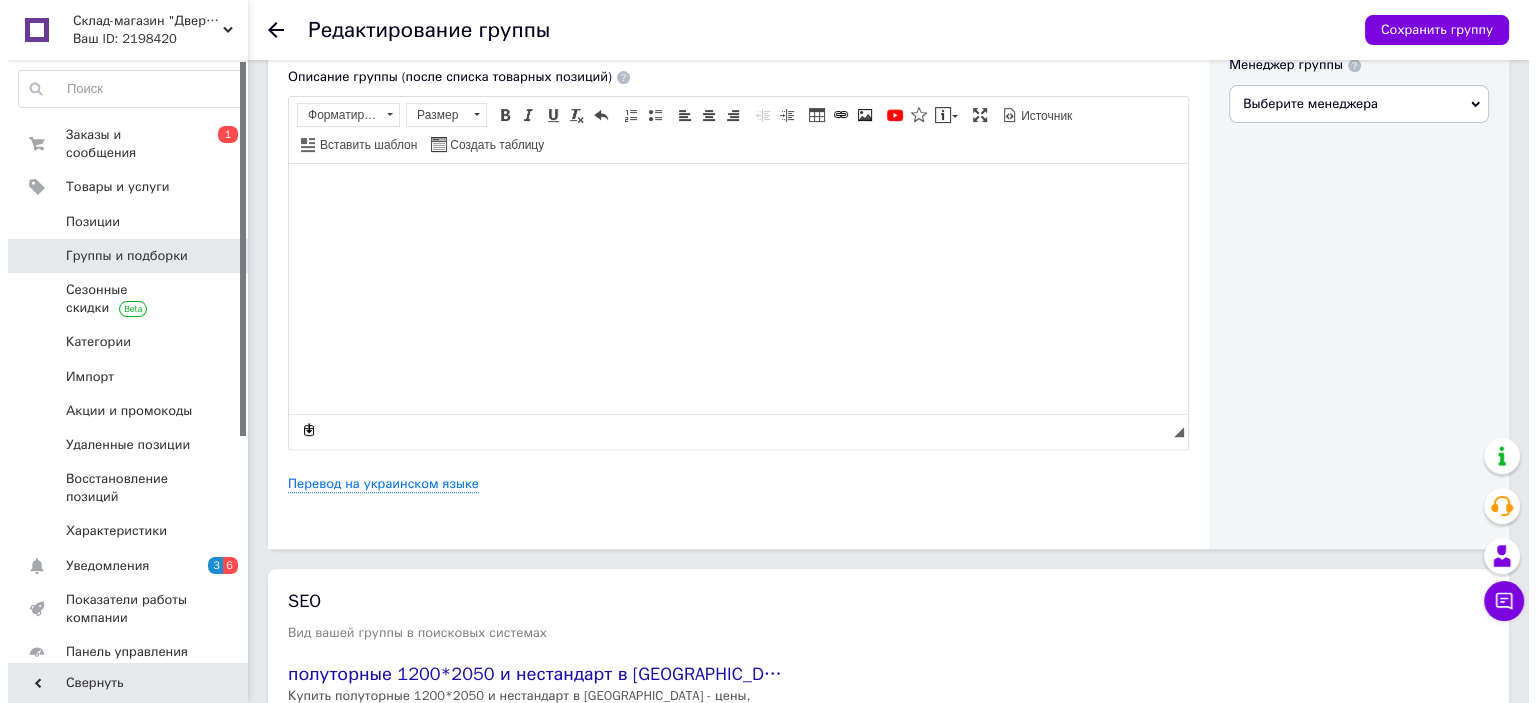 scroll, scrollTop: 700, scrollLeft: 0, axis: vertical 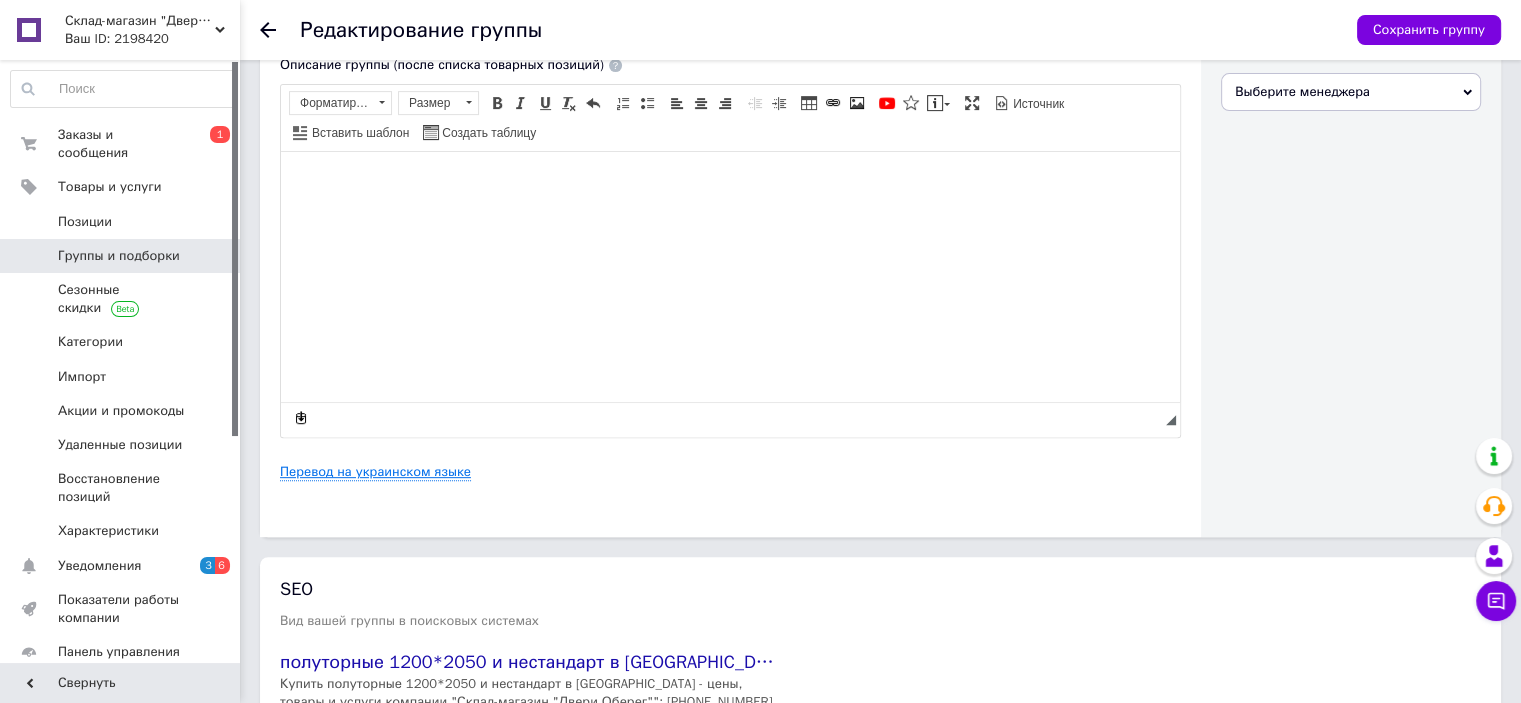 type on "1200*2050 полуторные и нестандарт" 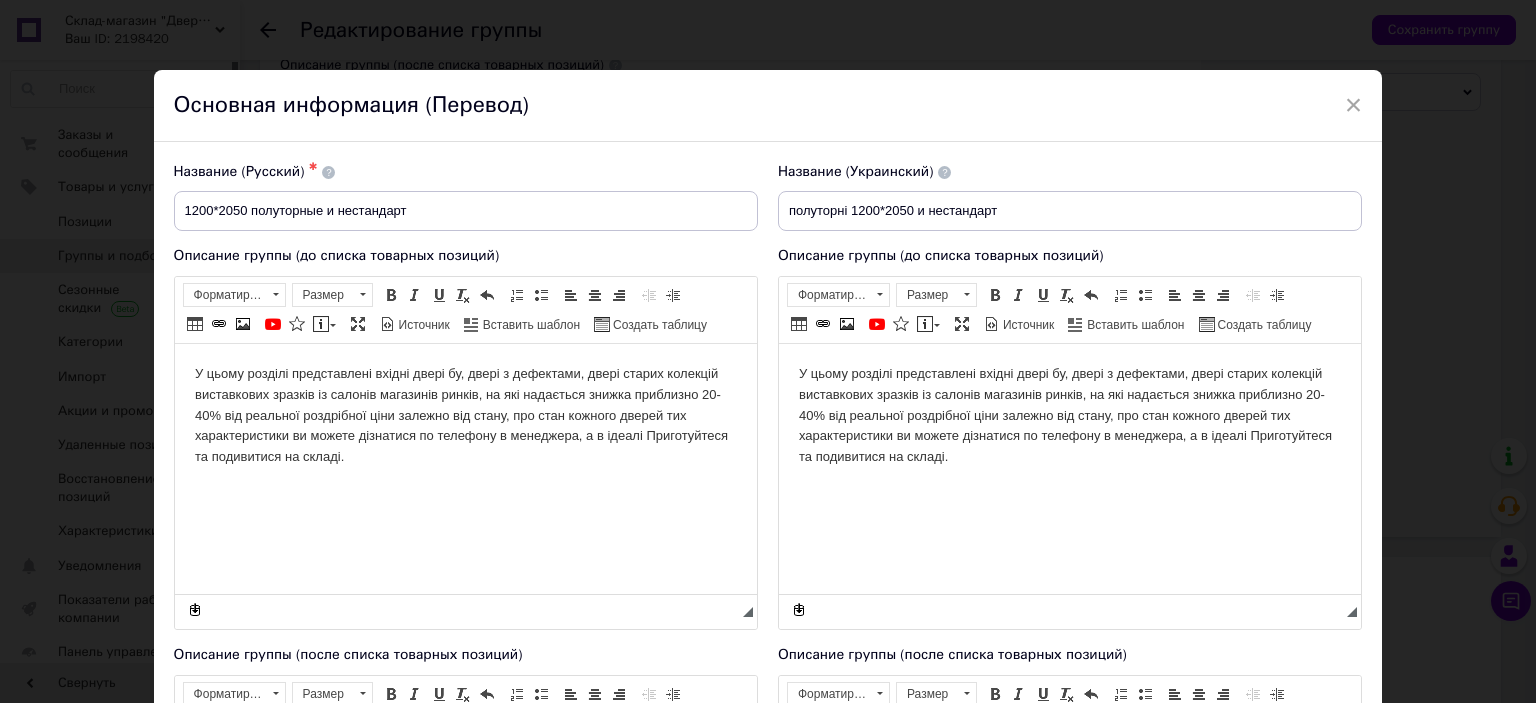 scroll, scrollTop: 0, scrollLeft: 0, axis: both 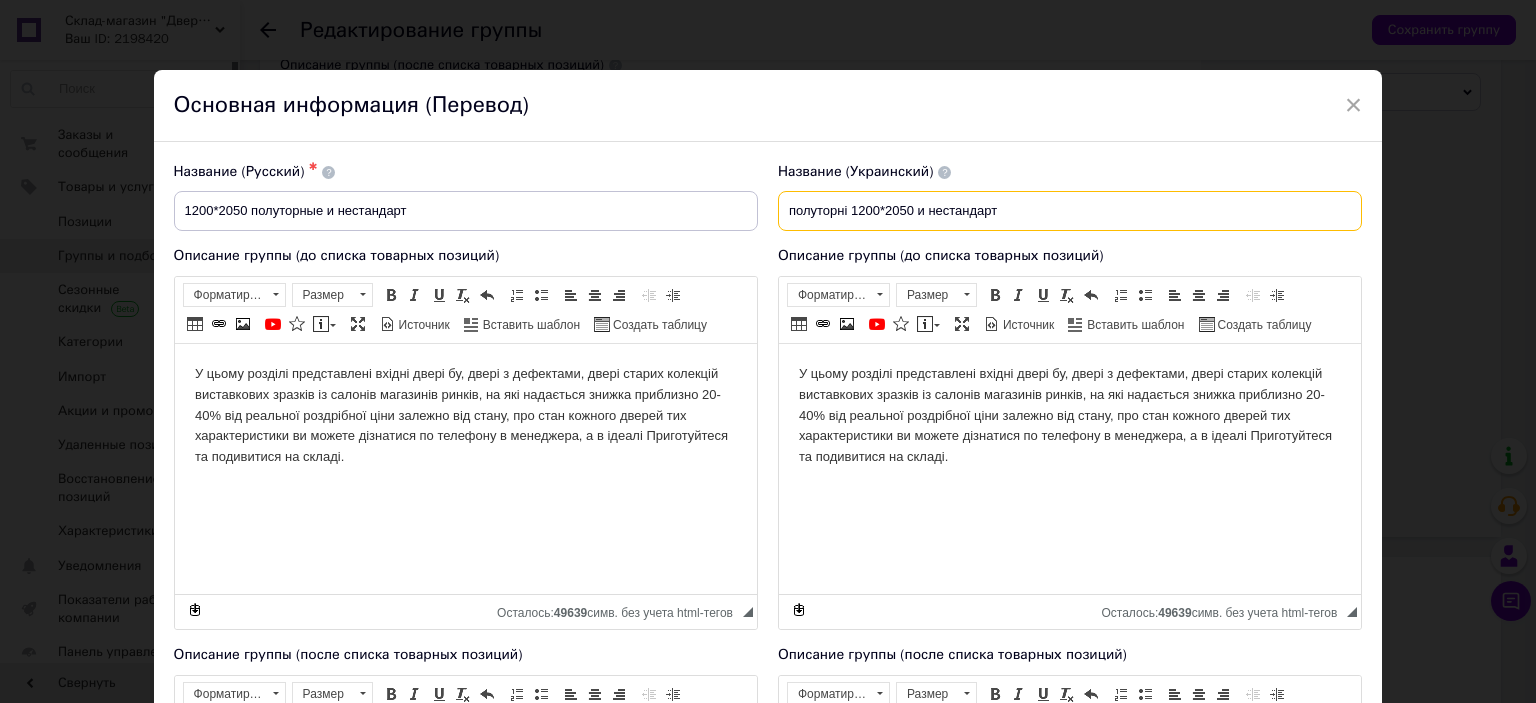 click on "полуторні 1200*2050 и нестандарт" at bounding box center [1070, 211] 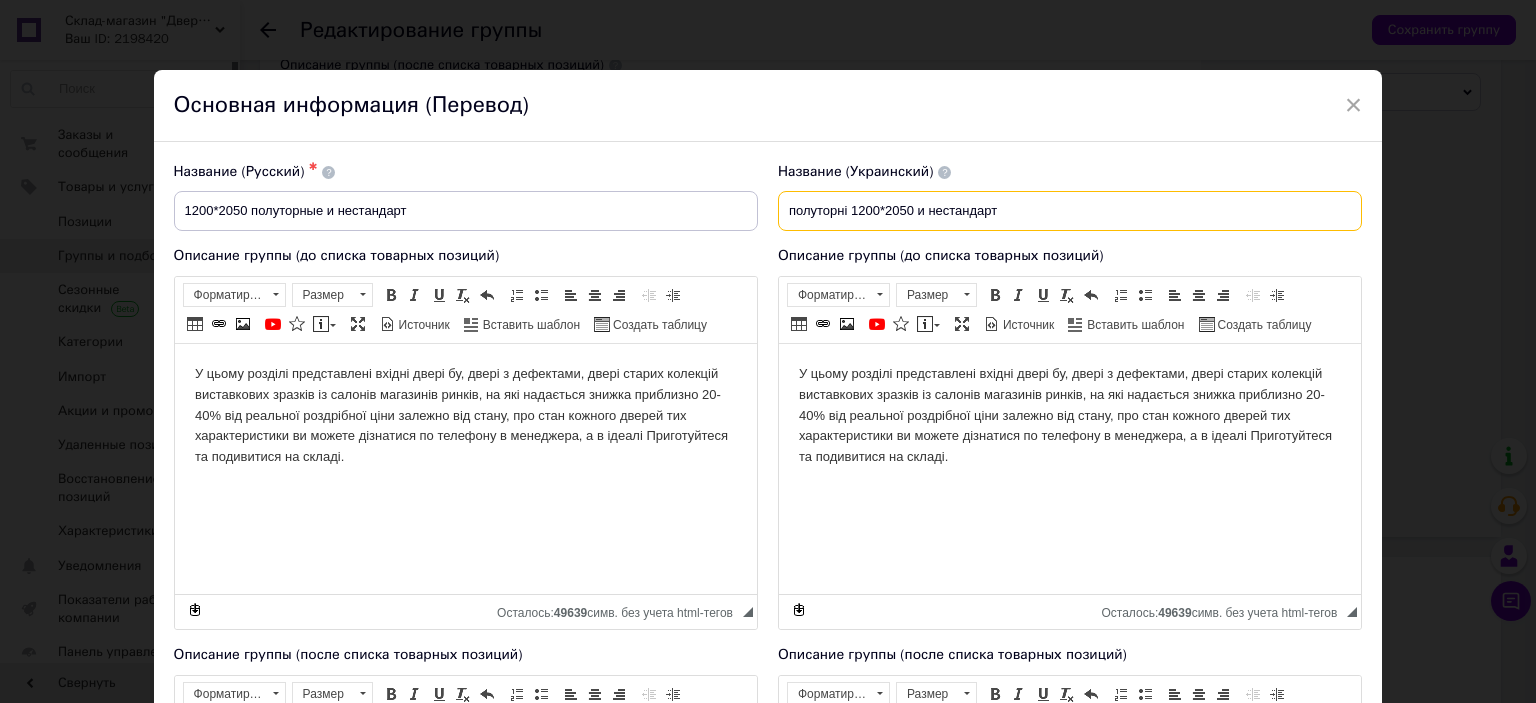 click on "полуторні 1200*2050 и нестандарт" at bounding box center (1070, 211) 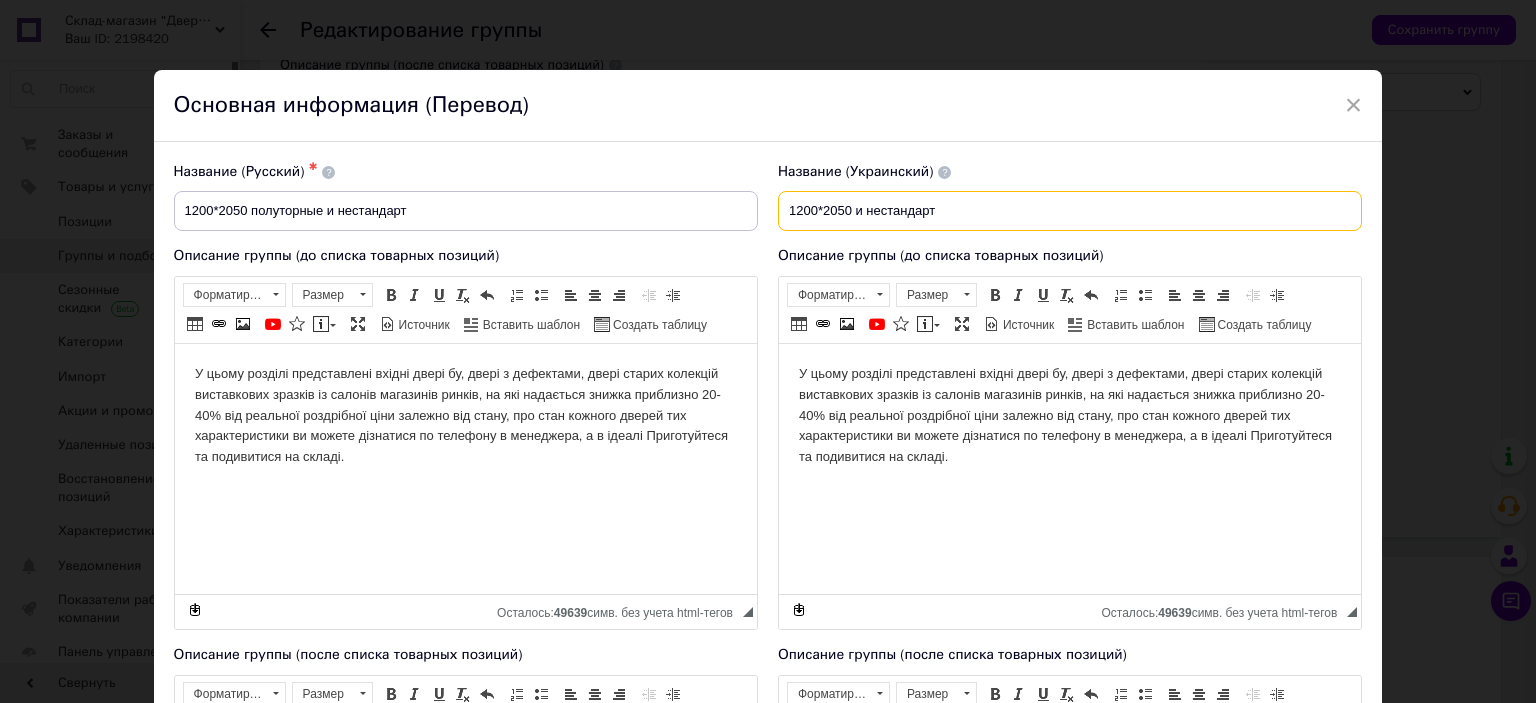 click on "1200*2050 и нестандарт" at bounding box center [1070, 211] 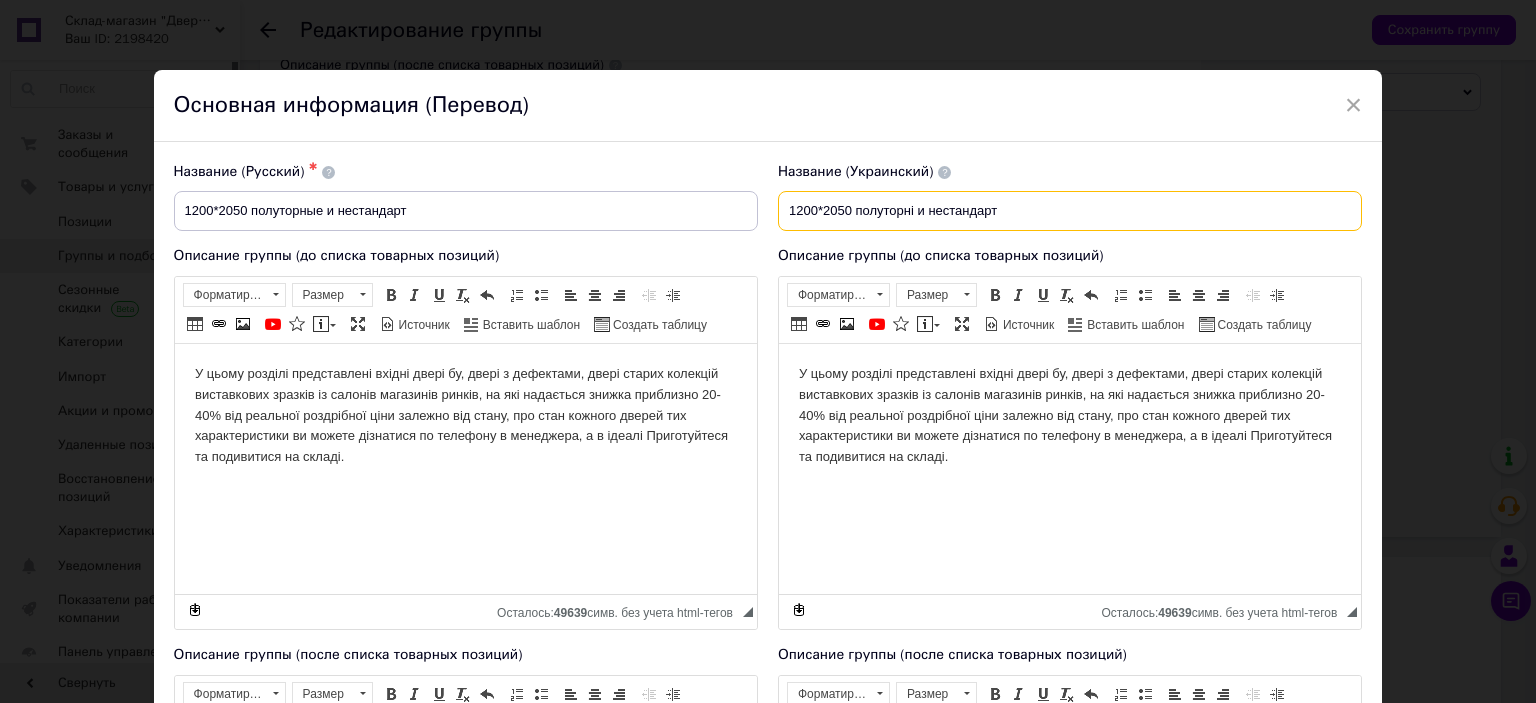 click on "1200*2050 полуторні и нестандарт" at bounding box center [1070, 211] 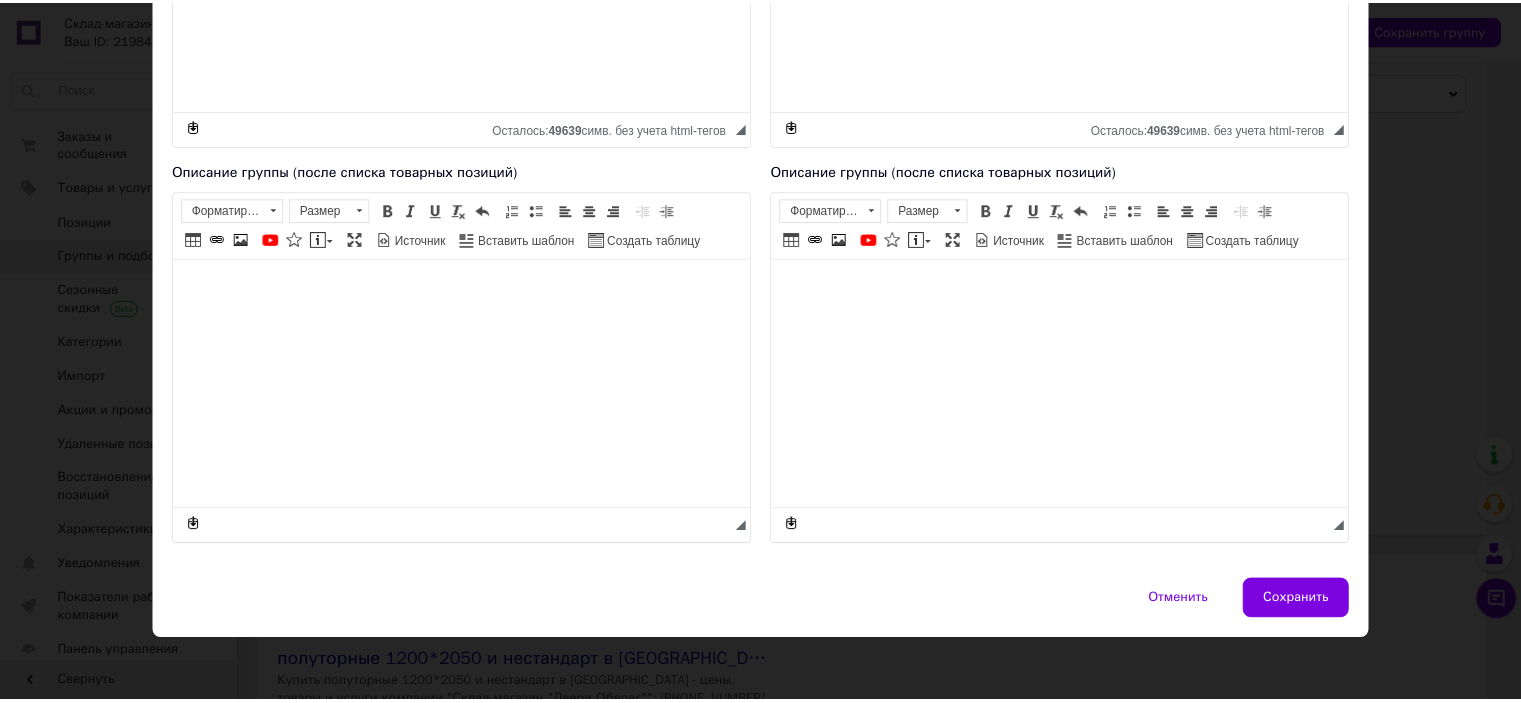 scroll, scrollTop: 485, scrollLeft: 0, axis: vertical 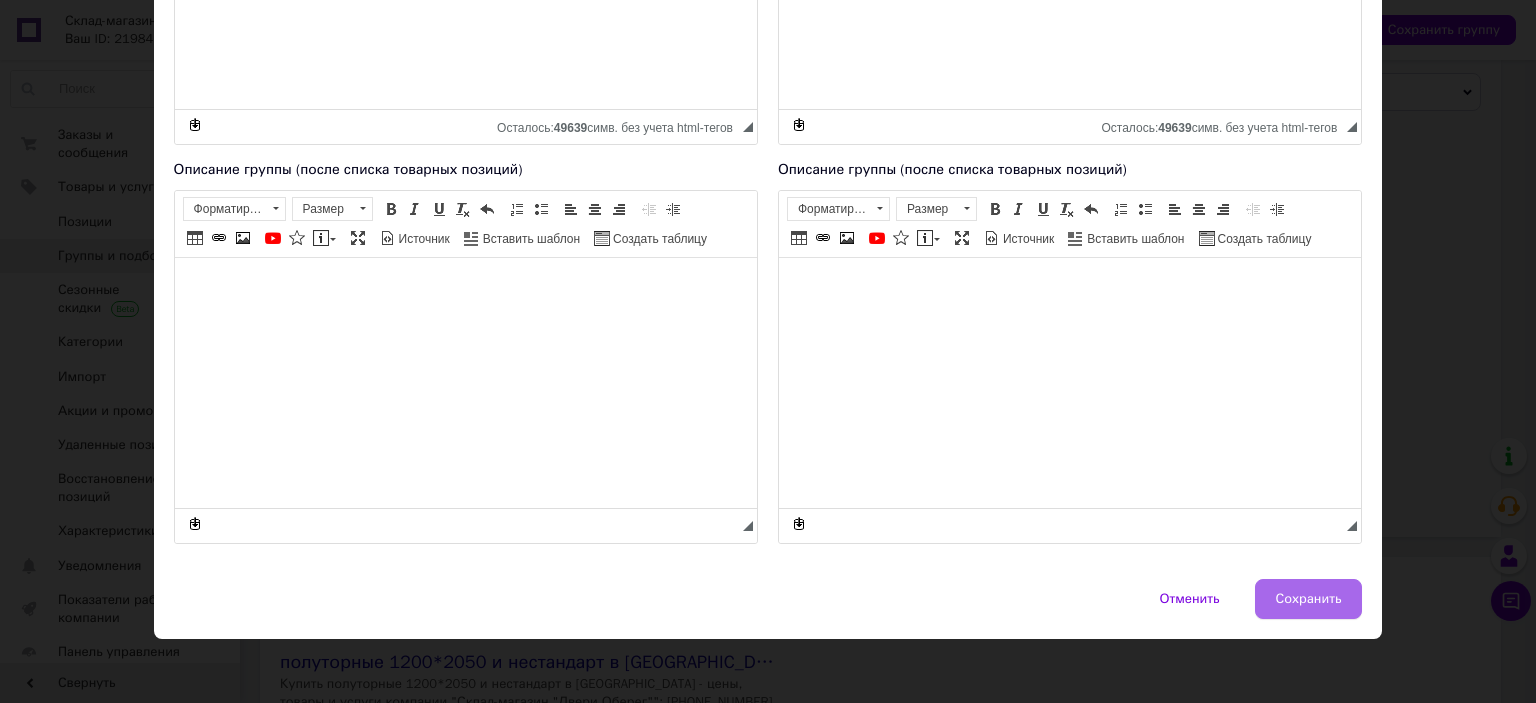 type on "1200*2050 полуторні і нестандарт" 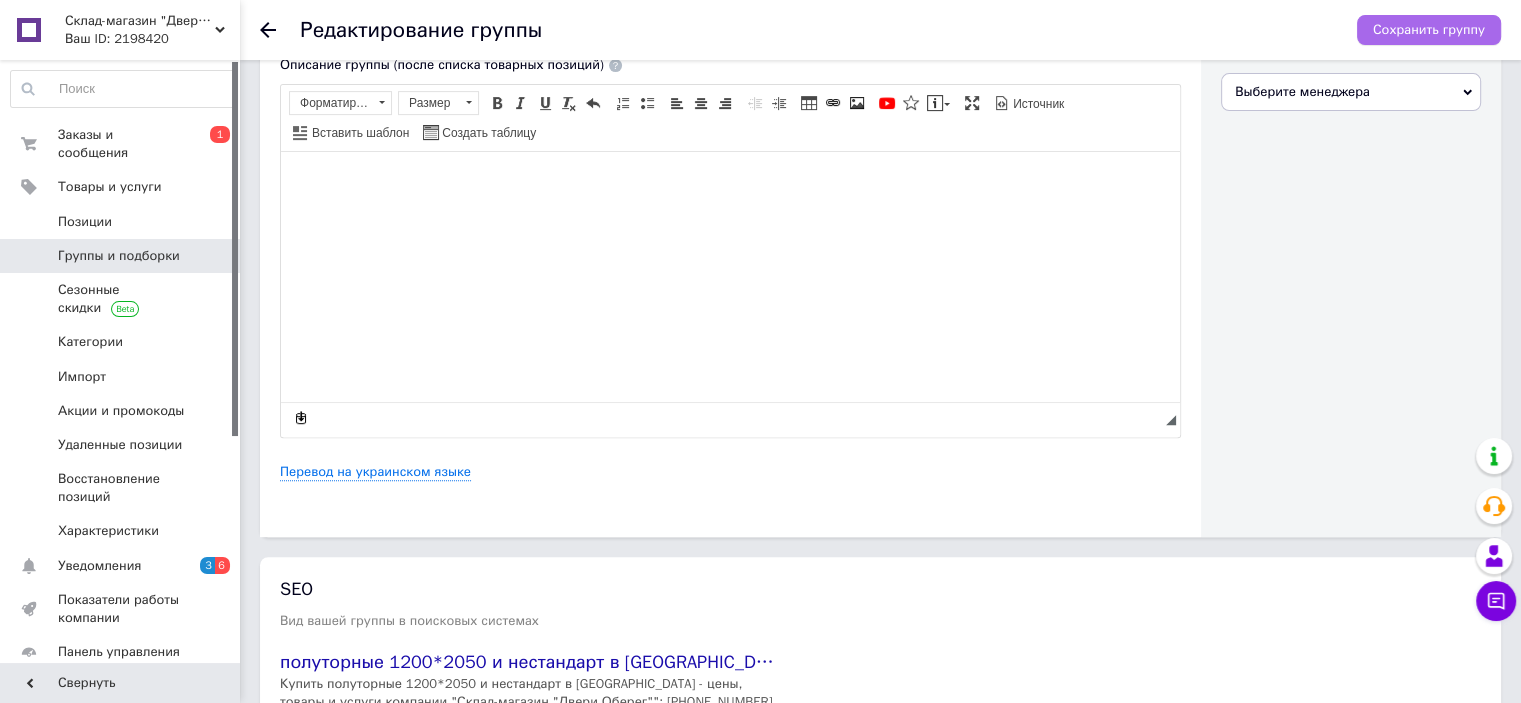 click on "Сохранить группу" at bounding box center (1429, 30) 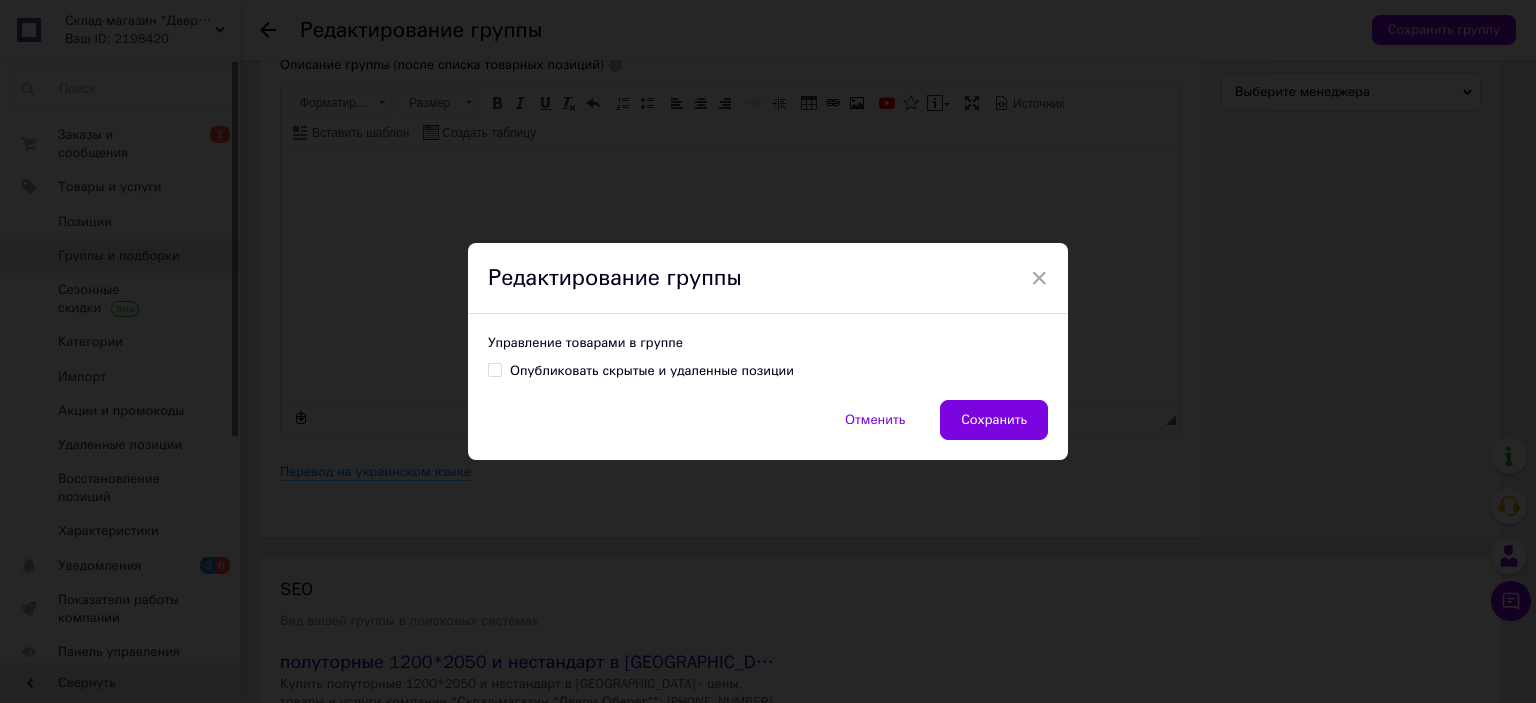 click on "Сохранить" at bounding box center [994, 420] 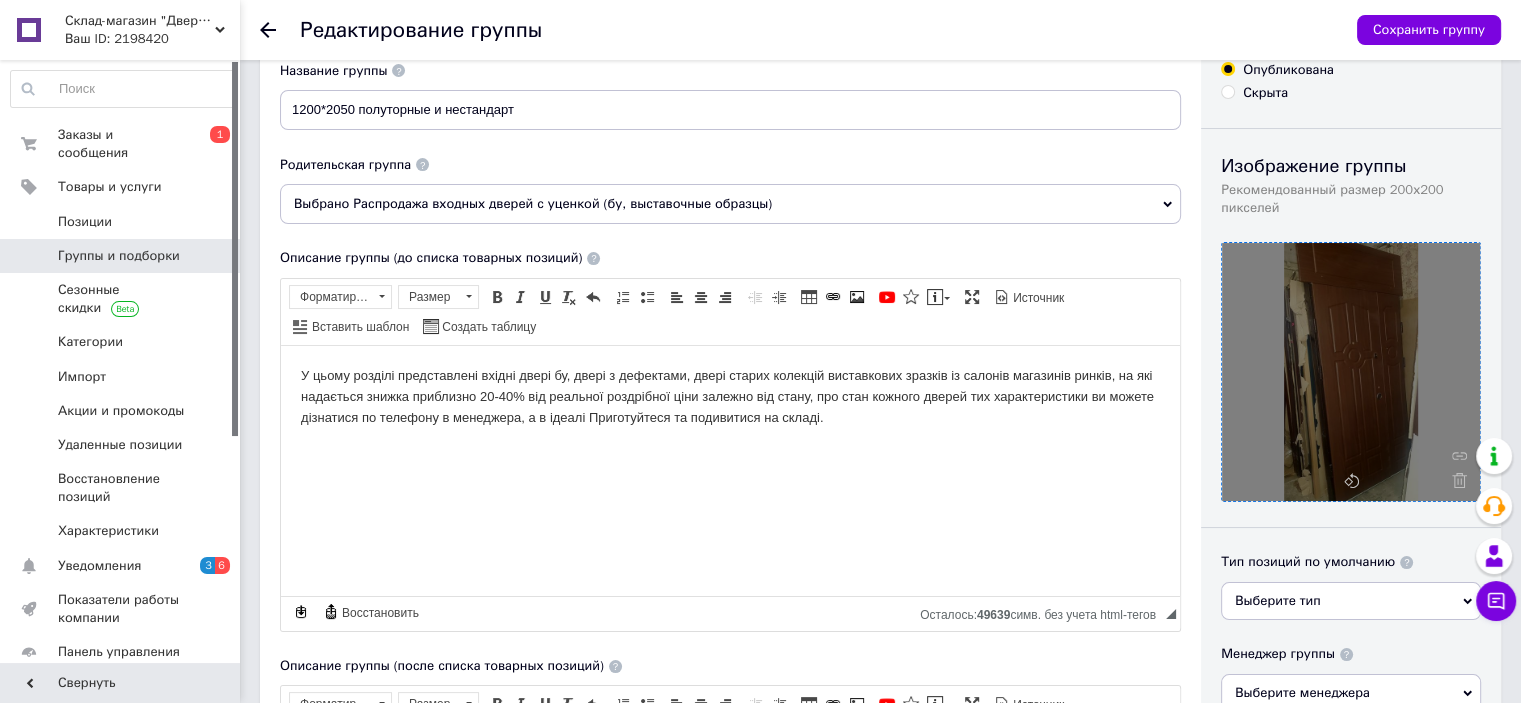 scroll, scrollTop: 100, scrollLeft: 0, axis: vertical 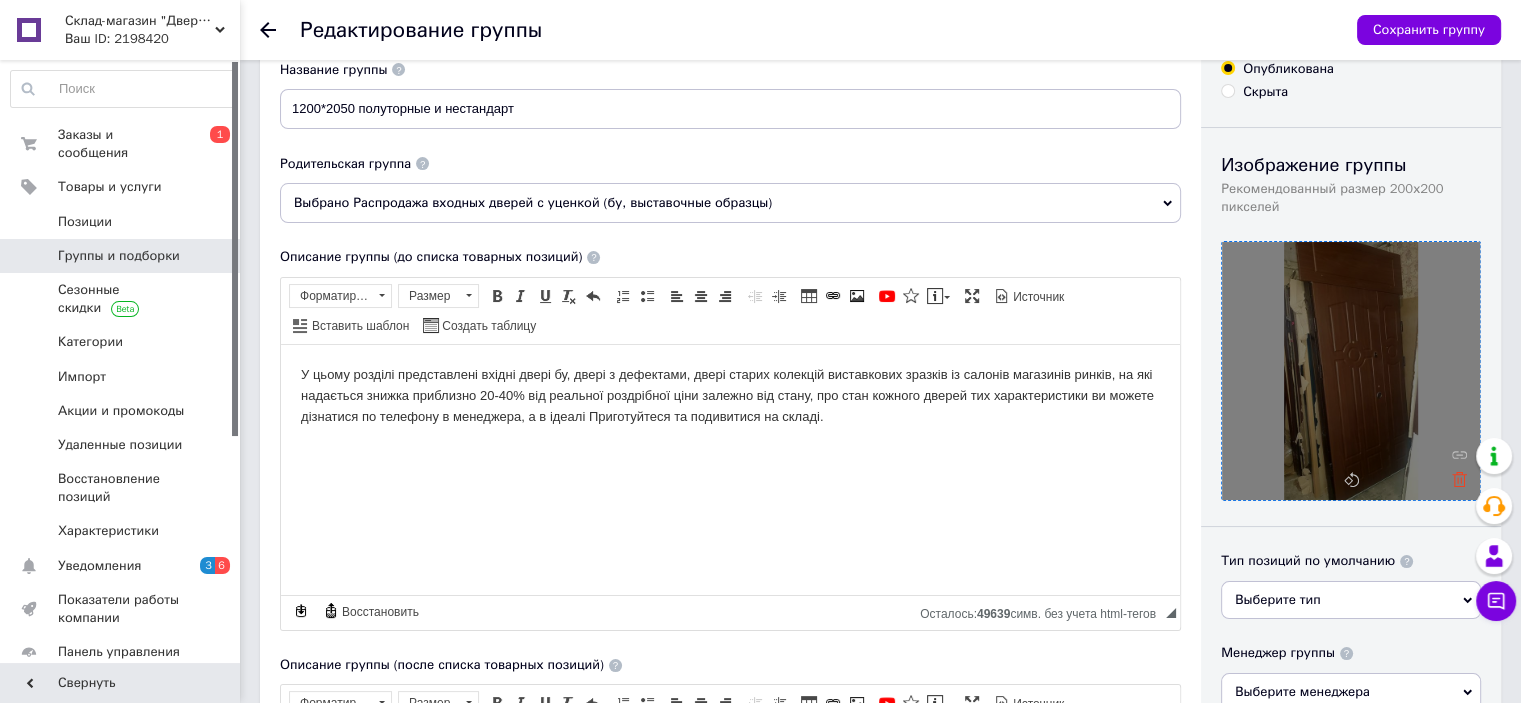 click 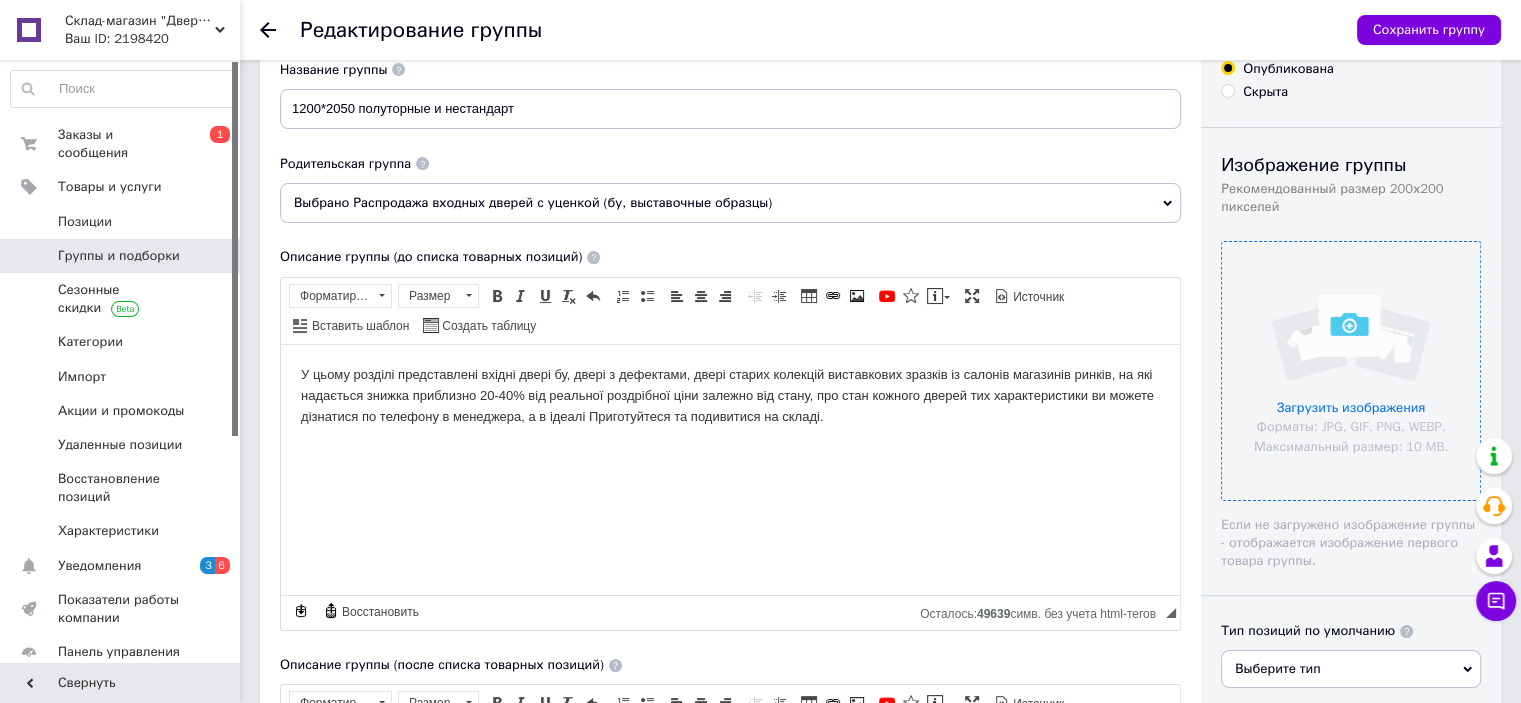 click at bounding box center (1351, 371) 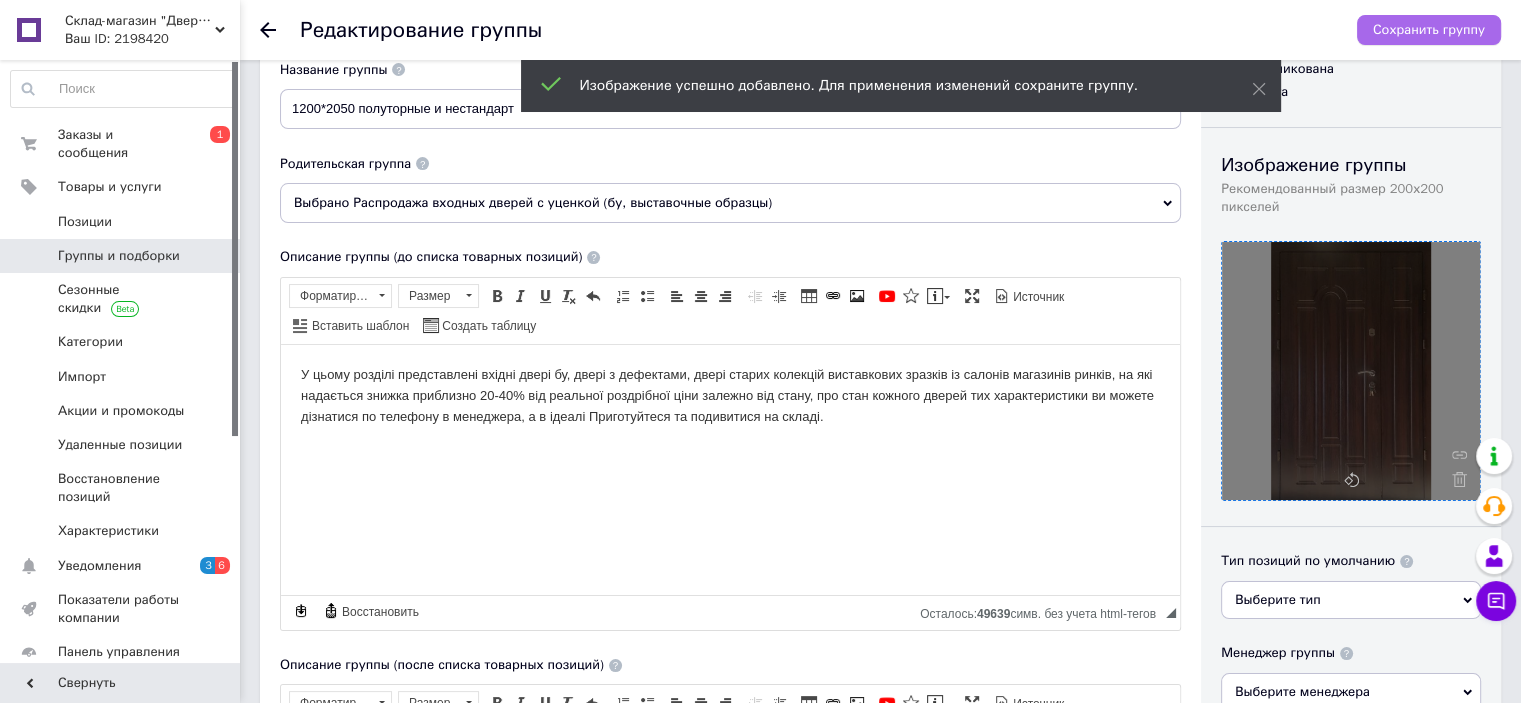 click on "Сохранить группу" at bounding box center [1429, 30] 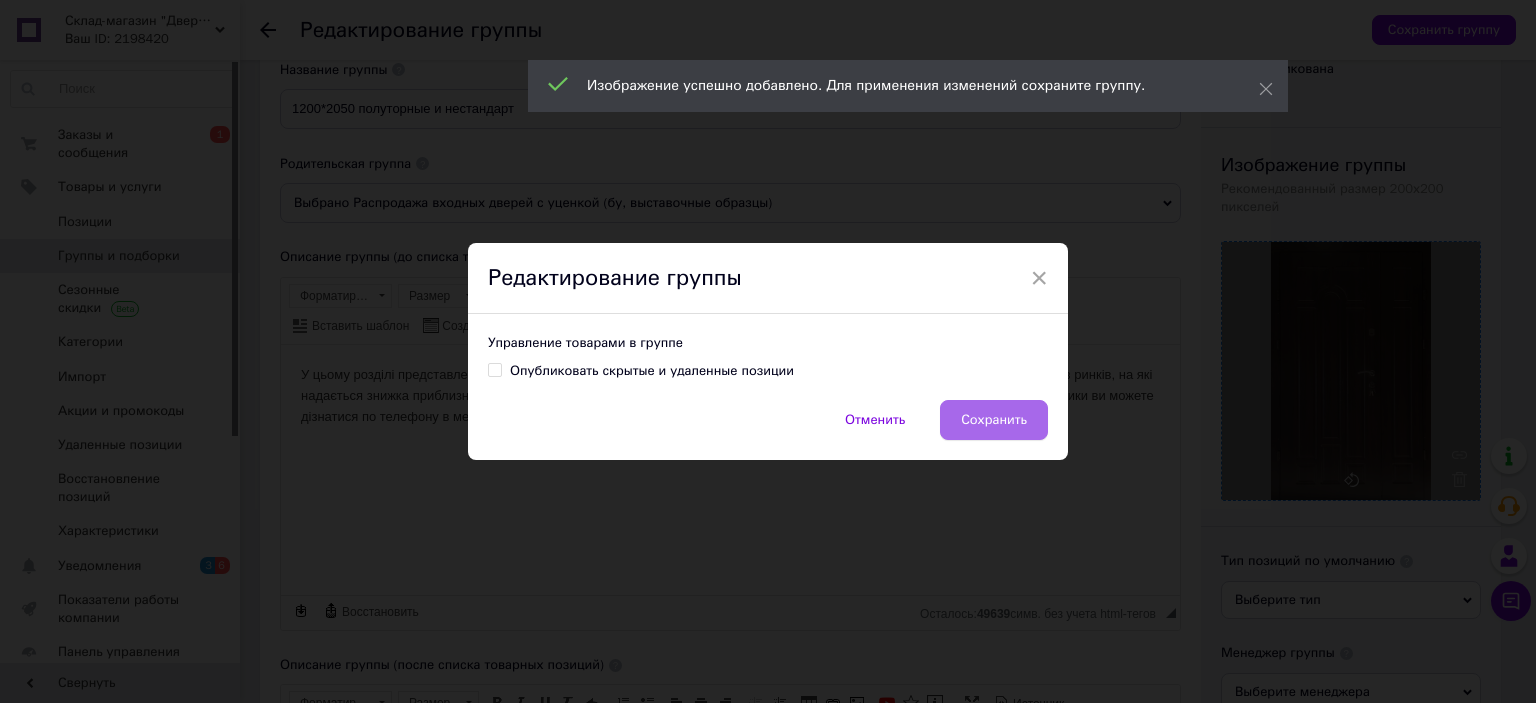 click on "Сохранить" at bounding box center [994, 420] 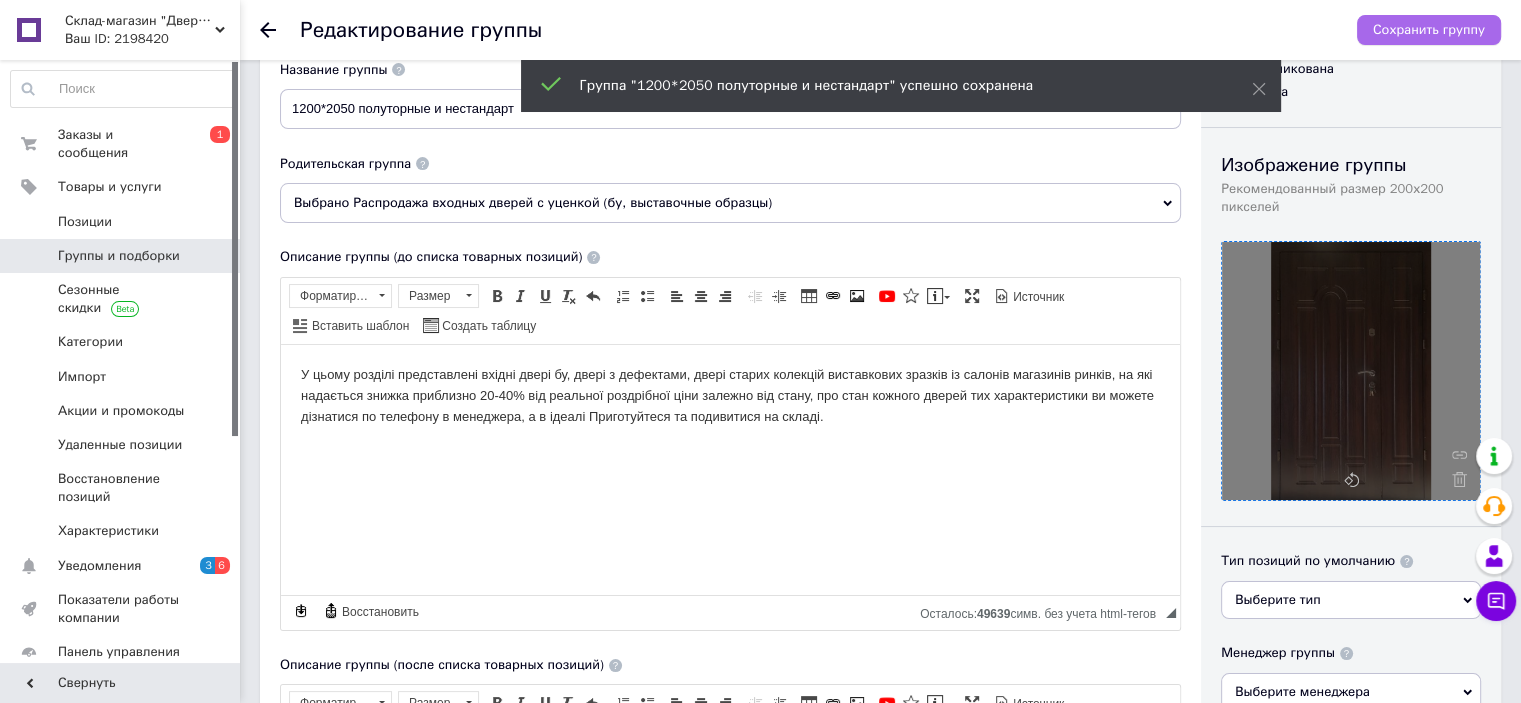 click on "Сохранить группу" at bounding box center [1429, 30] 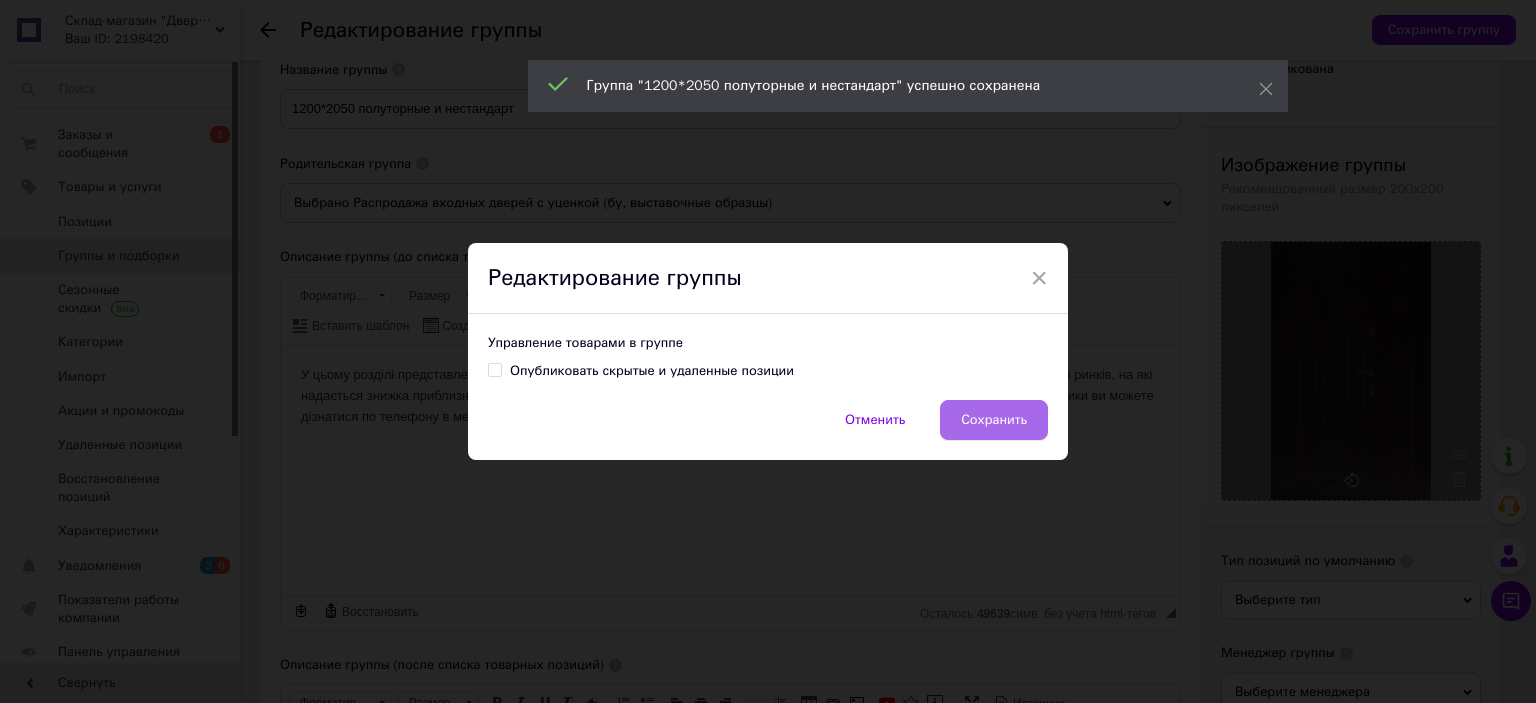 click on "Сохранить" at bounding box center (994, 420) 